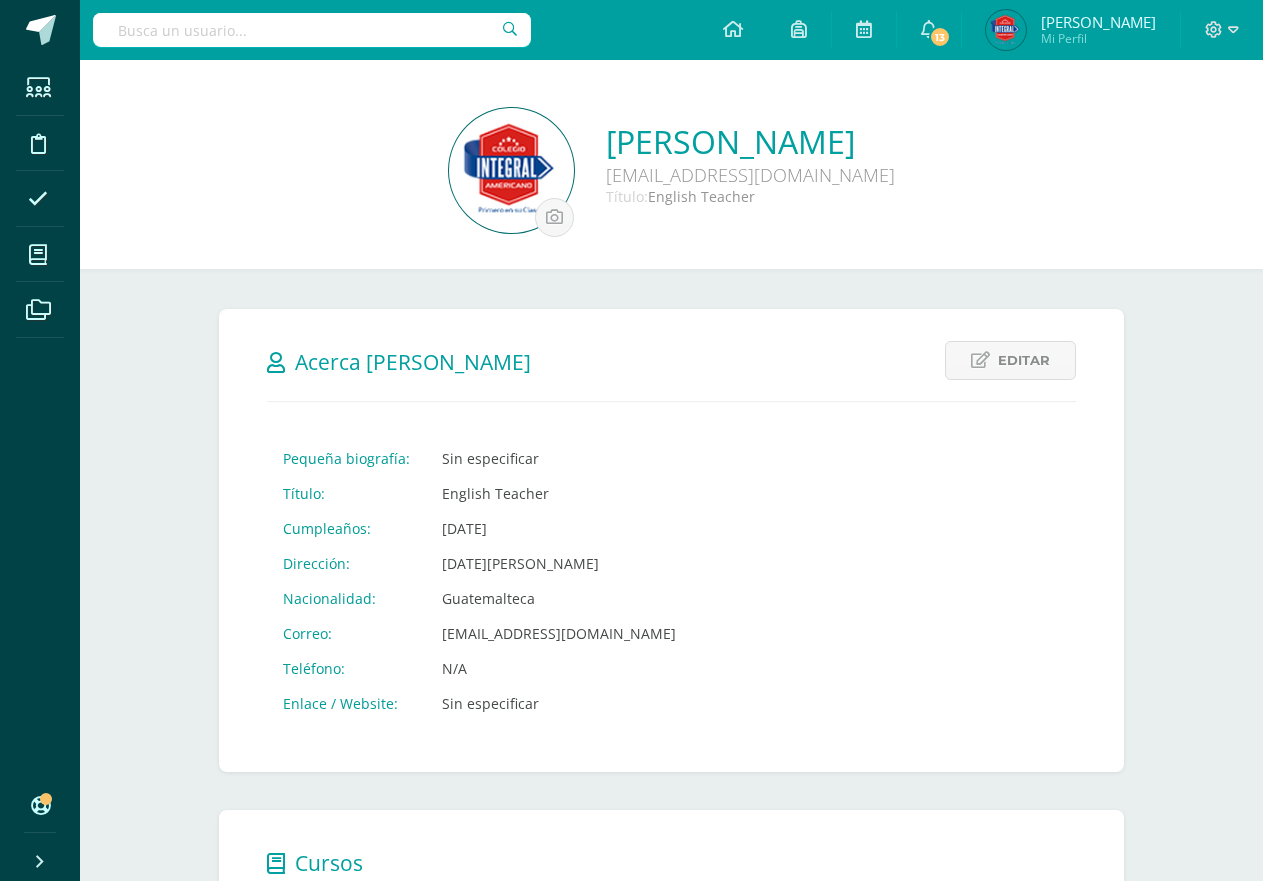 scroll, scrollTop: 450, scrollLeft: 0, axis: vertical 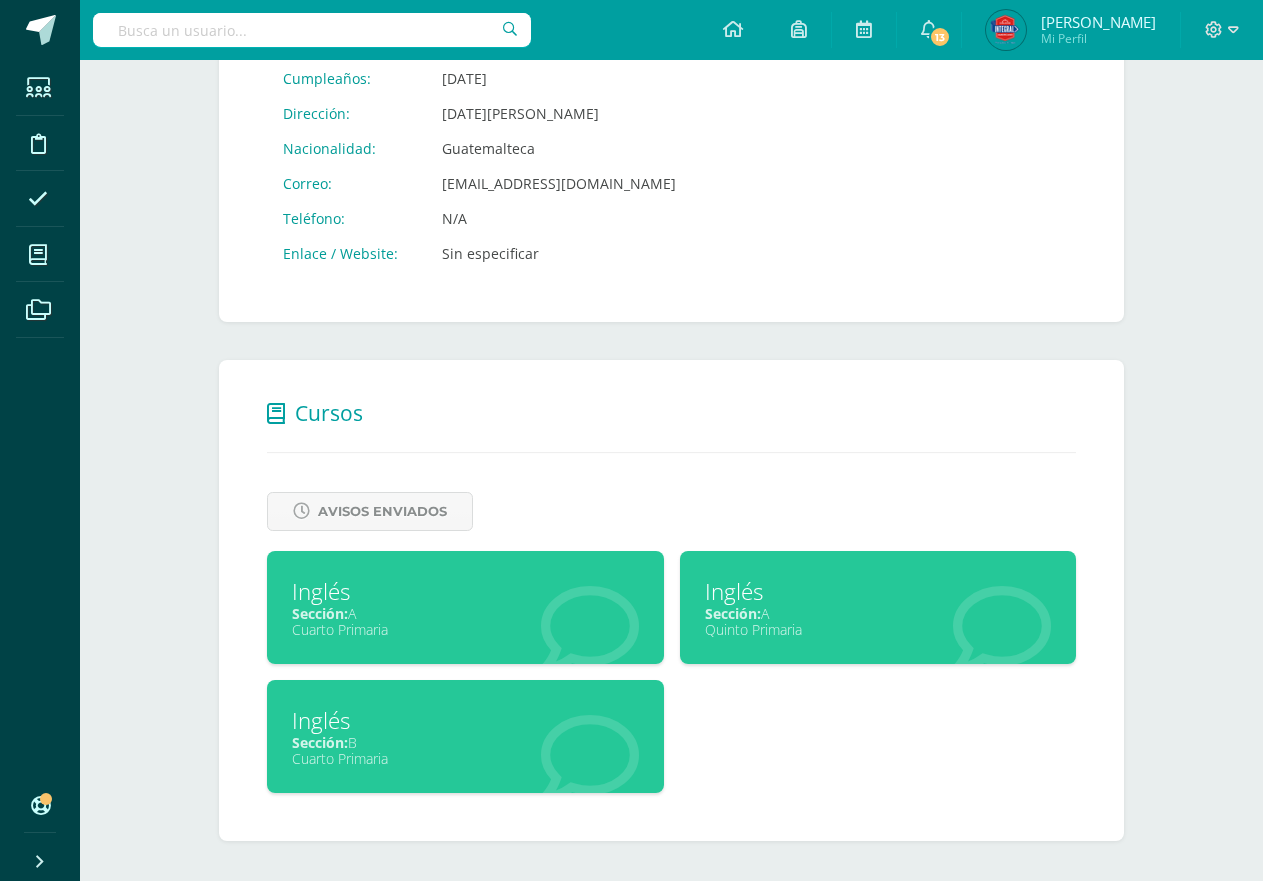 click on "Inglés" at bounding box center (465, 720) 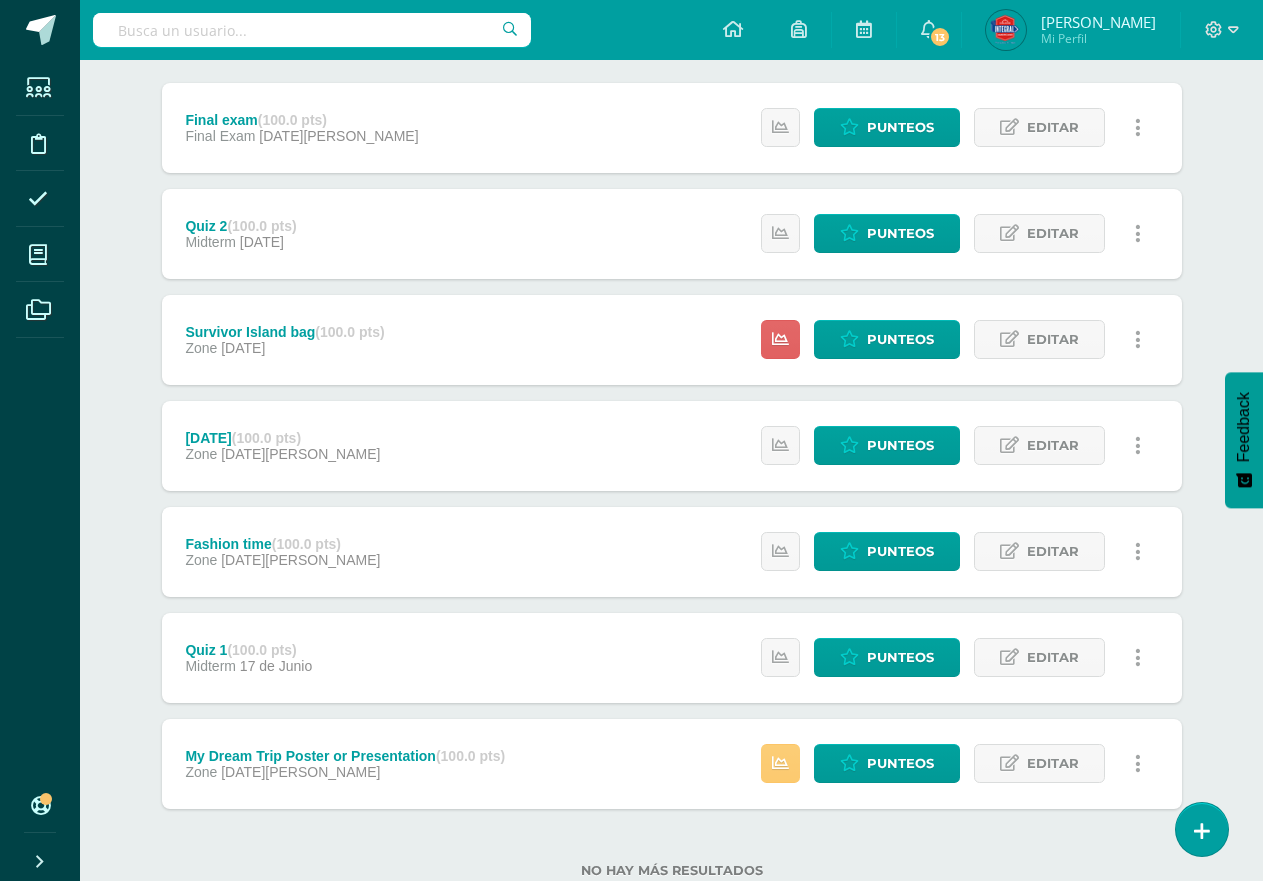 scroll, scrollTop: 311, scrollLeft: 0, axis: vertical 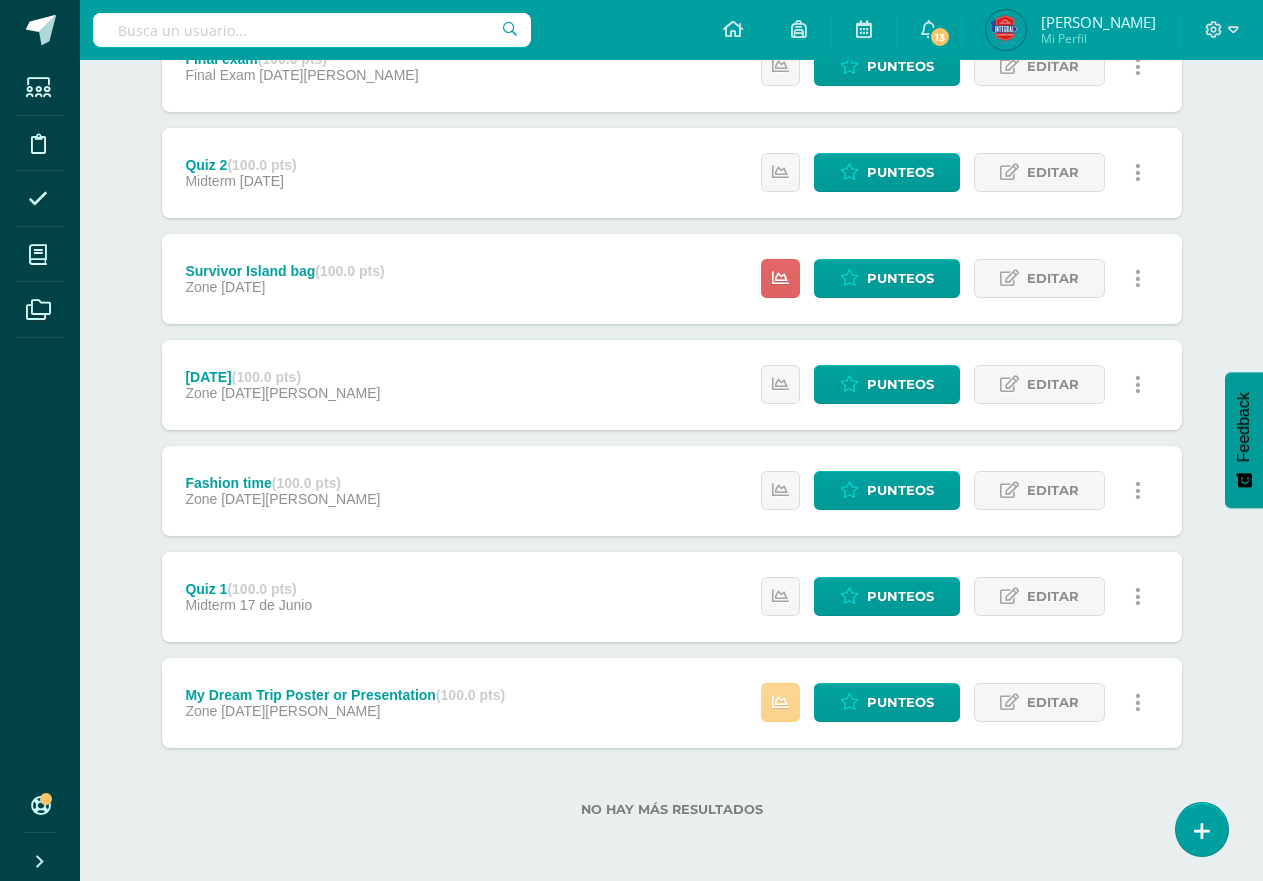 click at bounding box center [780, 702] 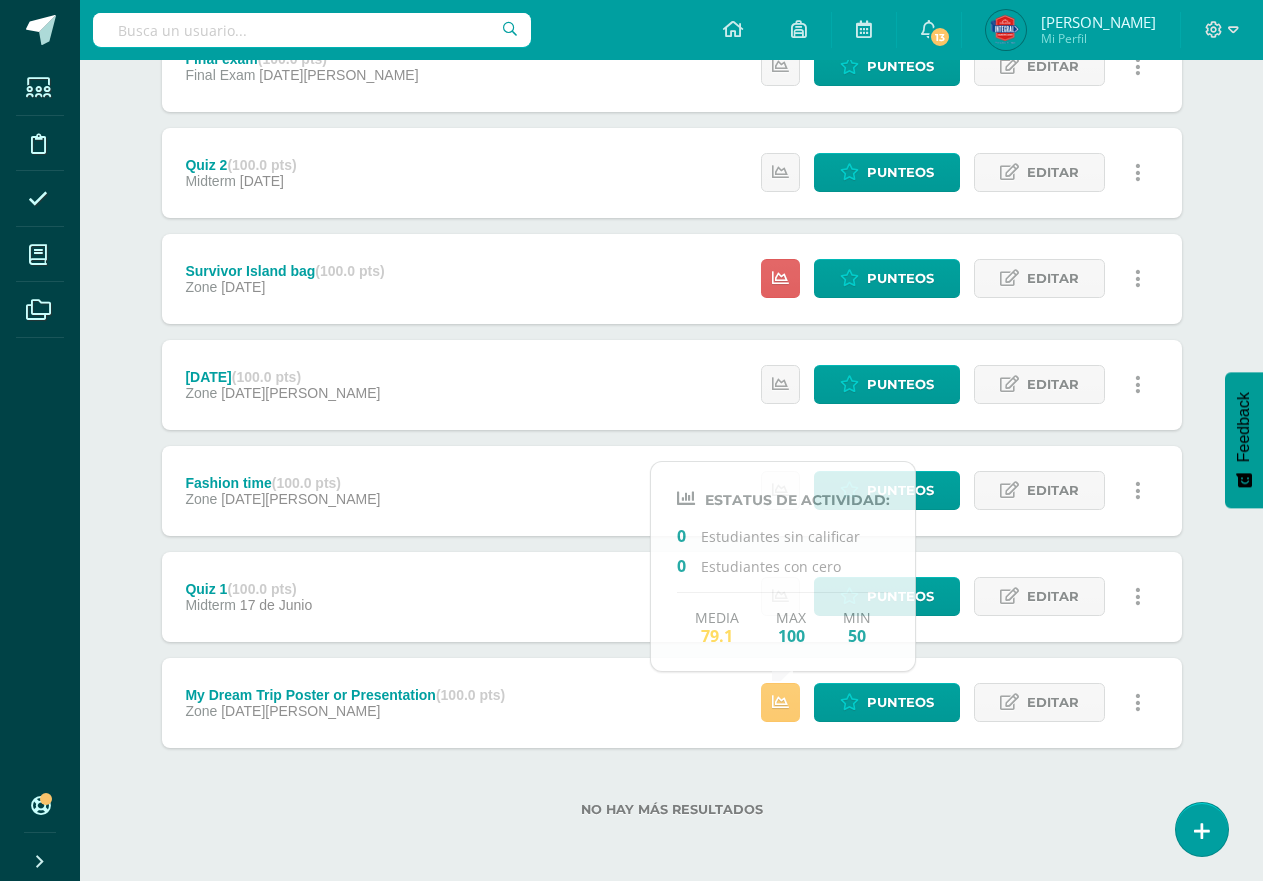 click on "Fashion time  (100.0 pts)
Zone
04 de Julio
Estatus de Actividad:
0
Estudiantes sin calificar
0
Estudiantes con cero
Media
82.8
Max
100
Min
70
Punteos
Editar" at bounding box center [672, 491] 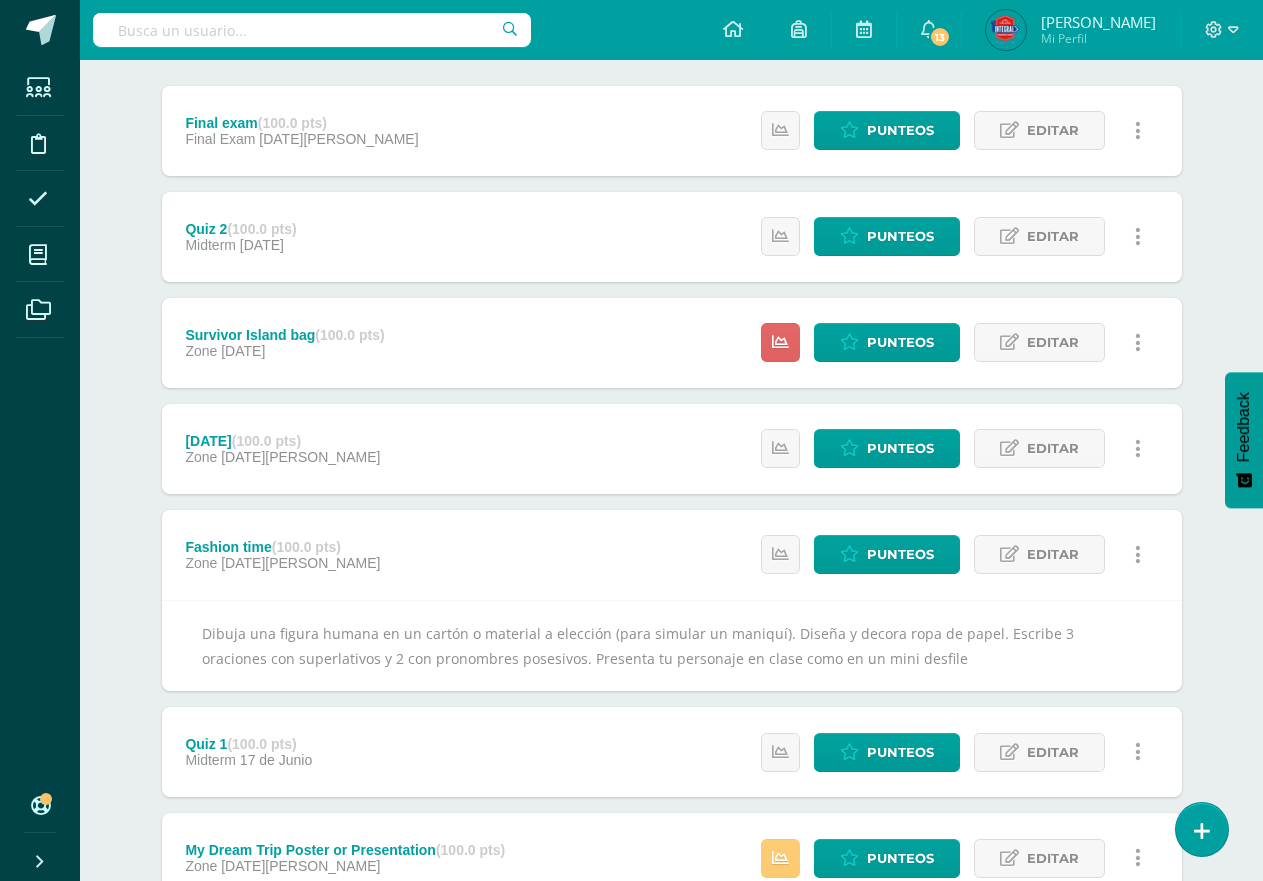 scroll, scrollTop: 211, scrollLeft: 0, axis: vertical 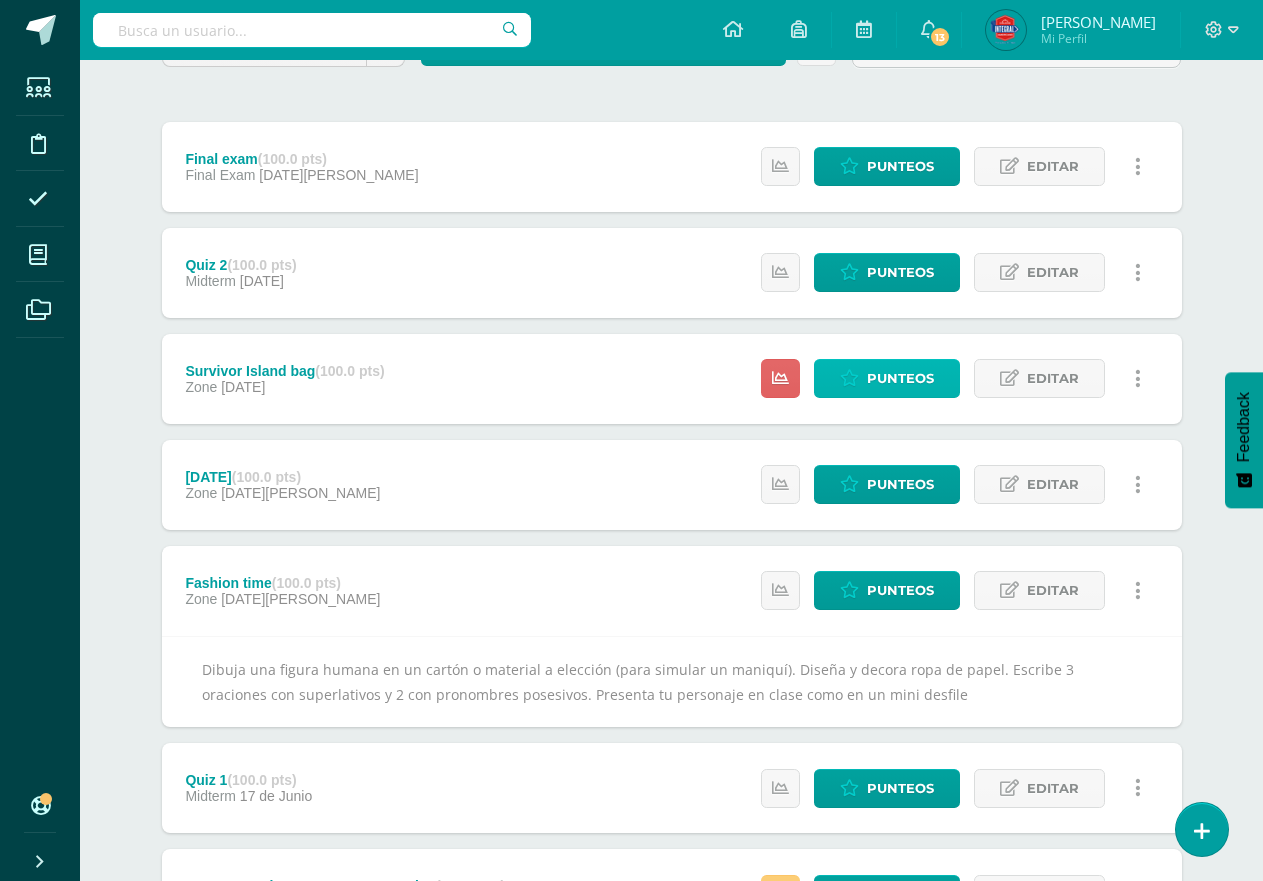 click on "Punteos" at bounding box center [900, 378] 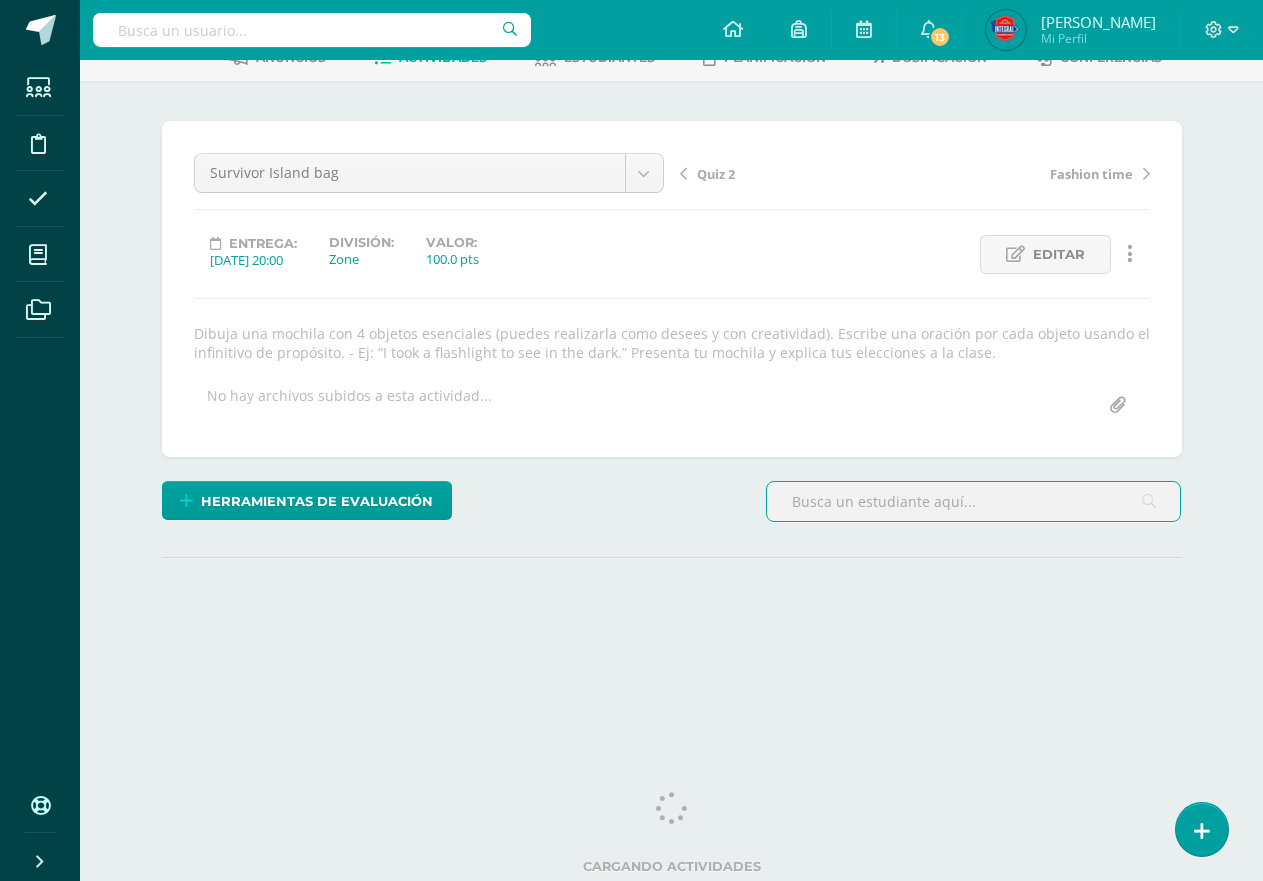 scroll, scrollTop: 118, scrollLeft: 0, axis: vertical 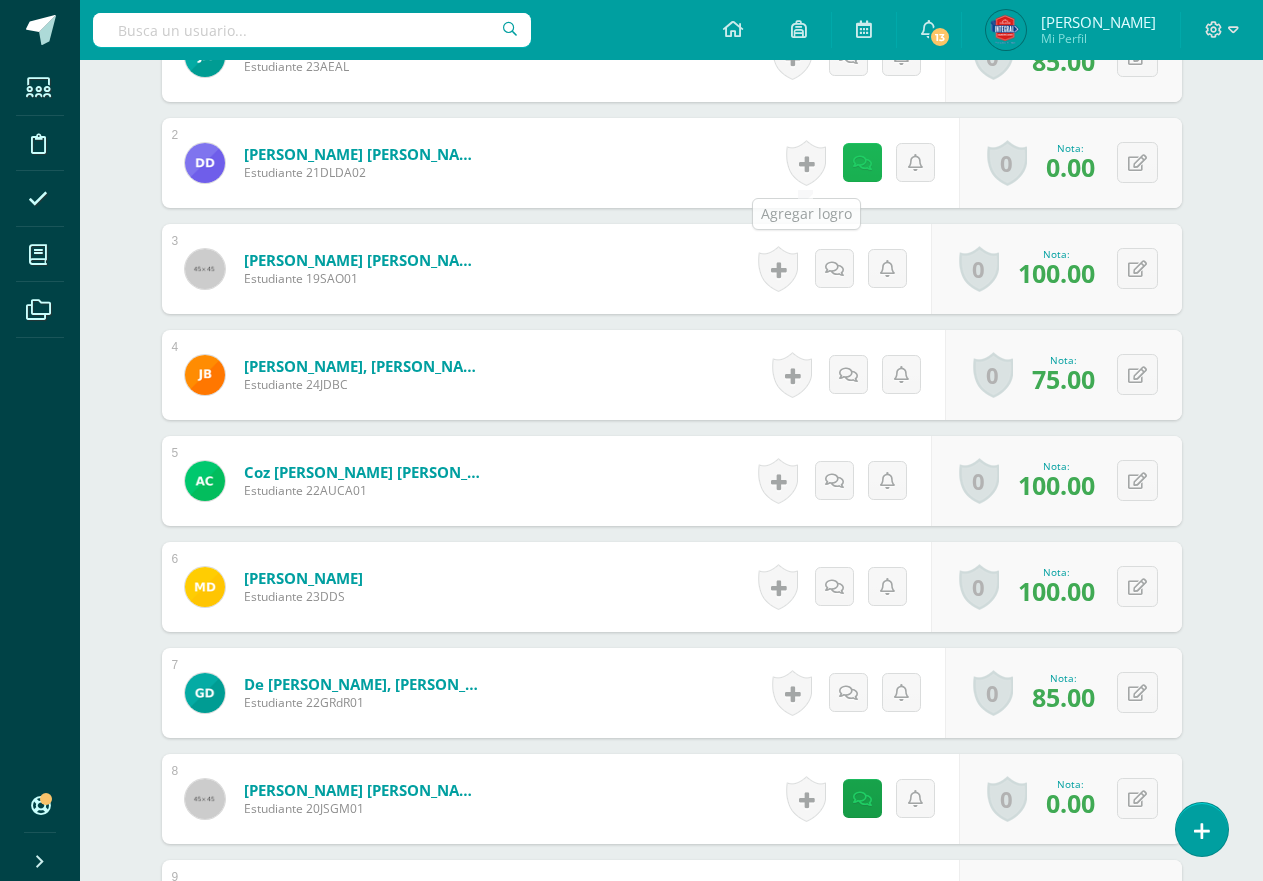 click at bounding box center [862, 162] 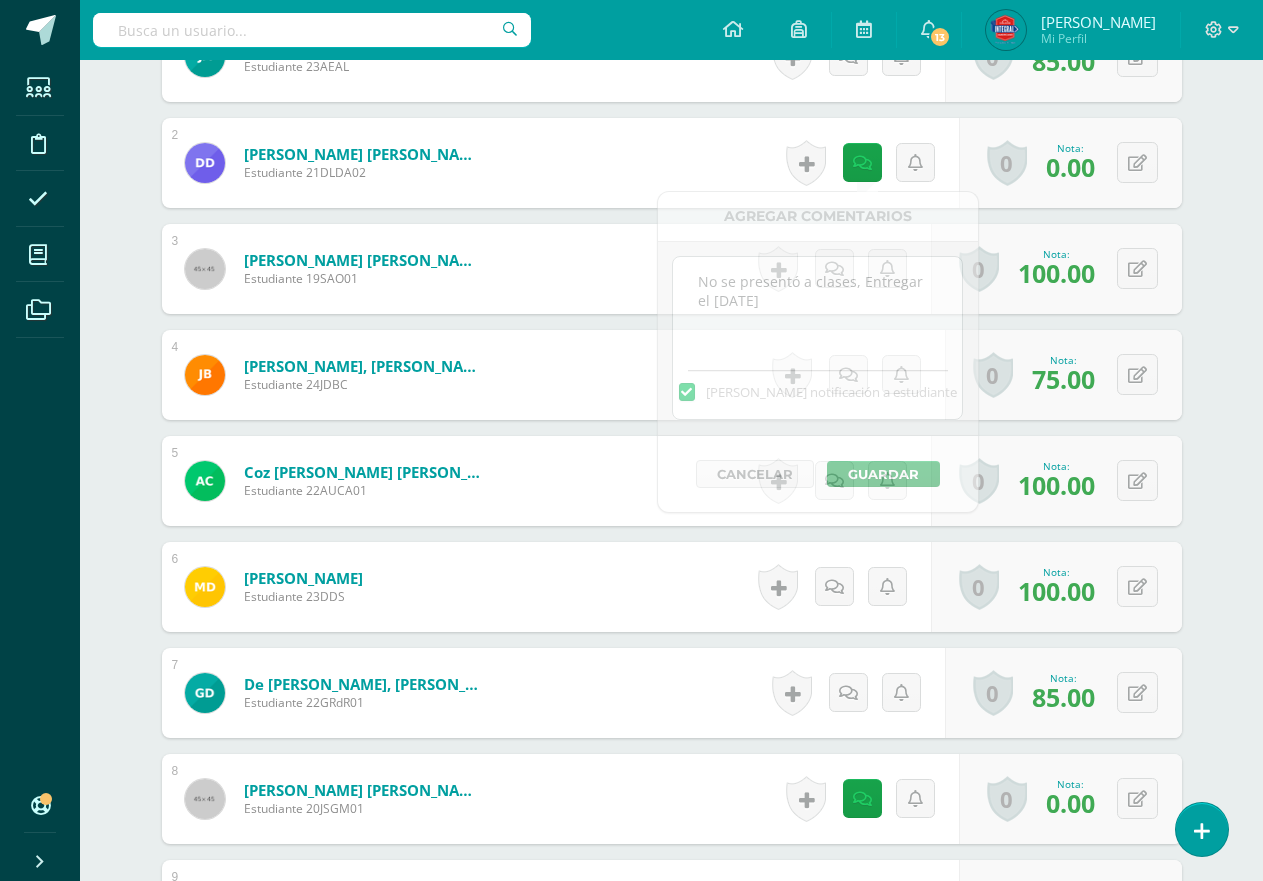 click on "0
Logros
Logros obtenidos
Aún no hay logros agregados
Nota:
0.00" at bounding box center (1070, 163) 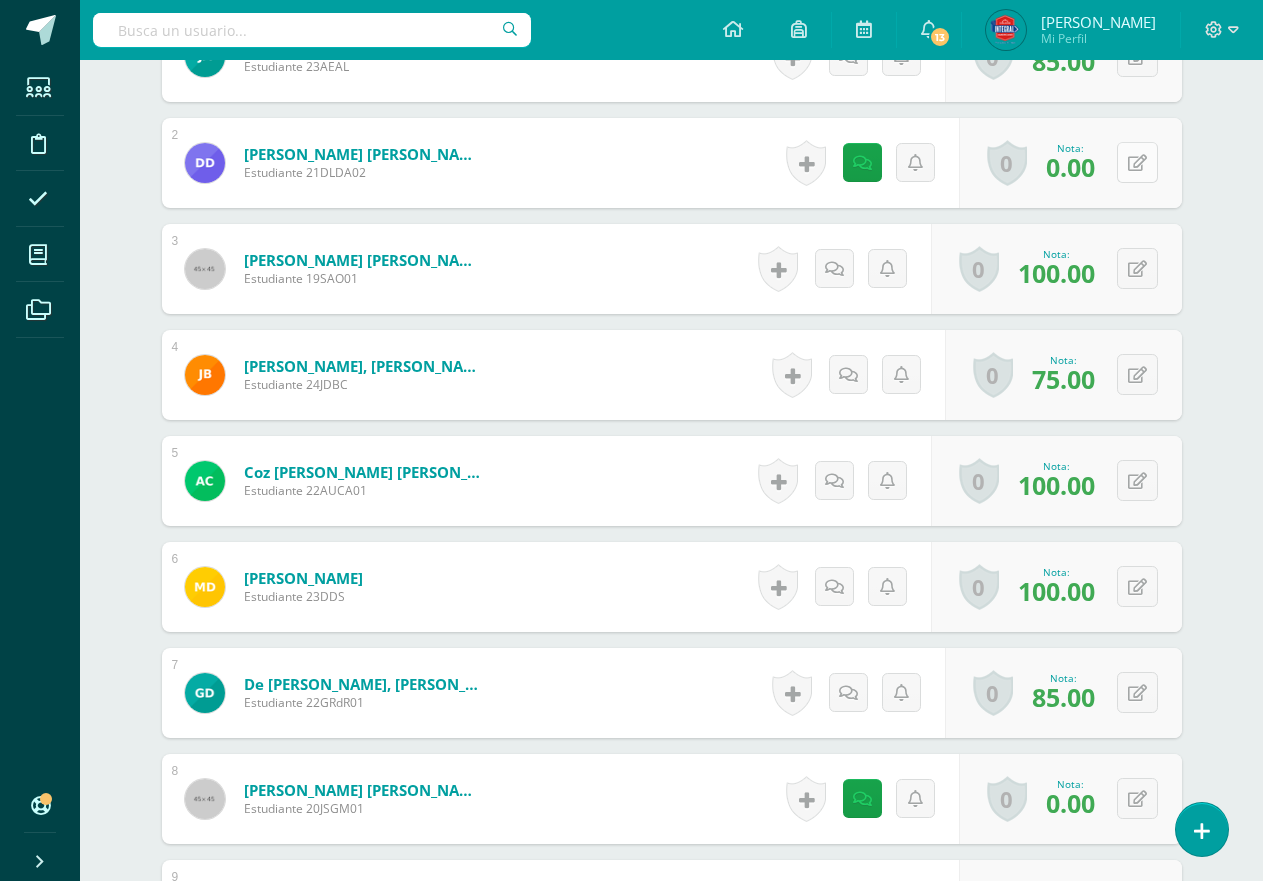 click at bounding box center [1137, 162] 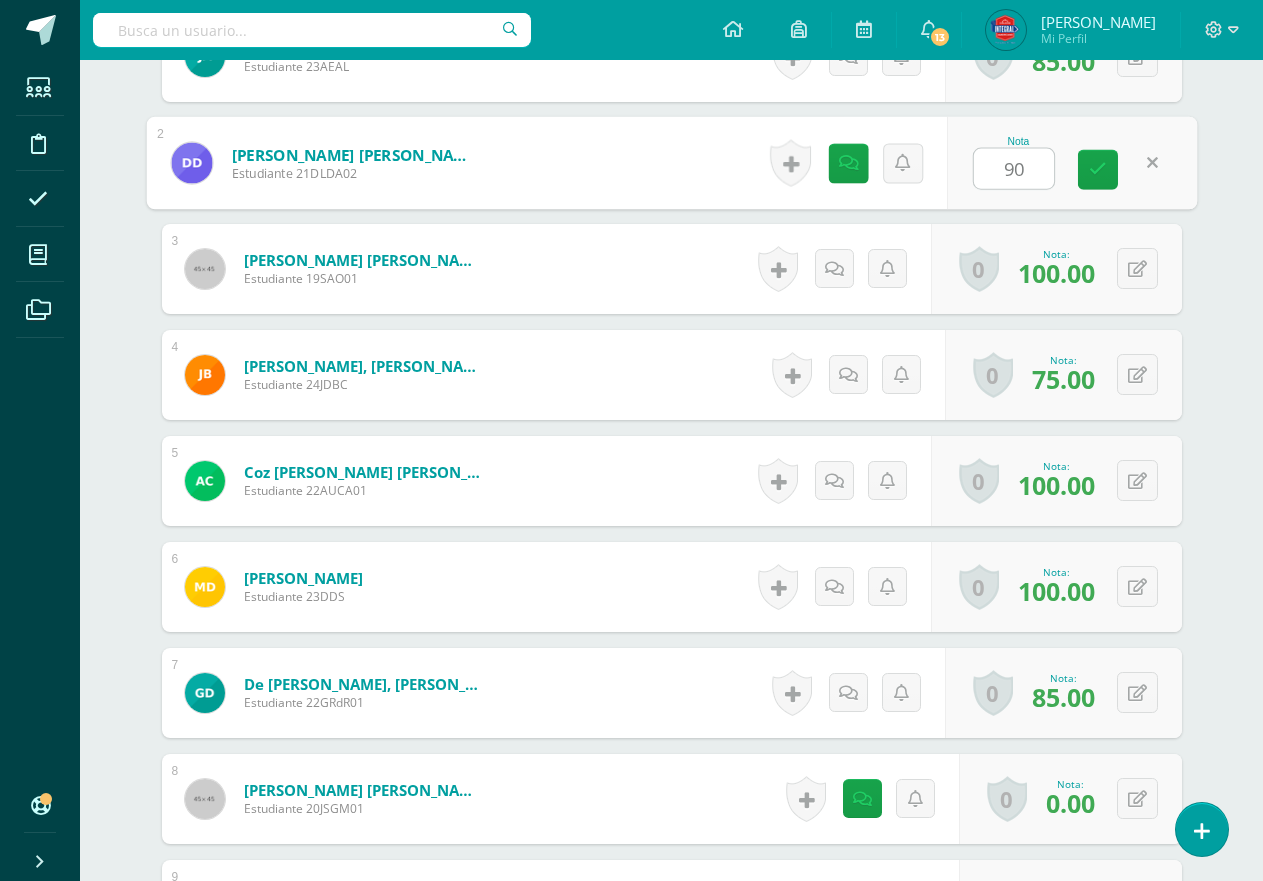 type on "9" 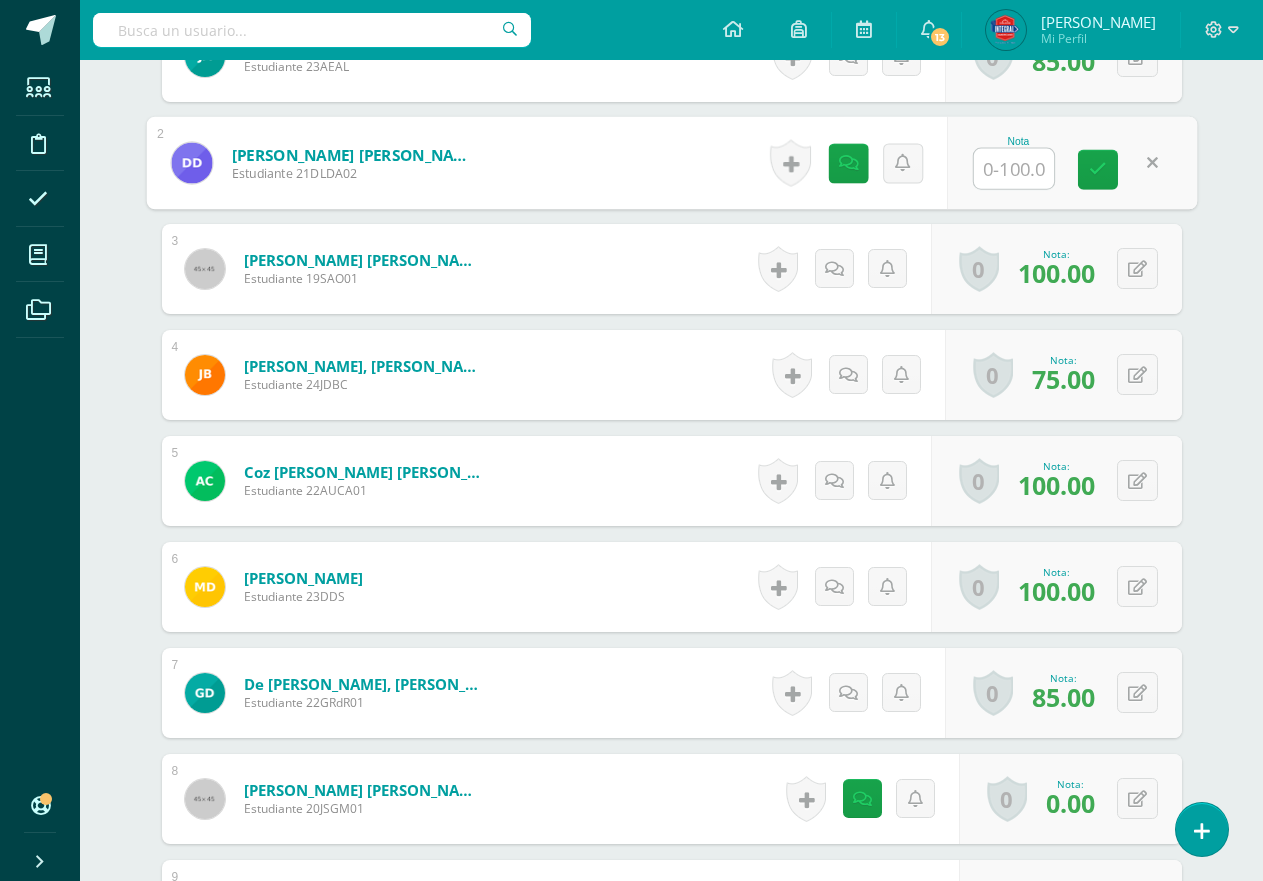 type on "7" 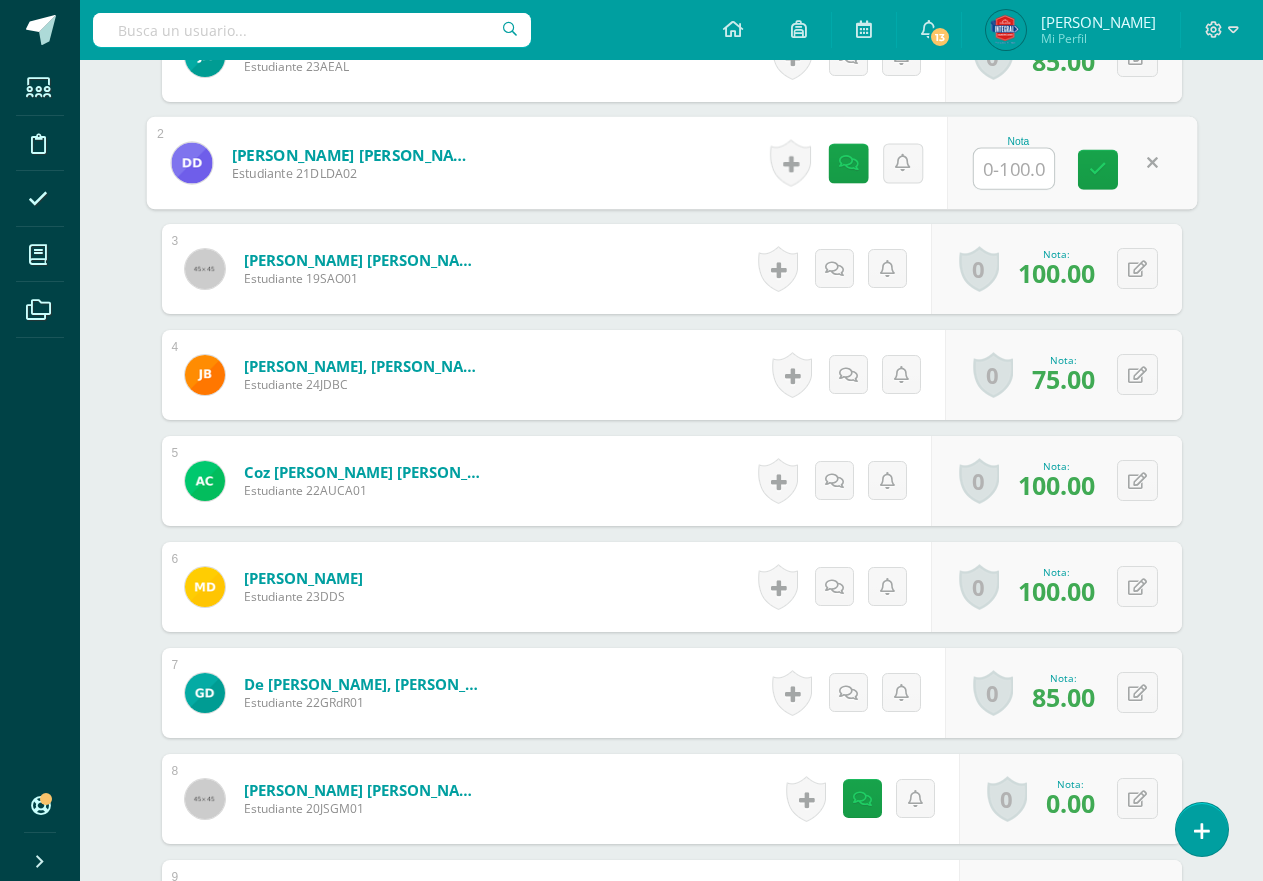 type on "0" 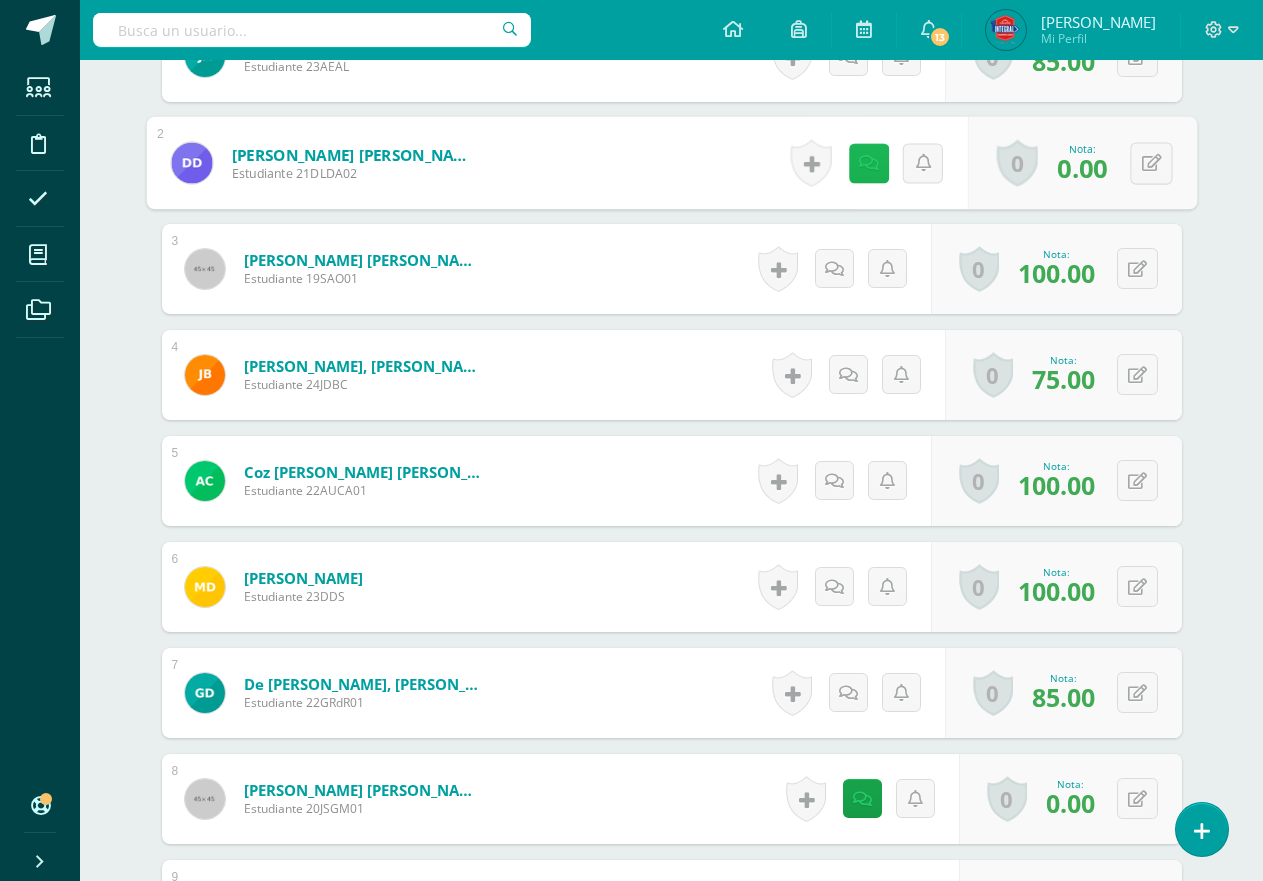 click at bounding box center (868, 163) 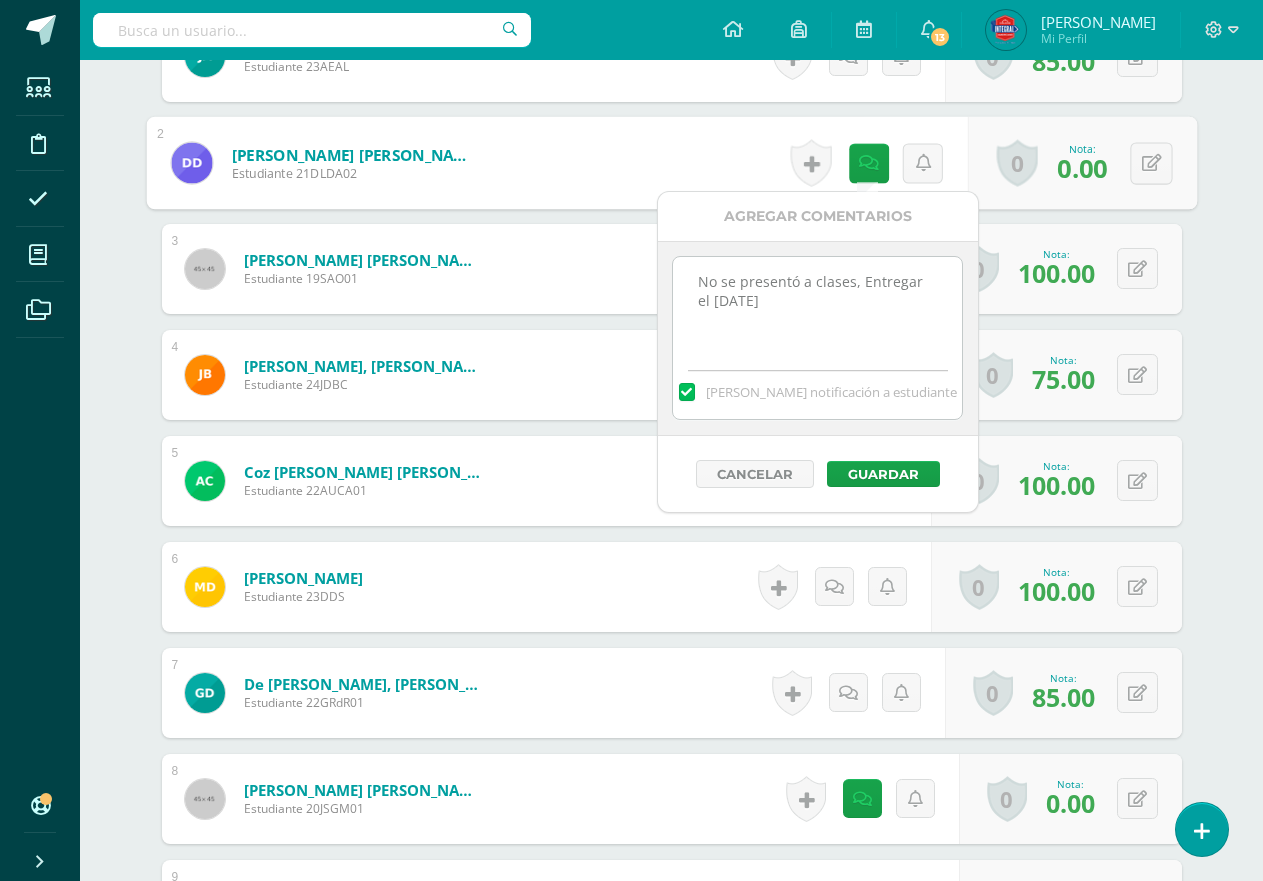 click on "No se presentó a clases, Entregar el lunes 14/07/2025" at bounding box center [817, 307] 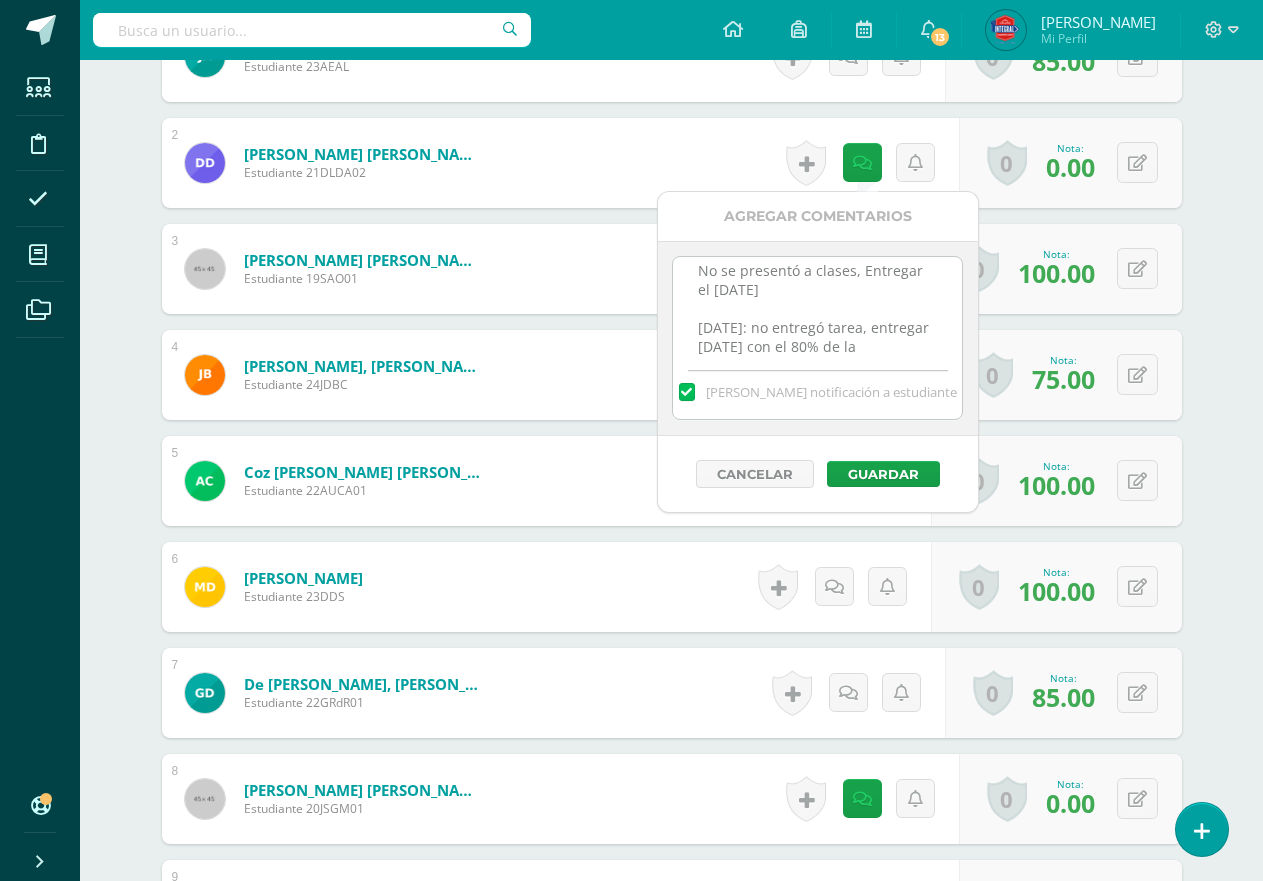 scroll, scrollTop: 30, scrollLeft: 0, axis: vertical 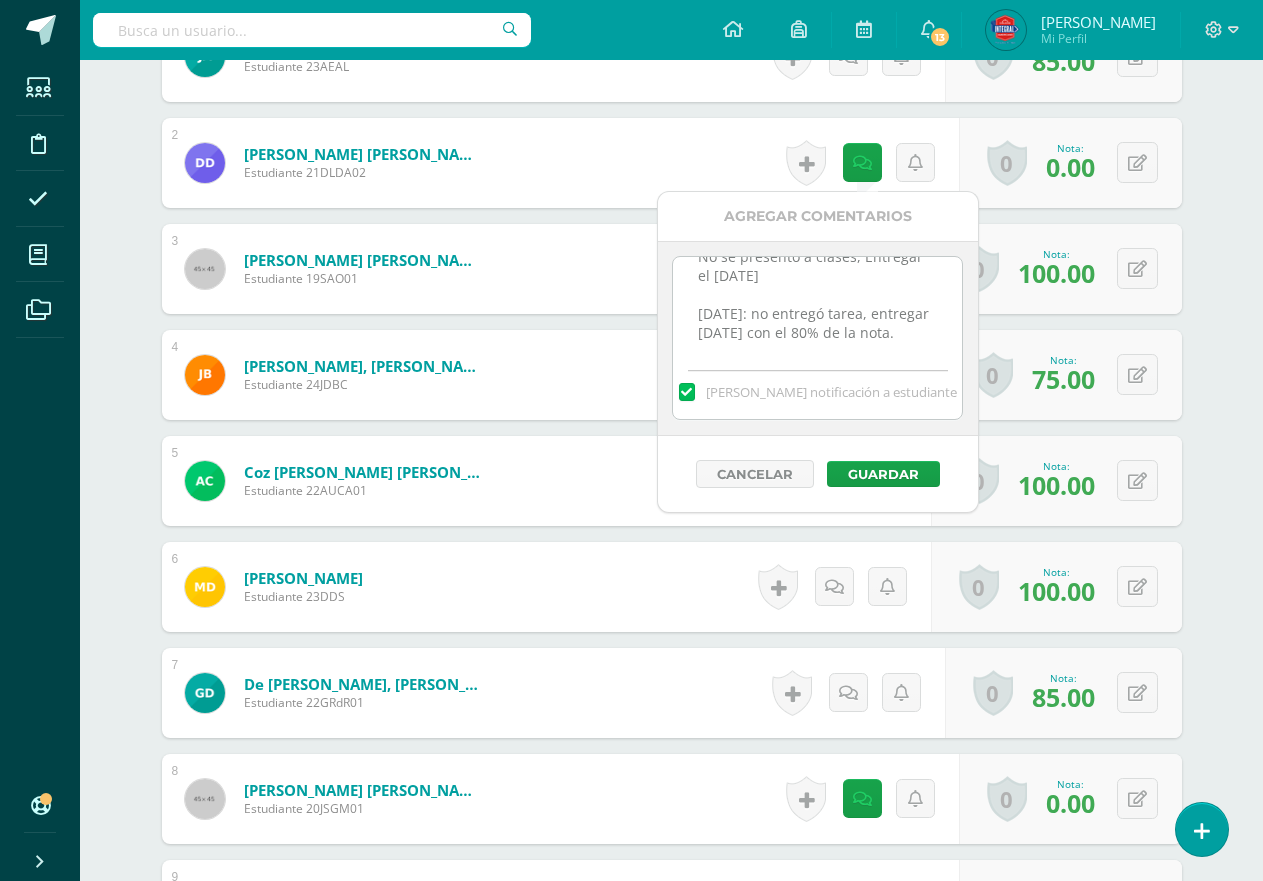 drag, startPoint x: 788, startPoint y: 352, endPoint x: 689, endPoint y: 306, distance: 109.165016 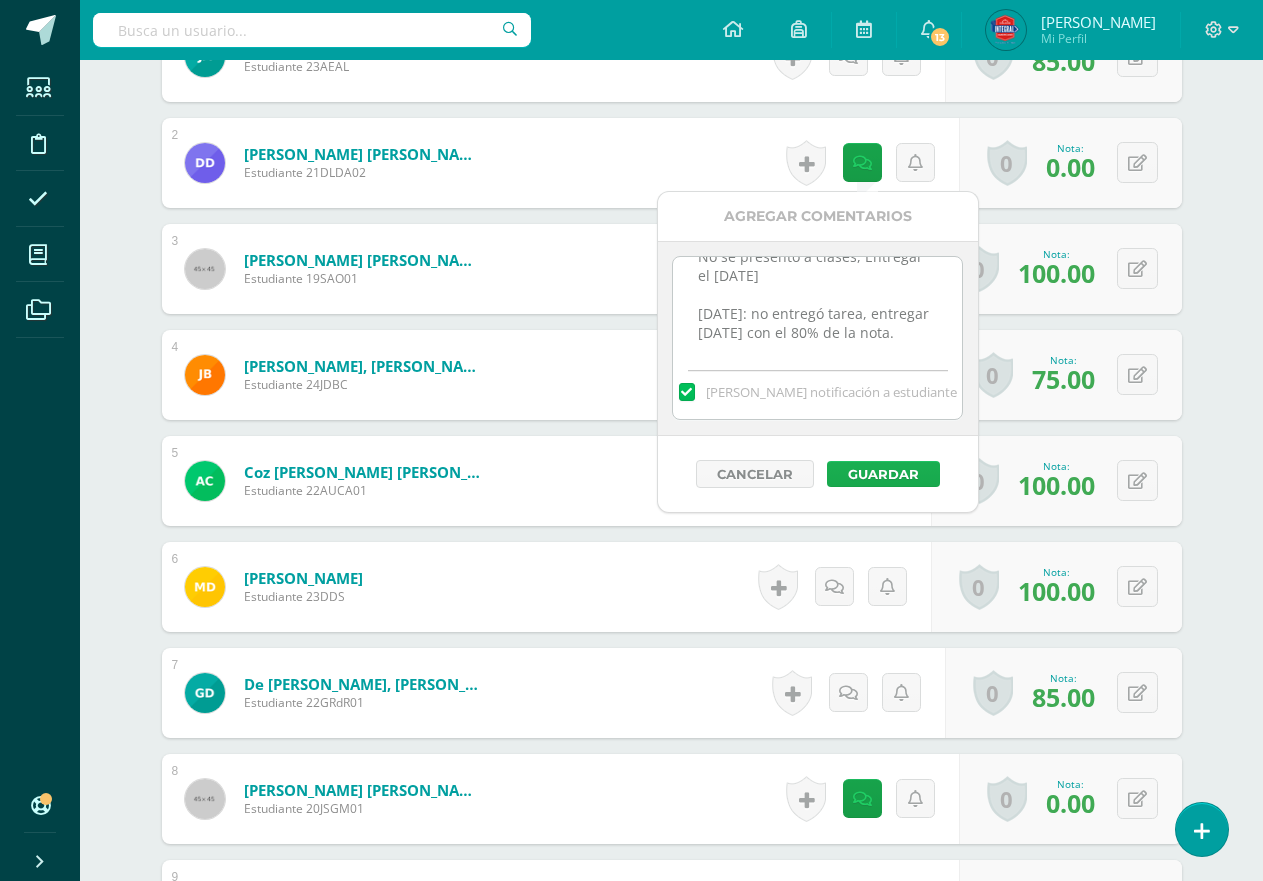 type on "No se presentó a clases, Entregar el lunes 14/07/2025
14/07/25: no entregó tarea, entregar mañana con el 80% de la nota." 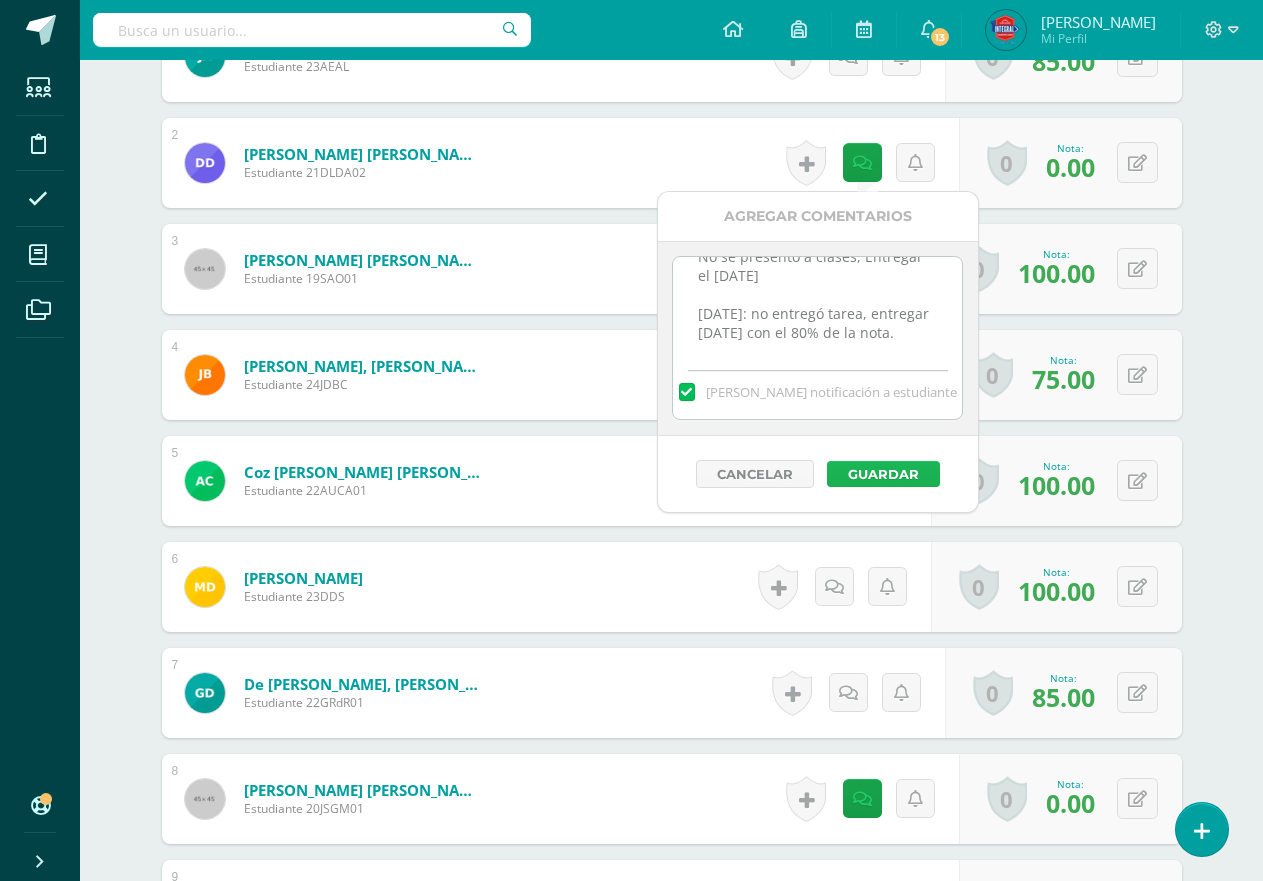 click on "Guardar" at bounding box center (883, 474) 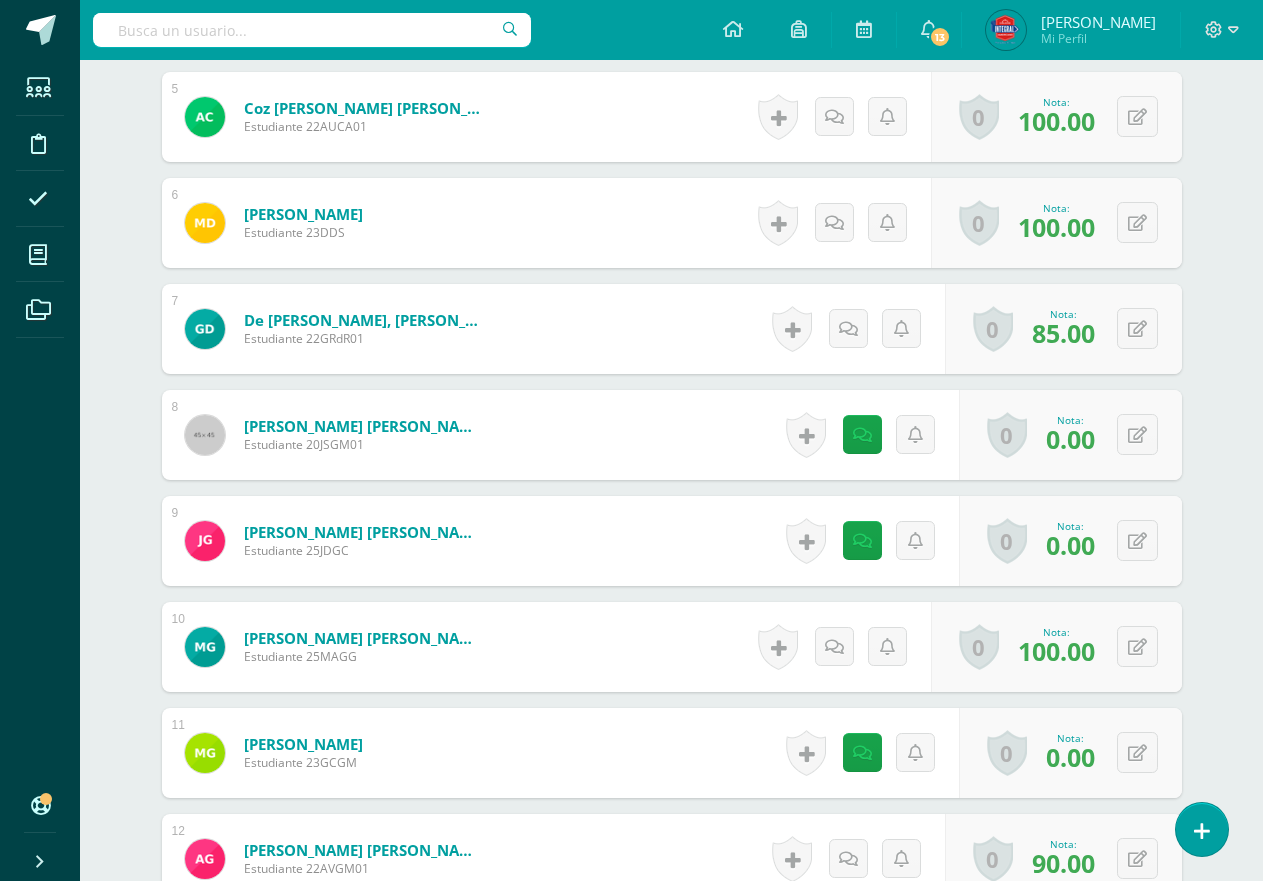 scroll, scrollTop: 1121, scrollLeft: 0, axis: vertical 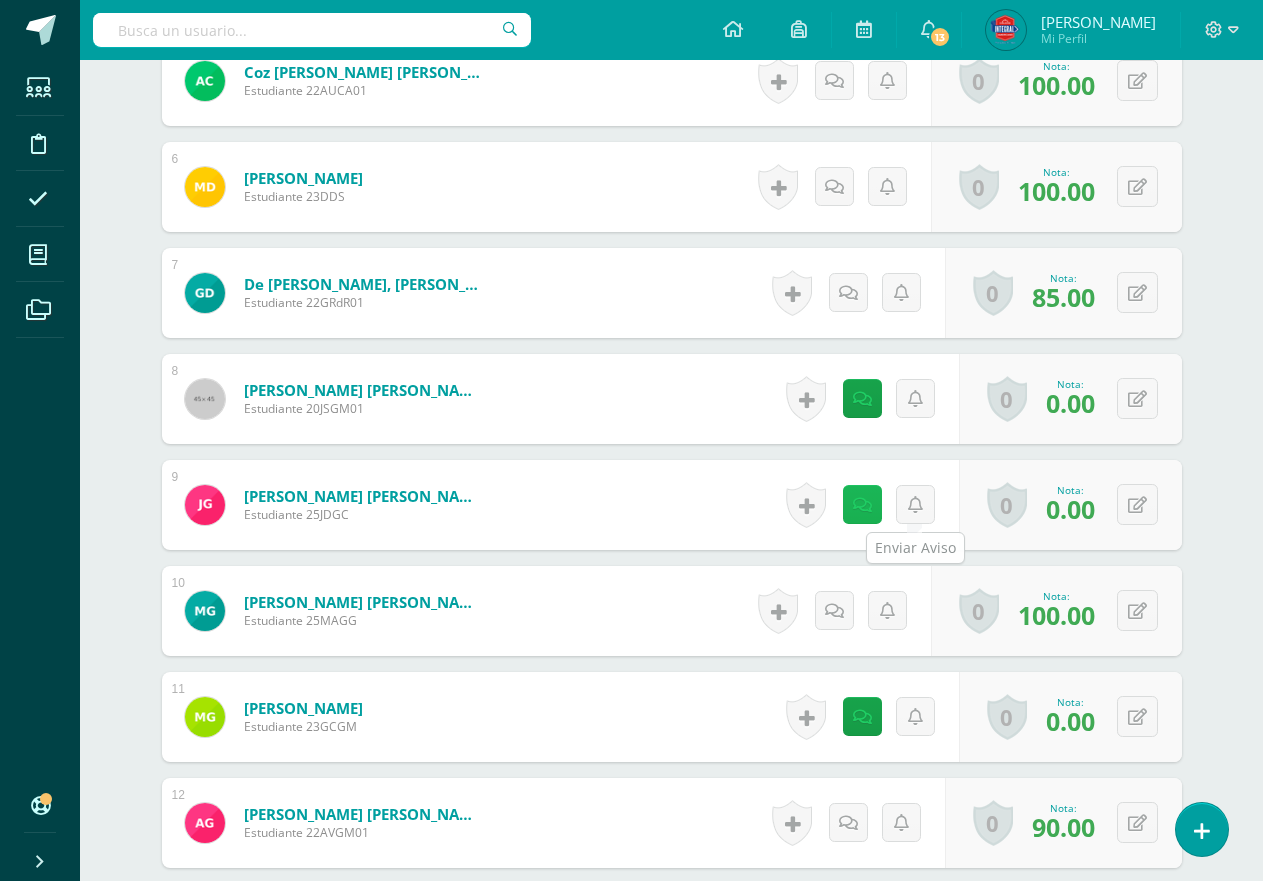 click at bounding box center (862, 505) 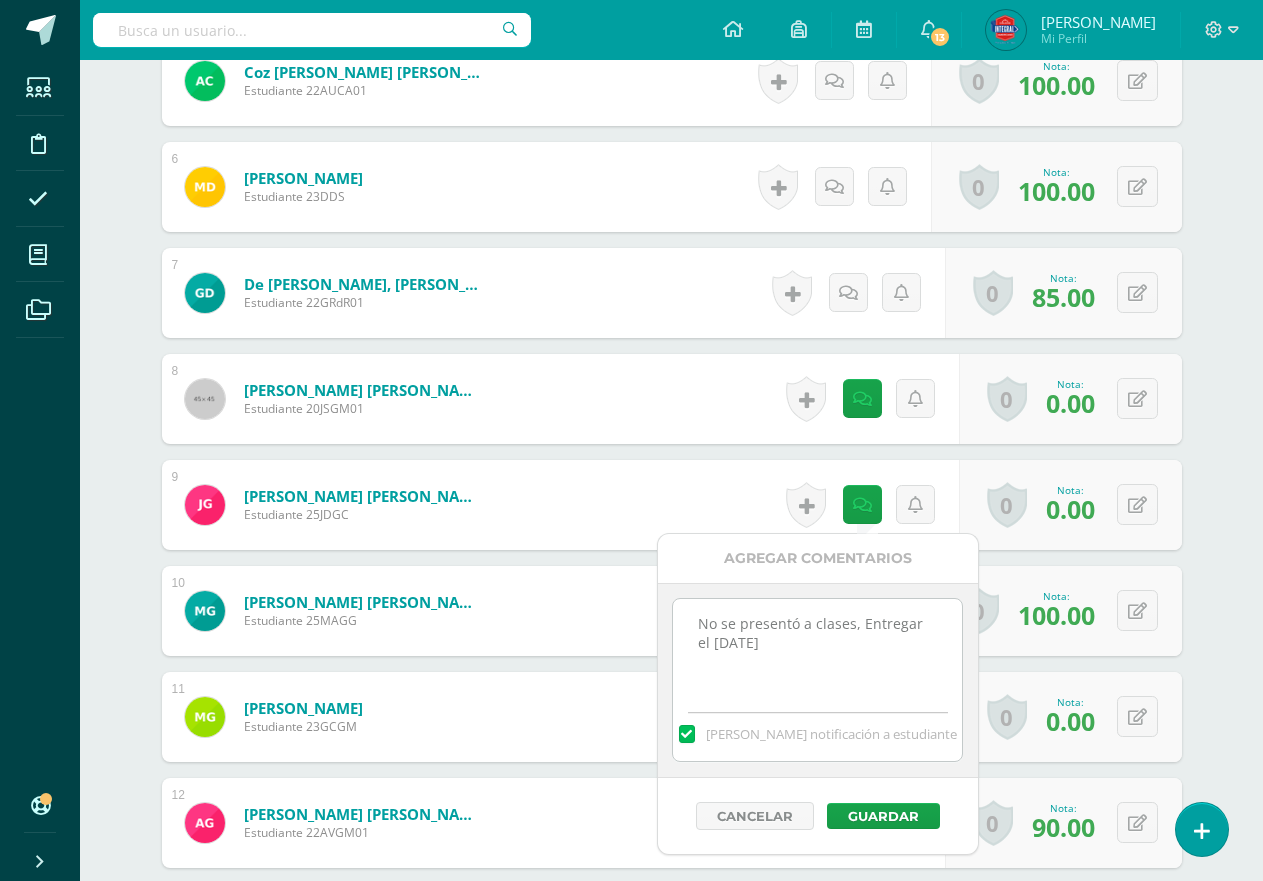 click on "No se presentó a clases, Entregar el lunes 14/07/2025" at bounding box center [817, 649] 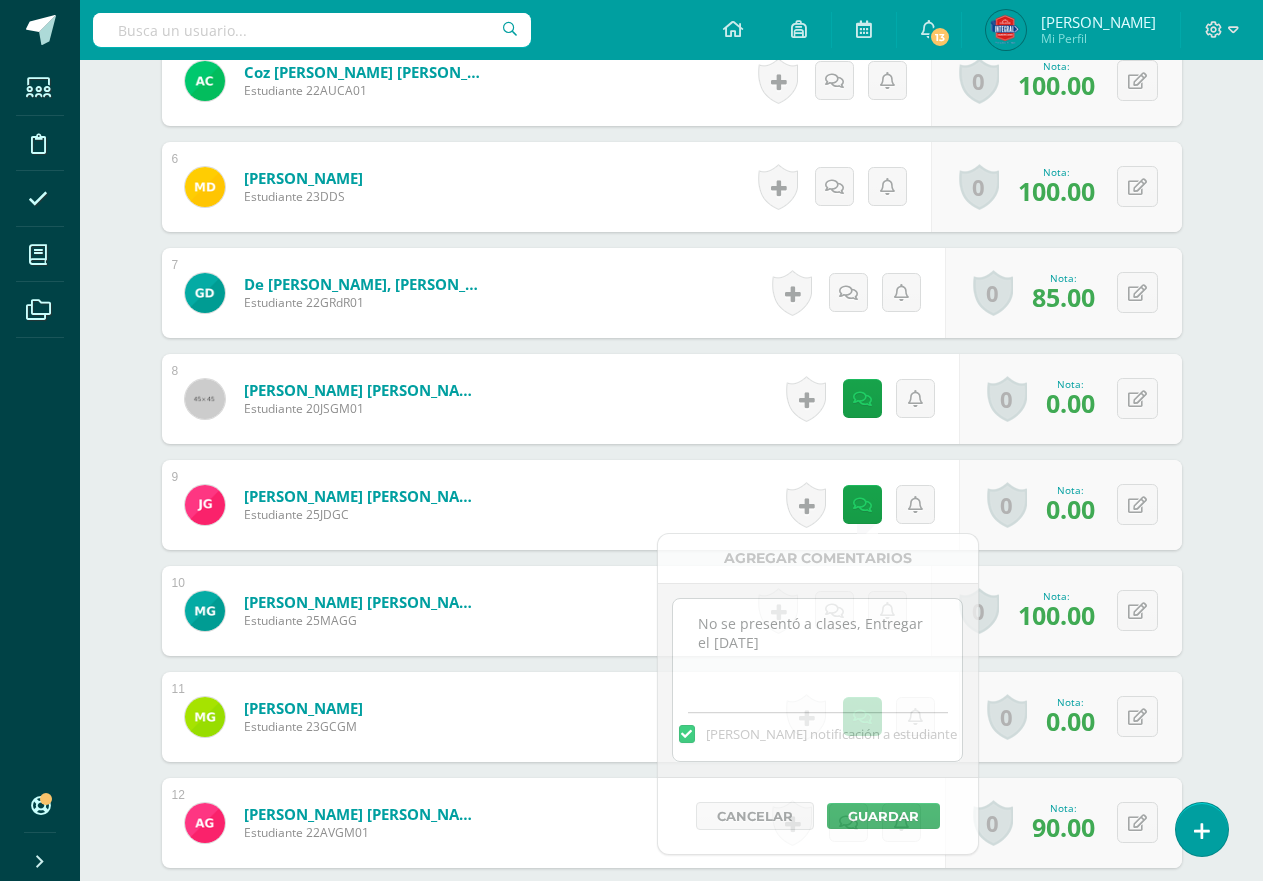 click on "Garzona Cifuentes, Juan Diego
Estudiante  25JDGC
Nota
0.00
0
Logros
Logros obtenidos
0.00" at bounding box center (672, 505) 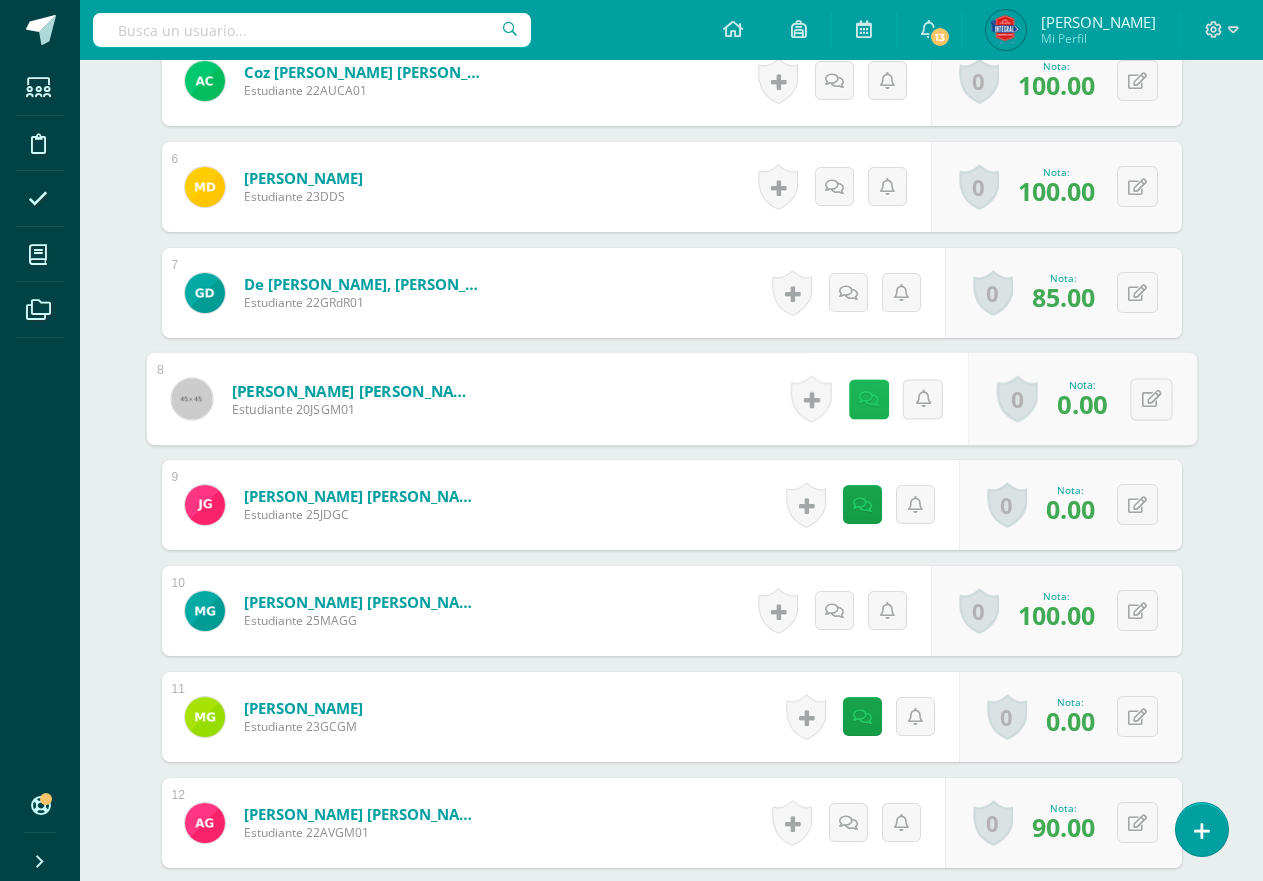 click at bounding box center (868, 398) 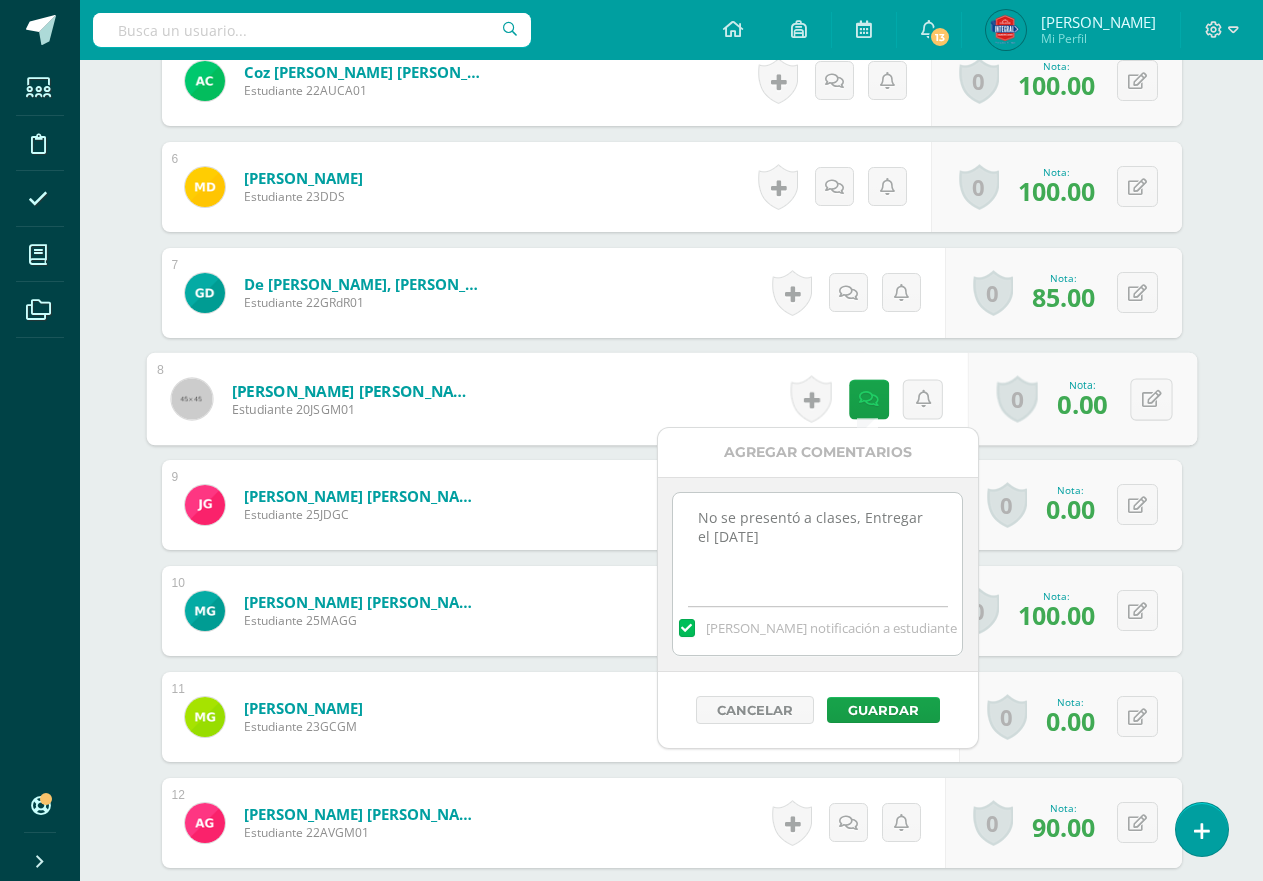 click on "No se presentó a clases, Entregar el lunes 14/07/2025" at bounding box center [817, 543] 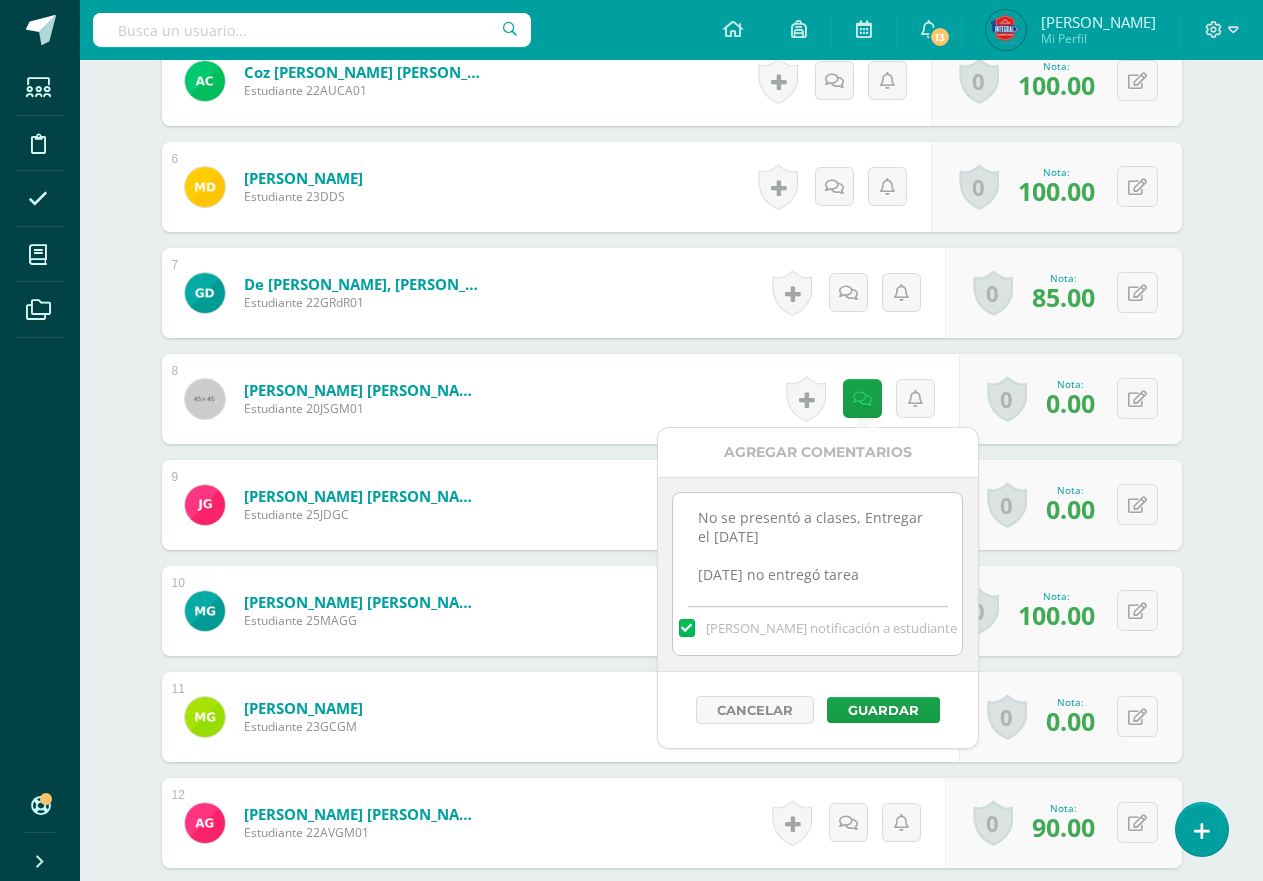 type on "No se presentó a clases, Entregar el lunes 14/07/2025
14/07/25 no entregó tarea" 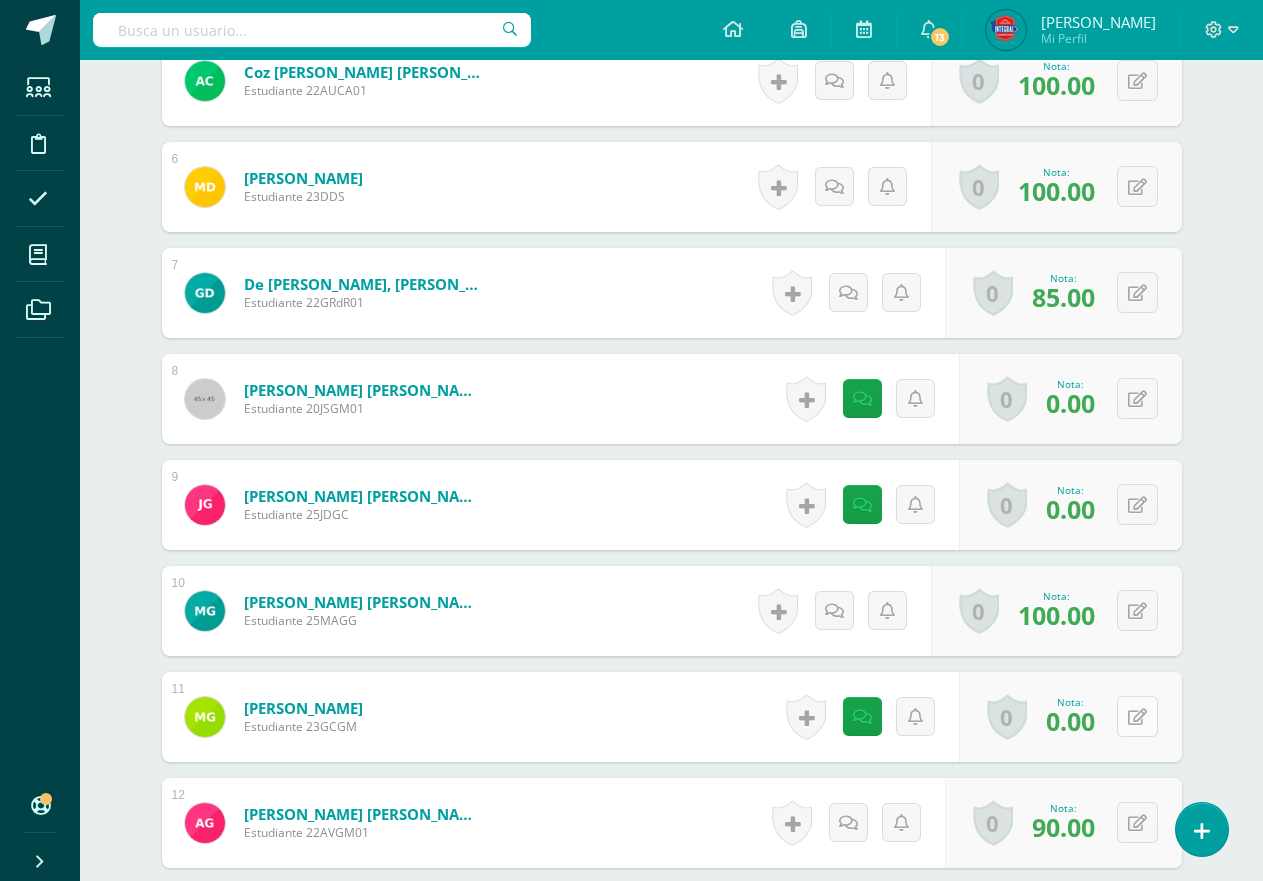 click at bounding box center (1137, 716) 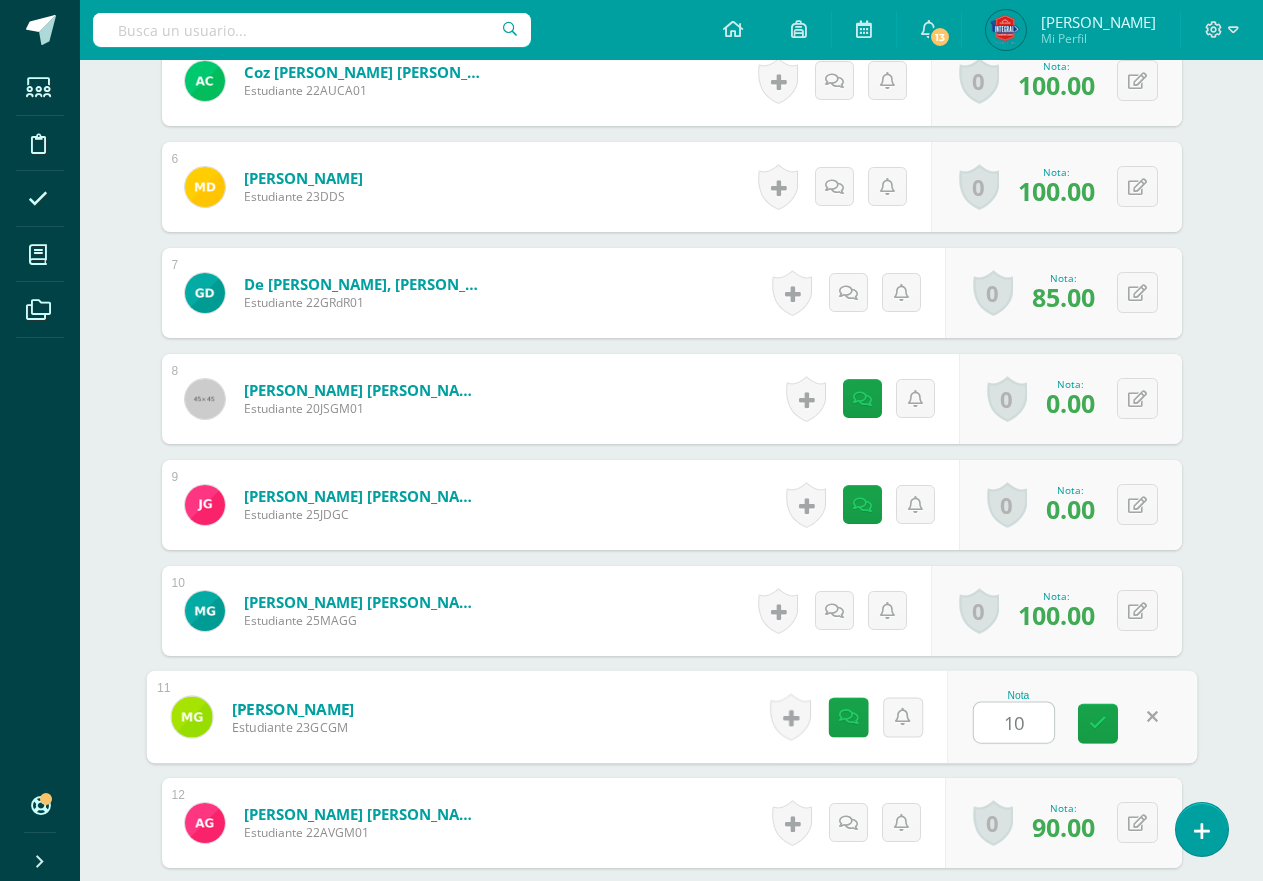 type on "1" 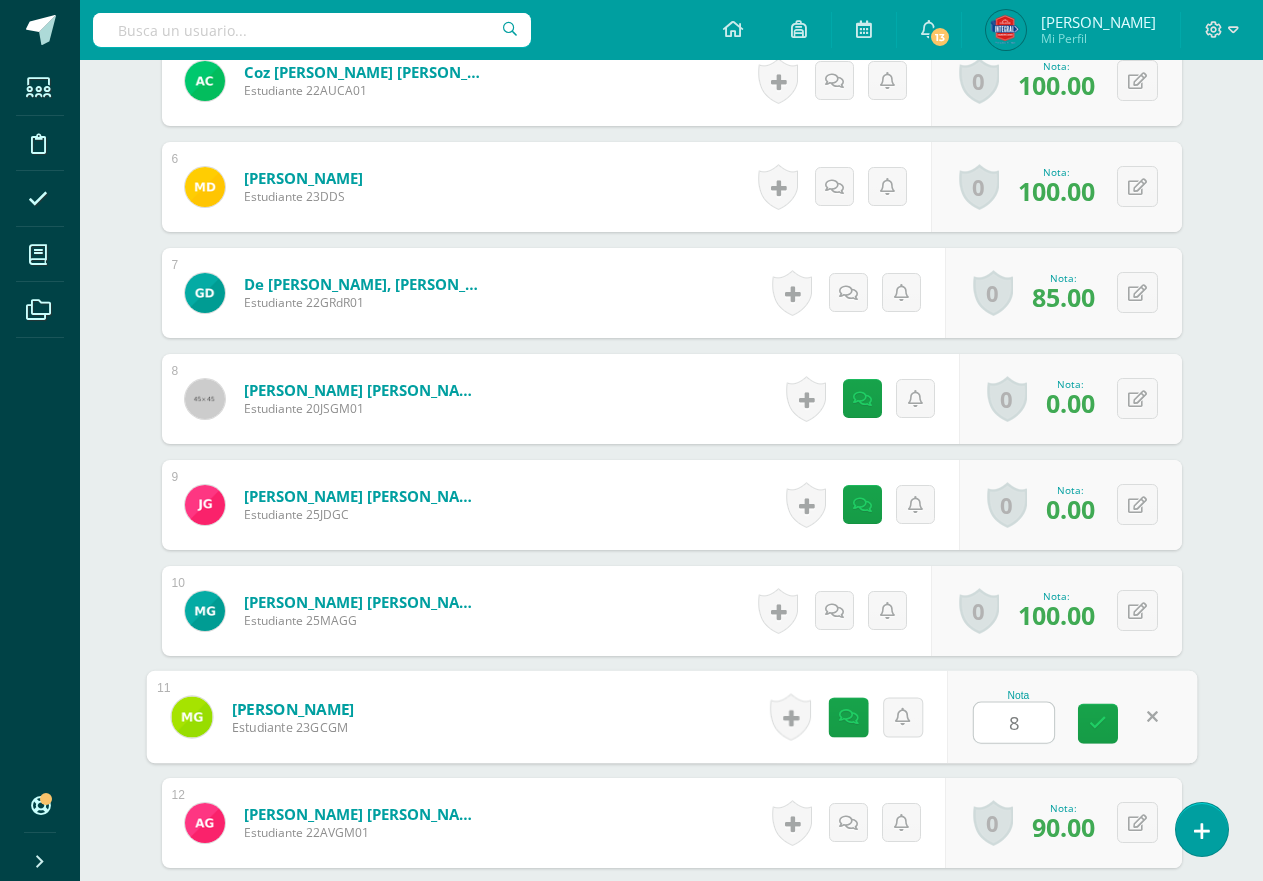 type on "80" 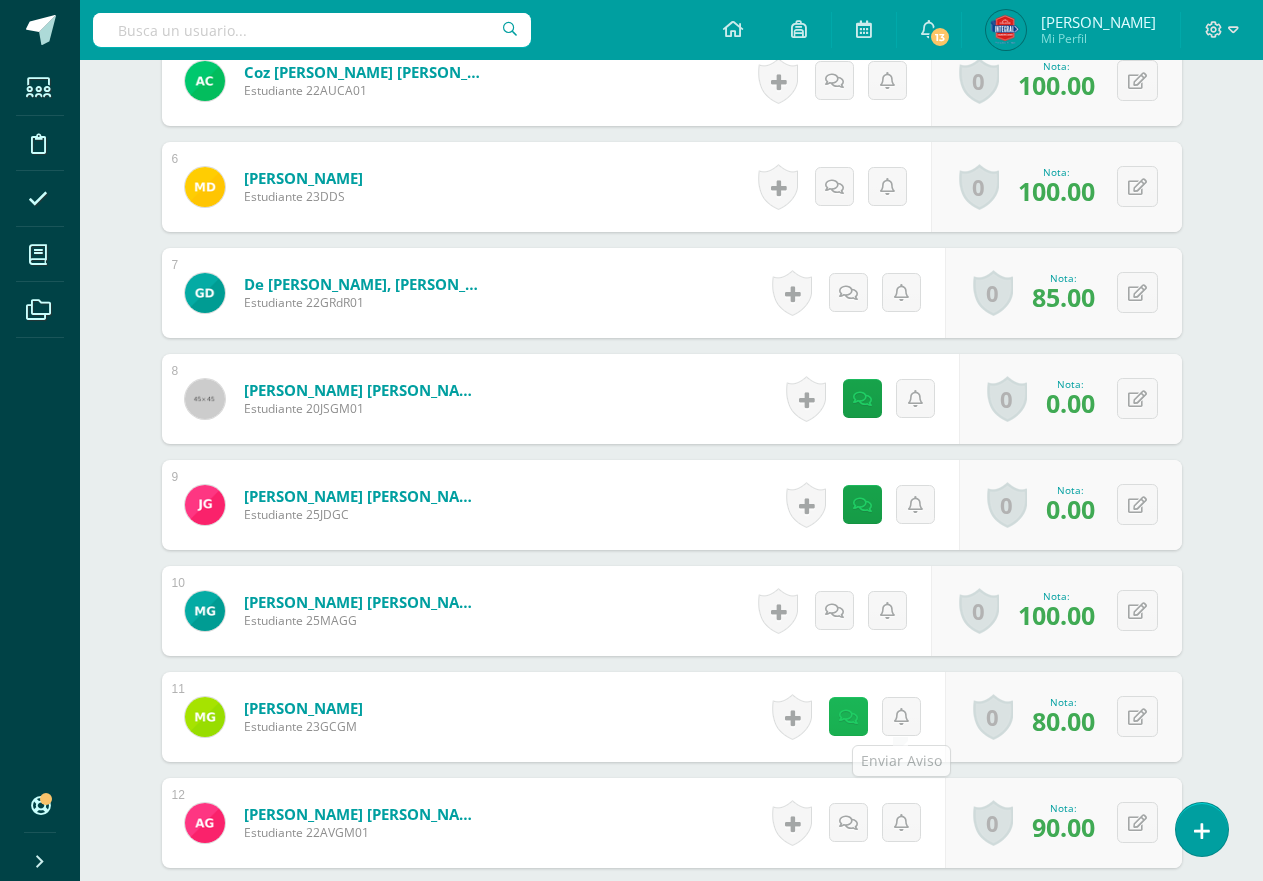click at bounding box center [848, 716] 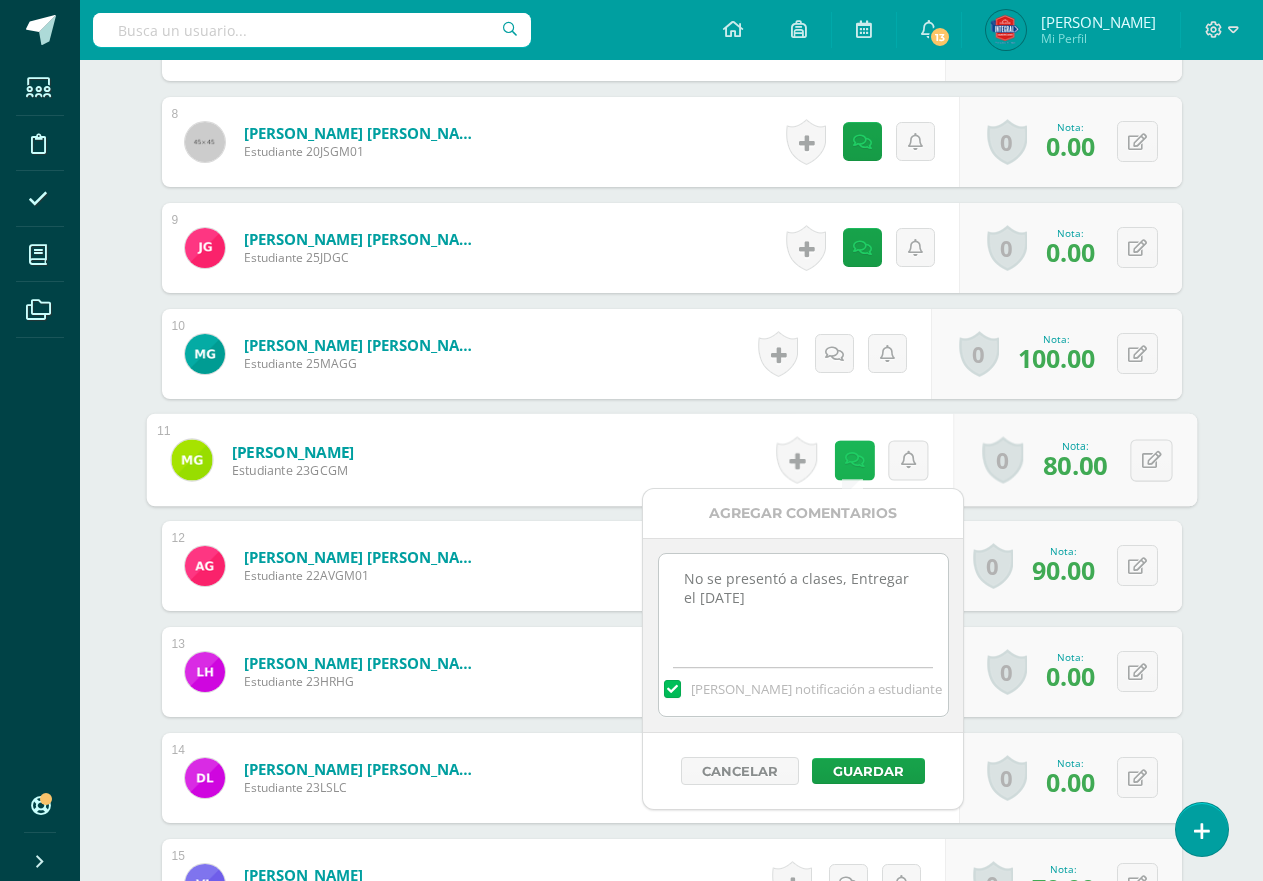 scroll, scrollTop: 1421, scrollLeft: 0, axis: vertical 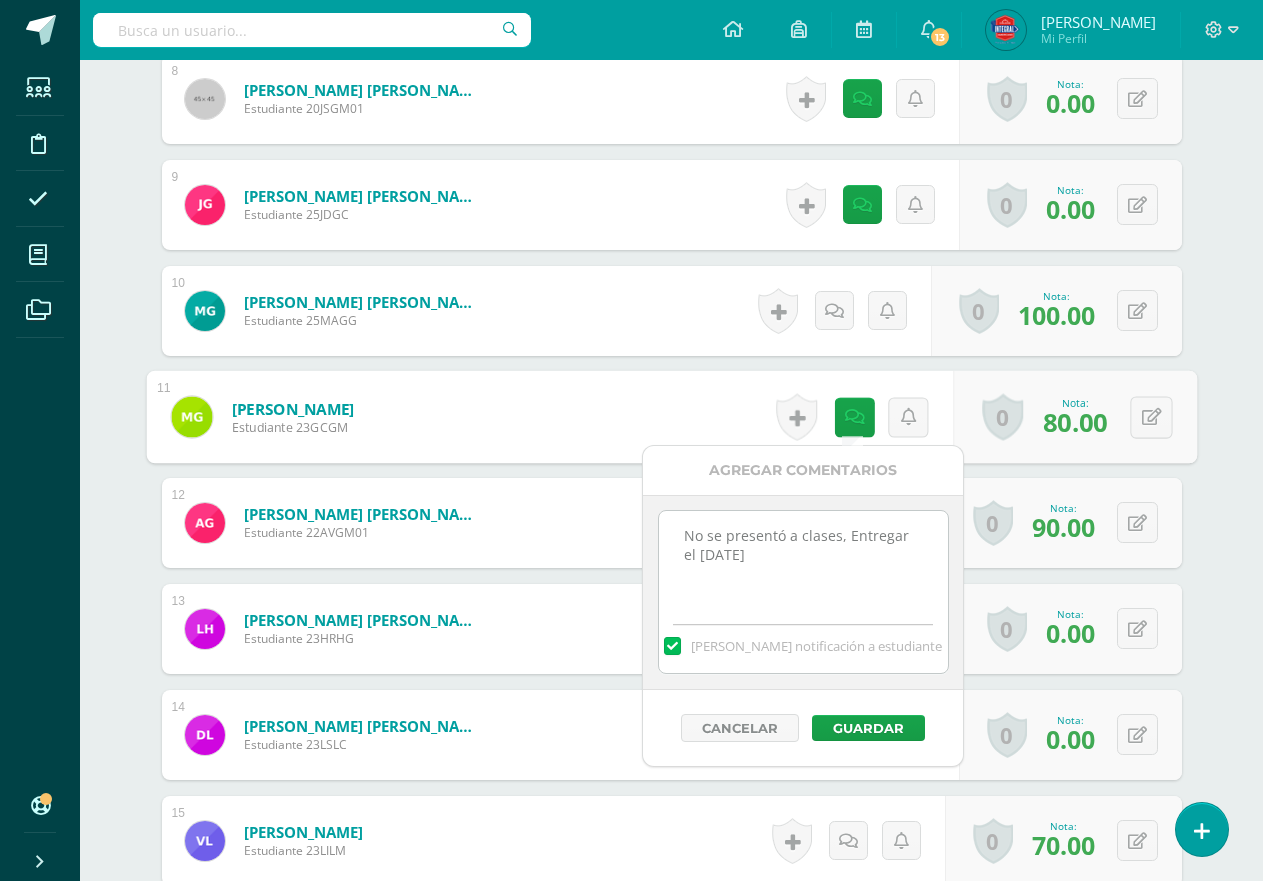 click on "No se presentó a clases, Entregar el lunes 14/07/2025" at bounding box center (803, 561) 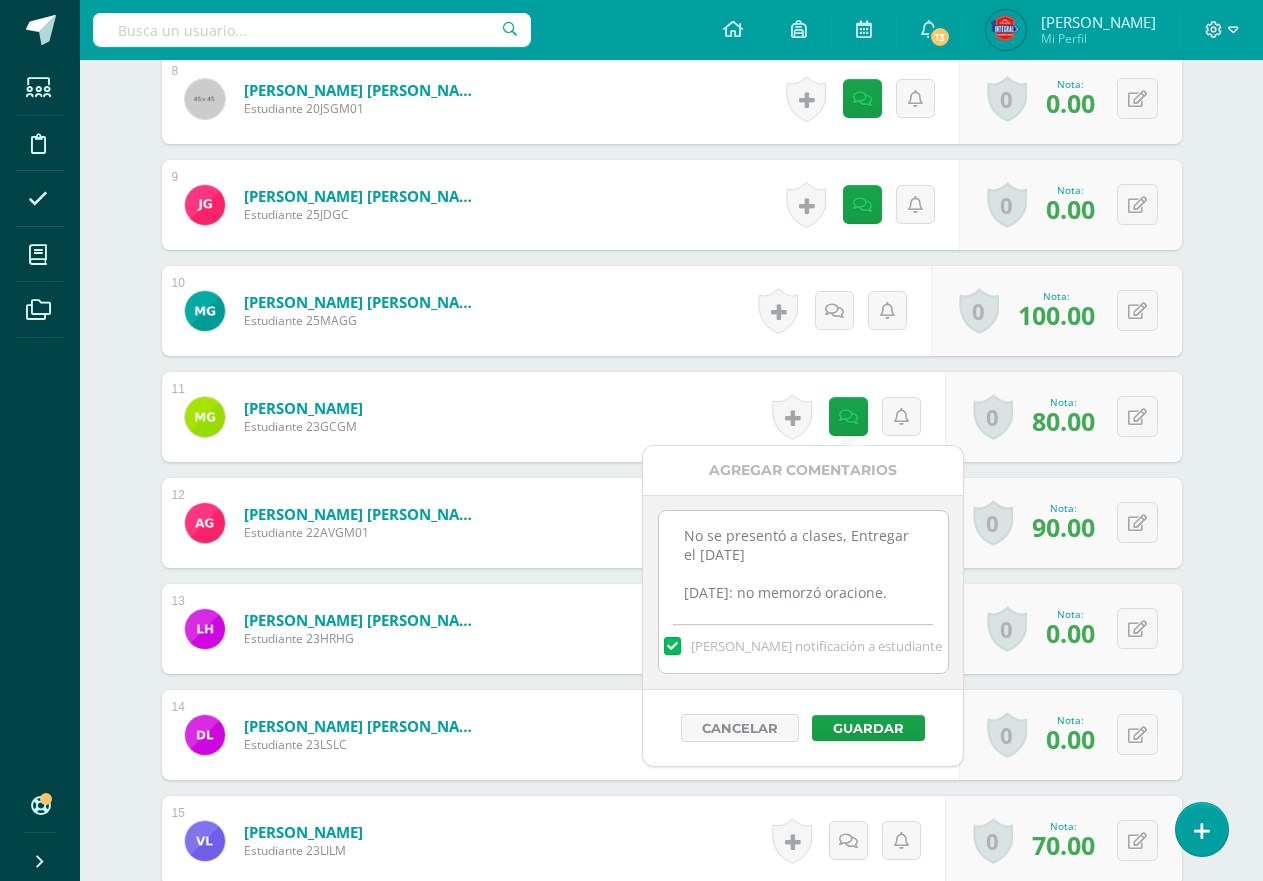 click on "No se presentó a clases, Entregar el lunes 14/07/2025" at bounding box center [803, 561] 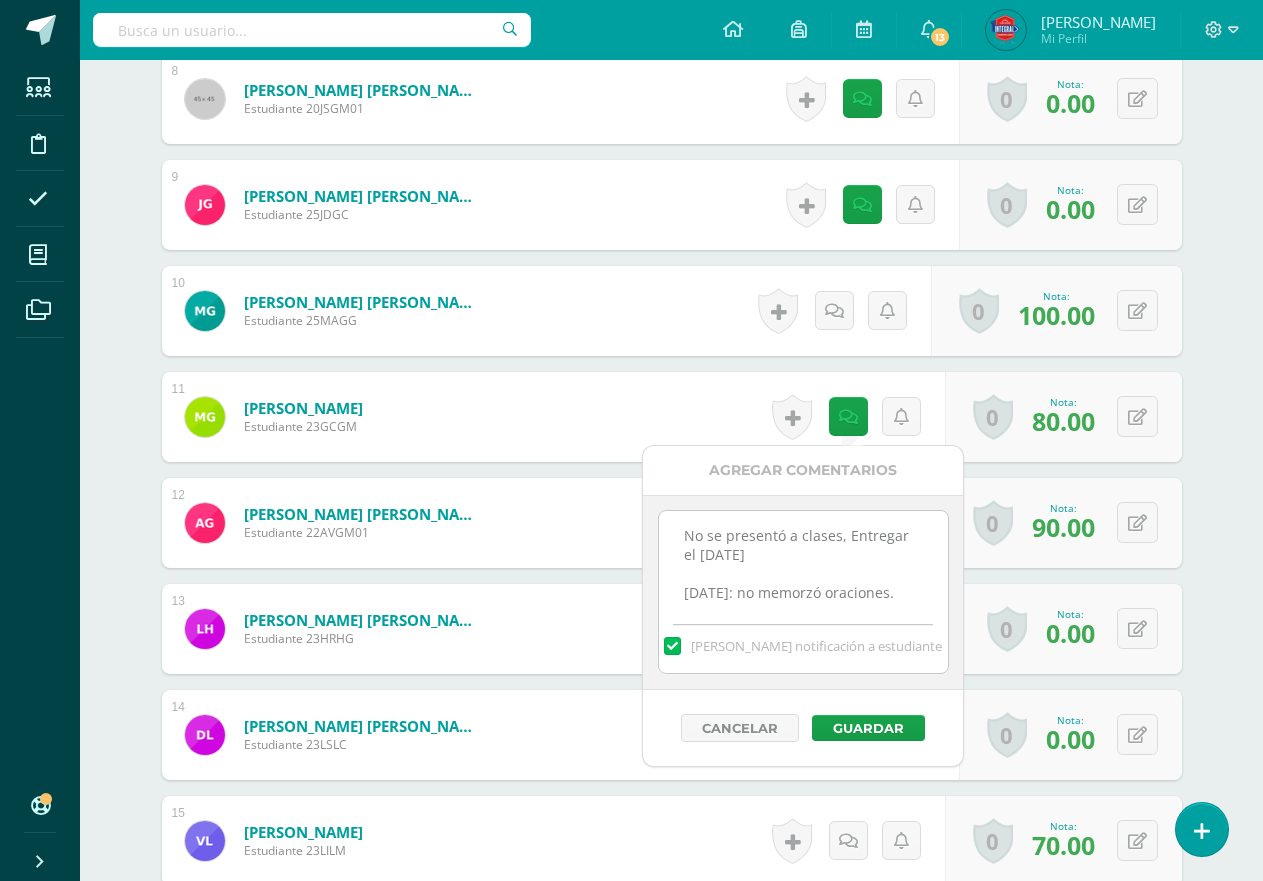 scroll, scrollTop: 11, scrollLeft: 0, axis: vertical 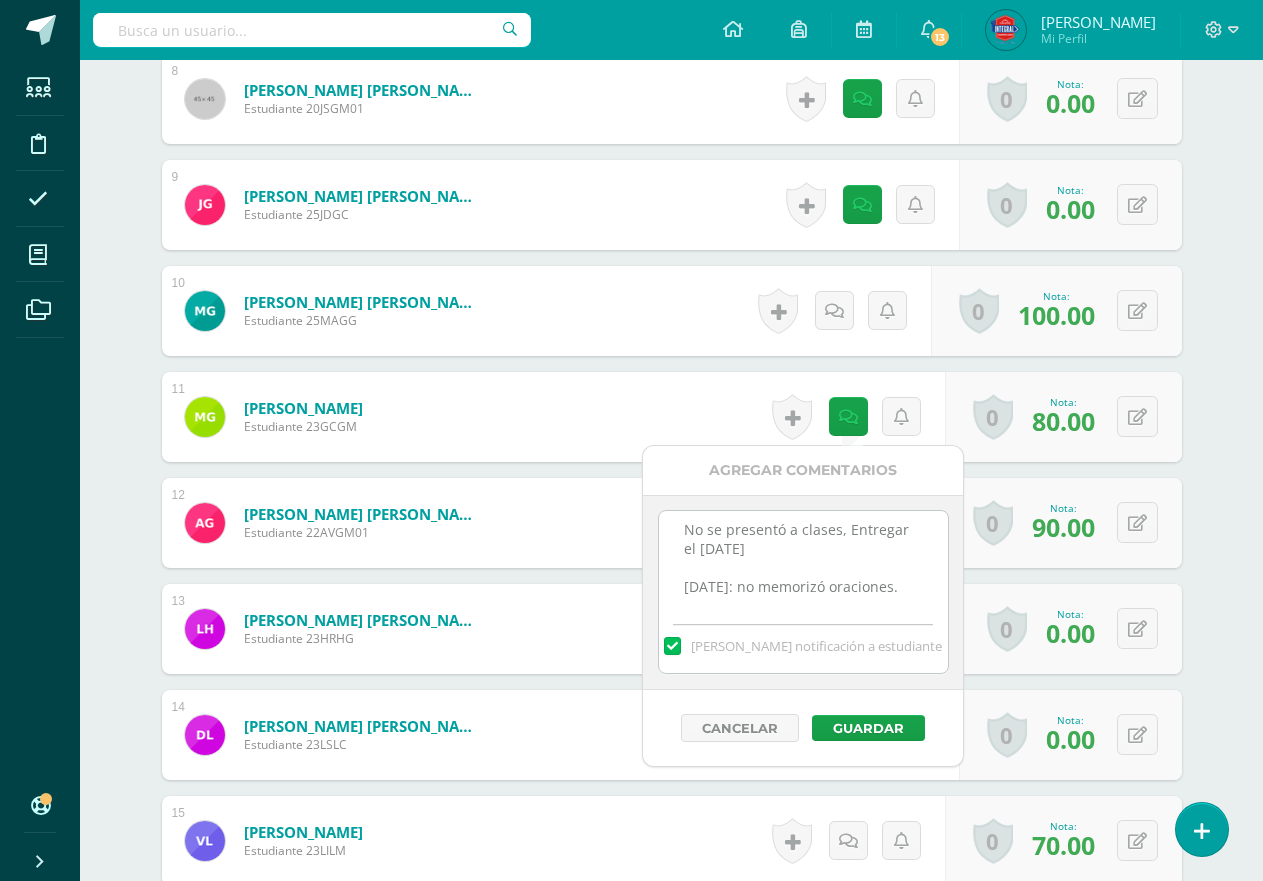 click on "No se presentó a clases, Entregar el lunes 14/07/2025" at bounding box center (803, 561) 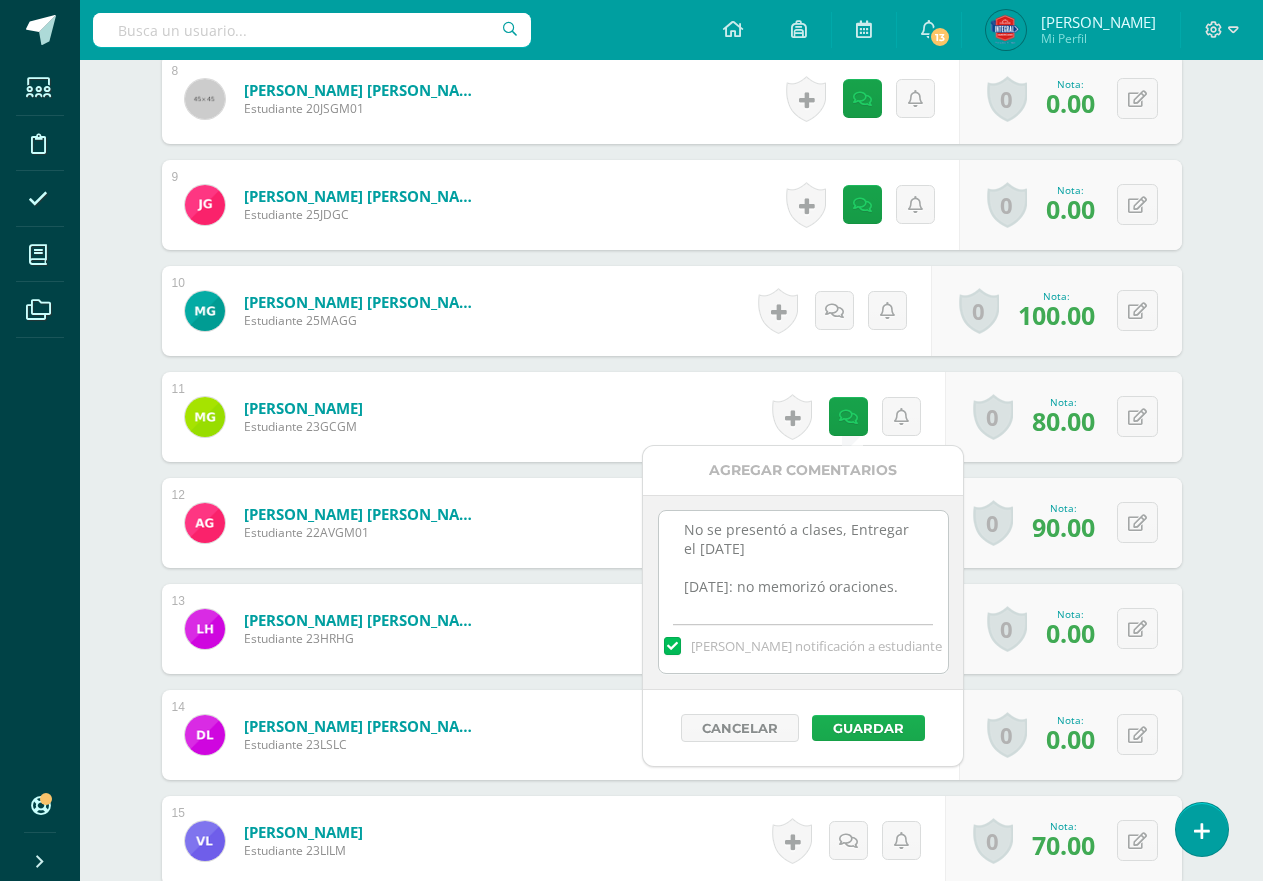 type on "No se presentó a clases, Entregar el lunes 14/07/2025
14/07/25: no memorizó oraciones." 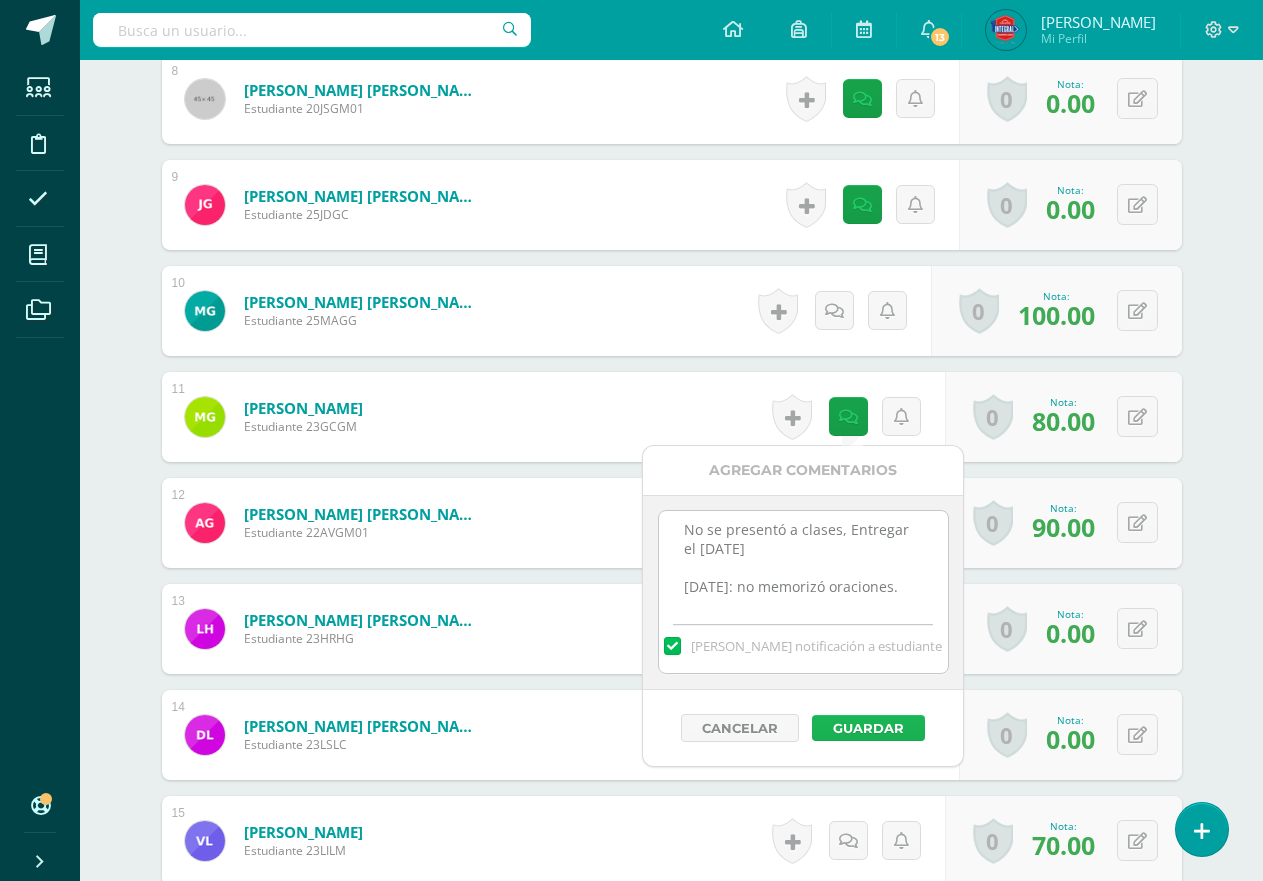 click on "Guardar" at bounding box center (868, 728) 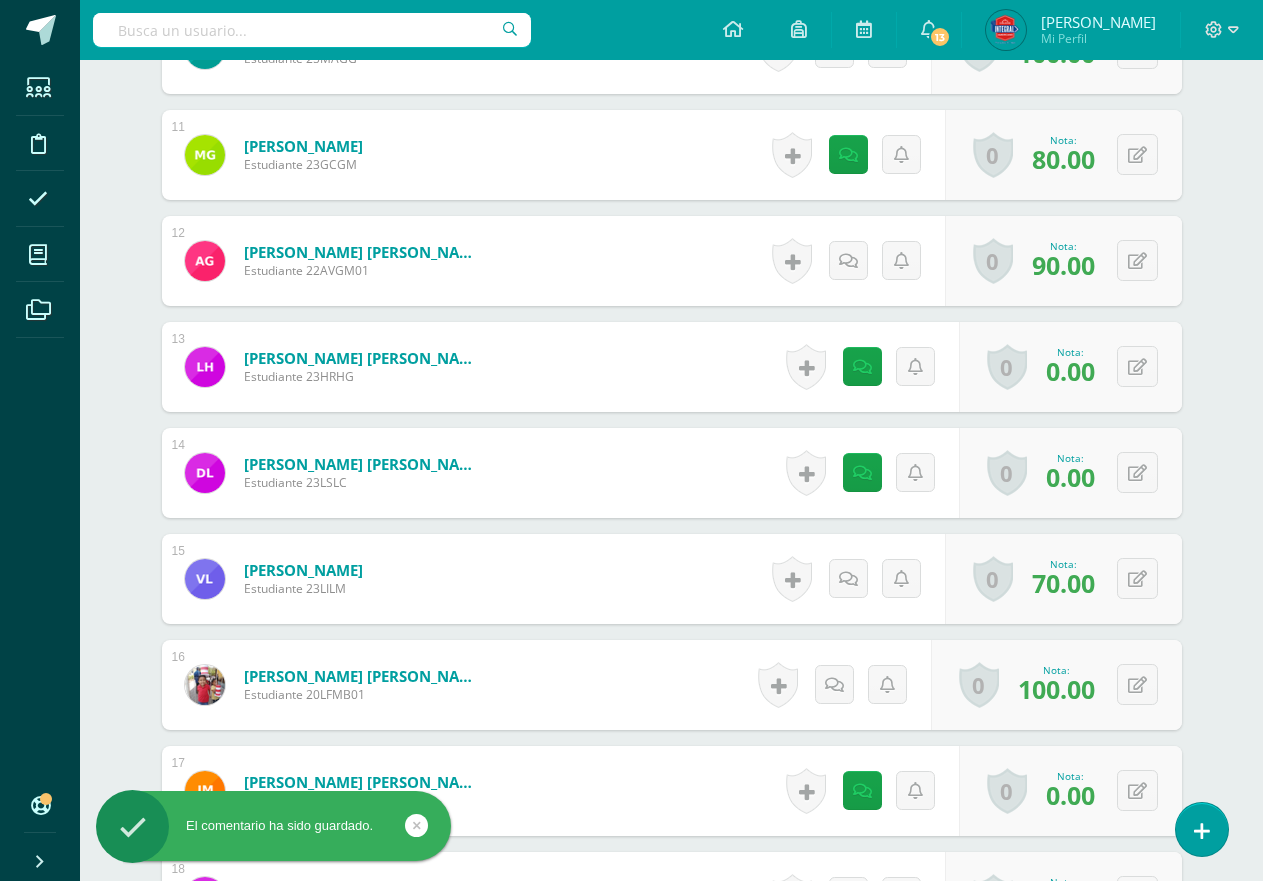 scroll, scrollTop: 1721, scrollLeft: 0, axis: vertical 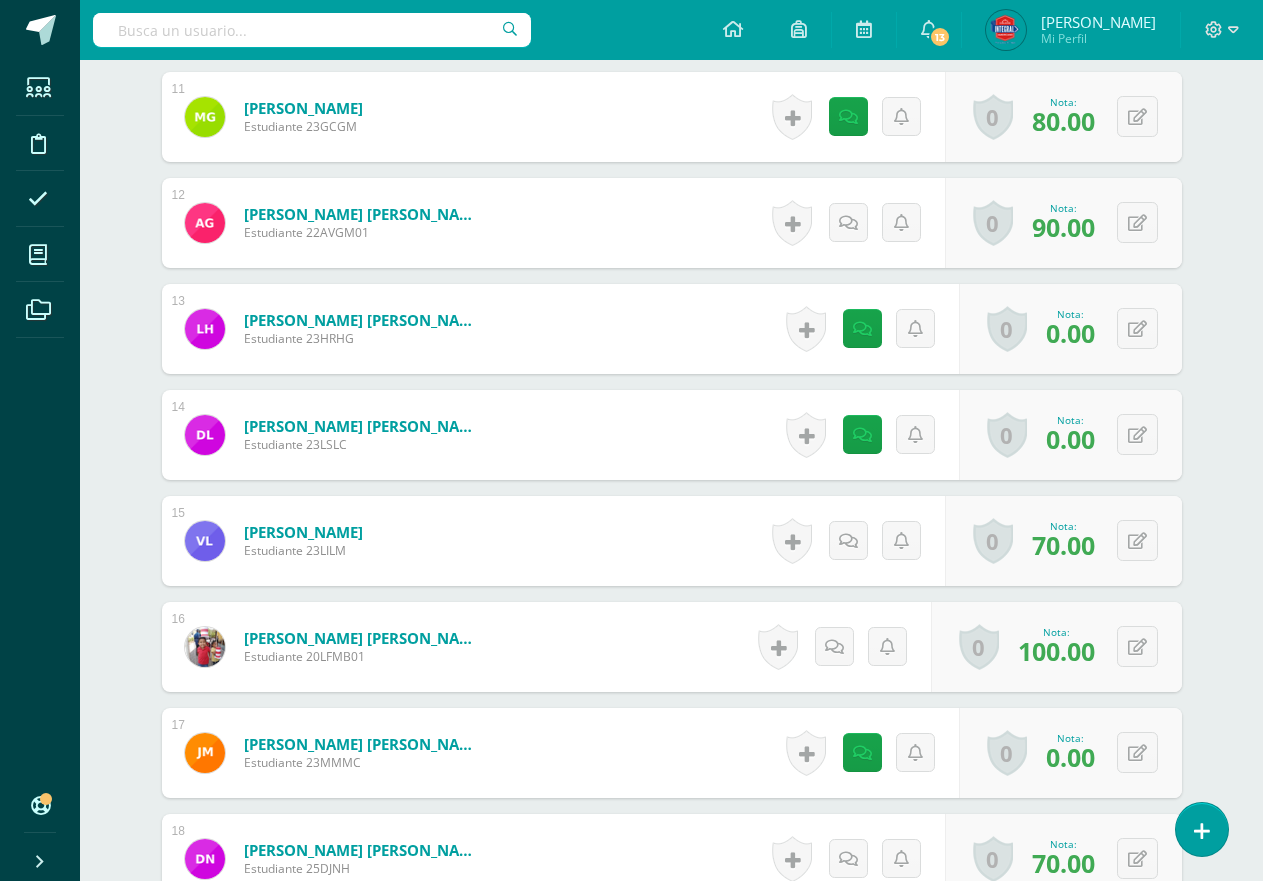 click on "Historial de actividad
No hay historial para esta actividad
Agregar Comentarios
No presentó tarea.
Mandar notificación a estudiante
Cancelar
Guardar" at bounding box center [869, 329] 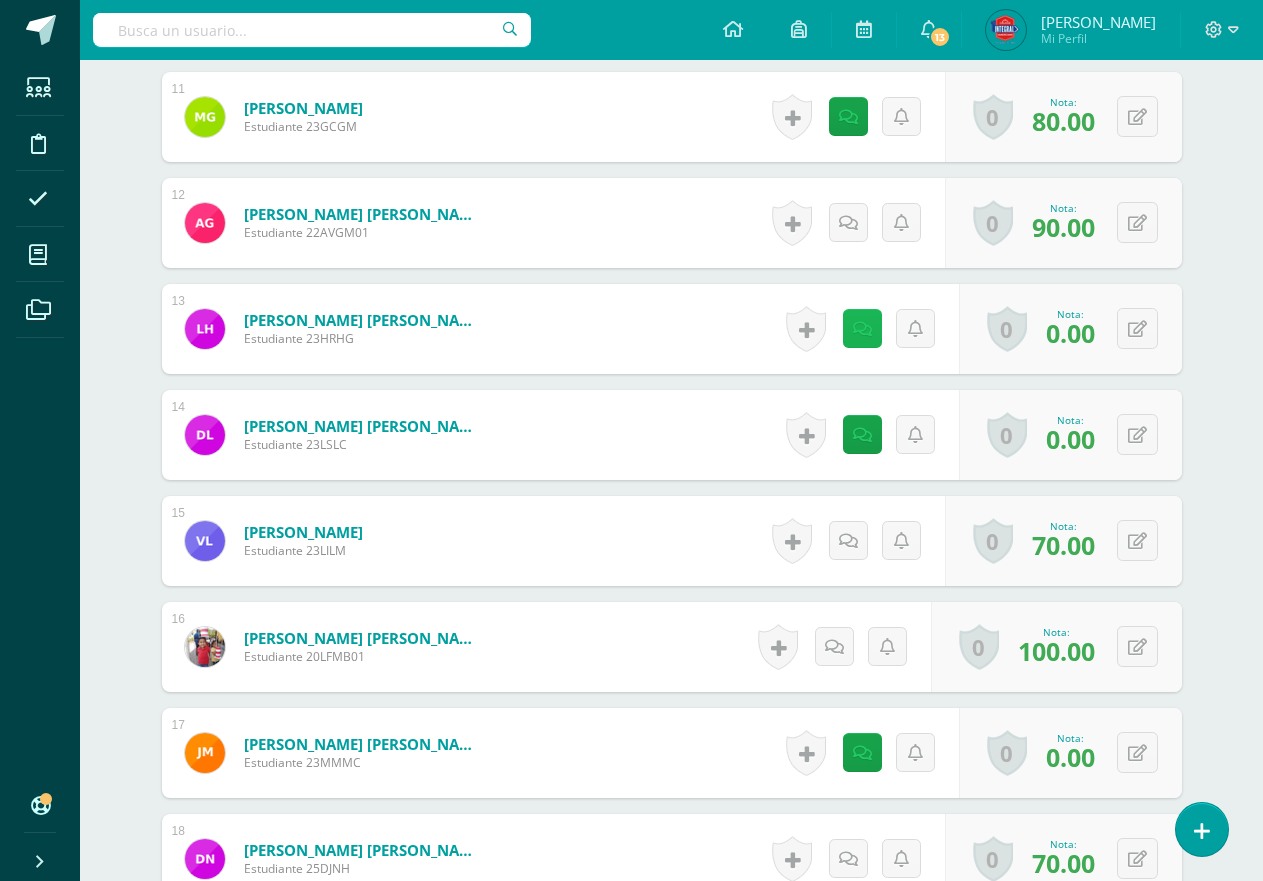click at bounding box center [862, 328] 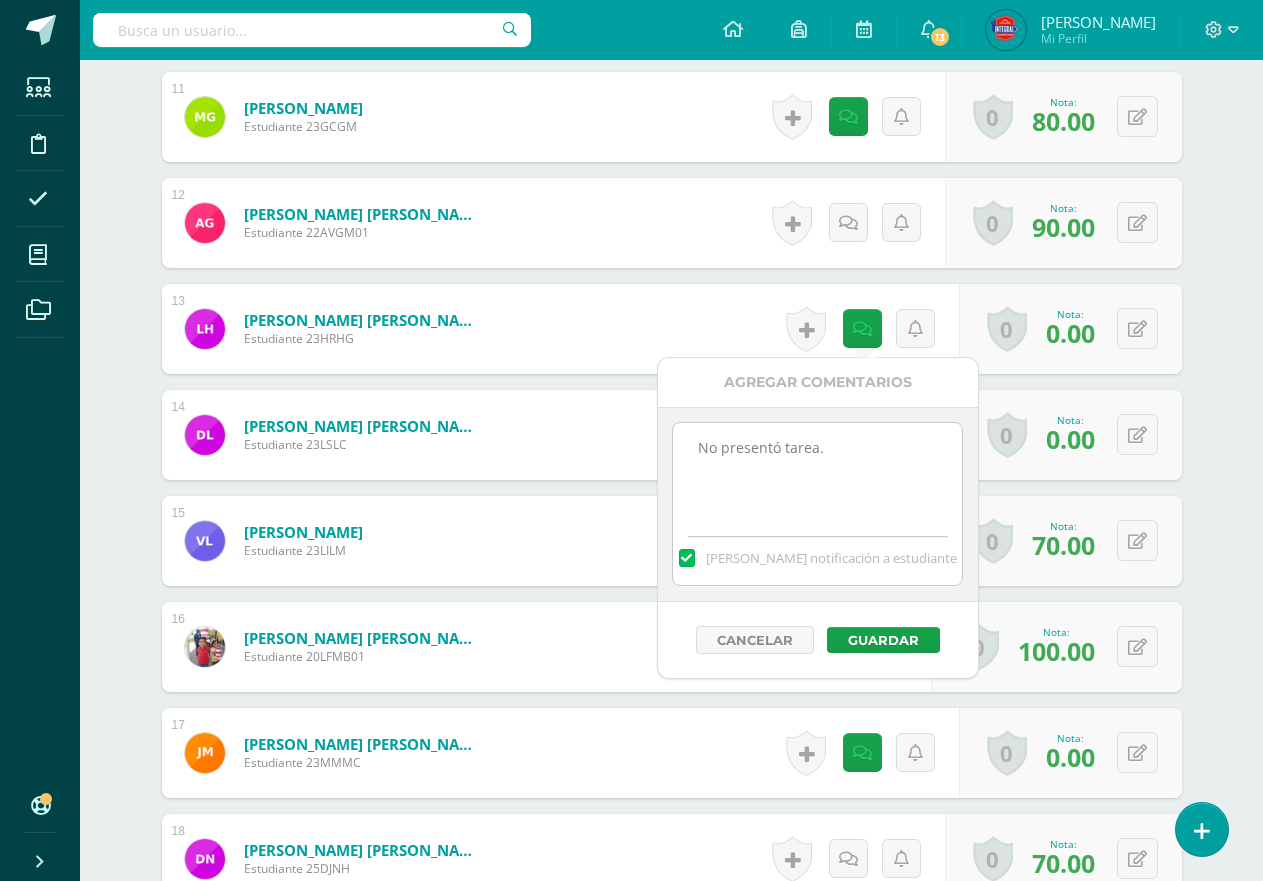 click on "No presentó tarea." at bounding box center (817, 473) 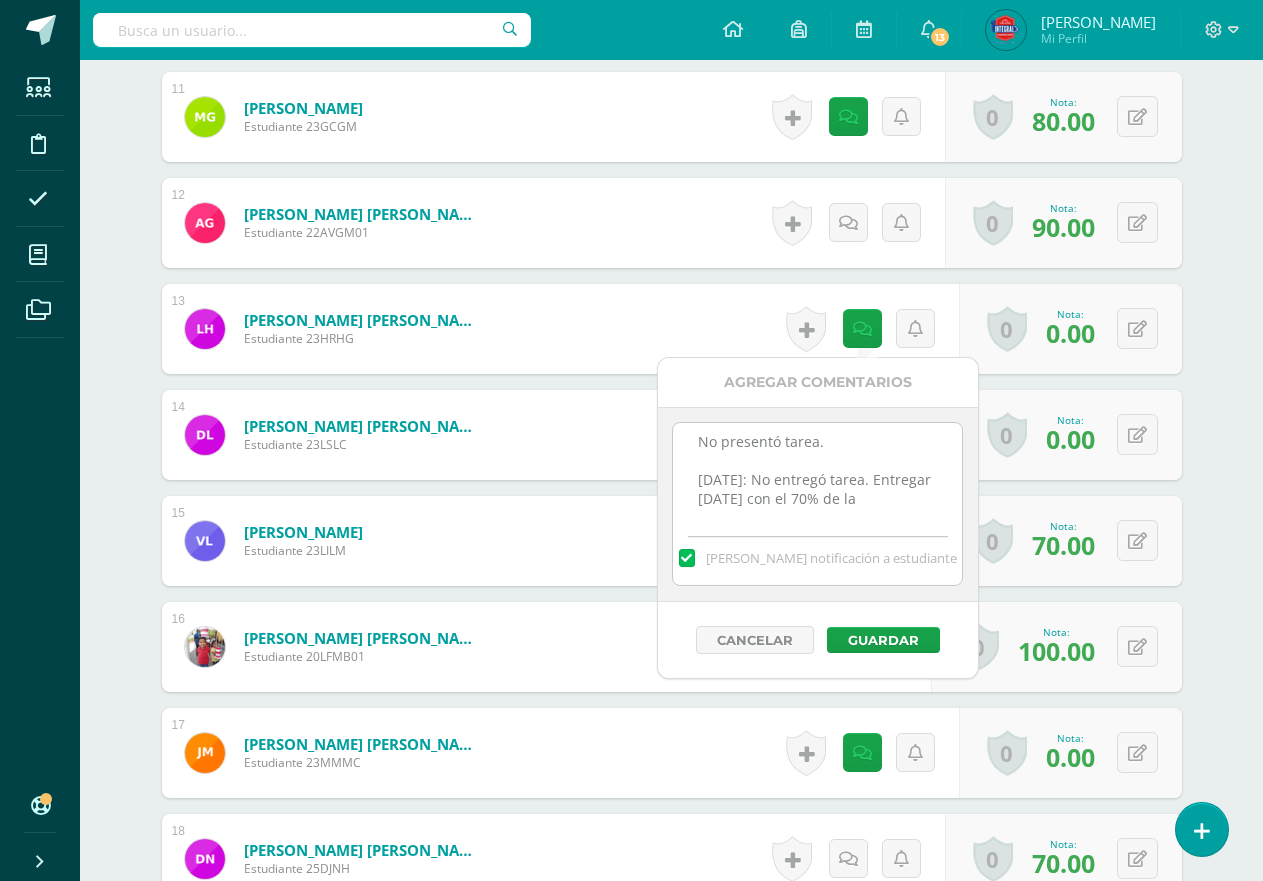 scroll, scrollTop: 11, scrollLeft: 0, axis: vertical 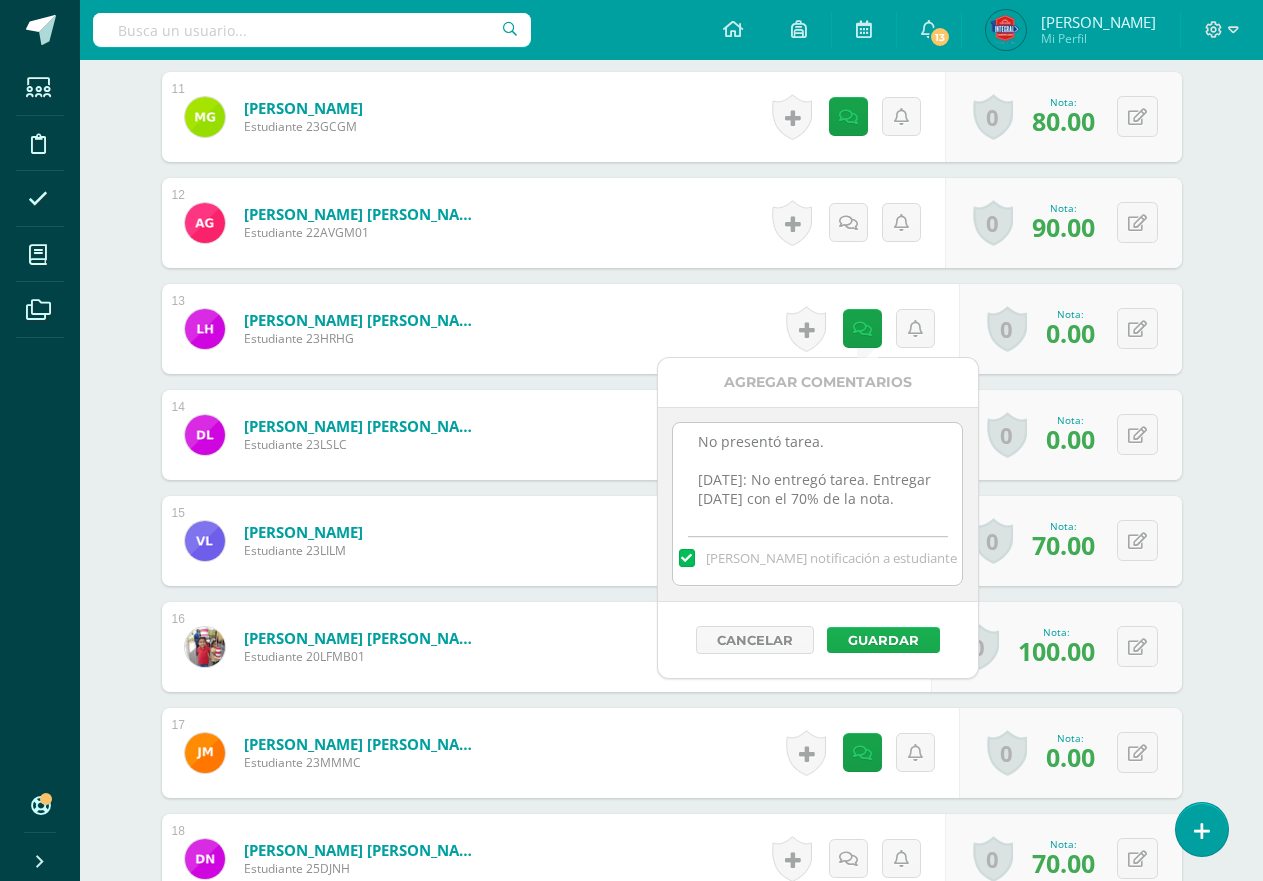 type on "No presentó tarea.
14/07/25: No entregó tarea. Entregar mañana con el 70% de la nota." 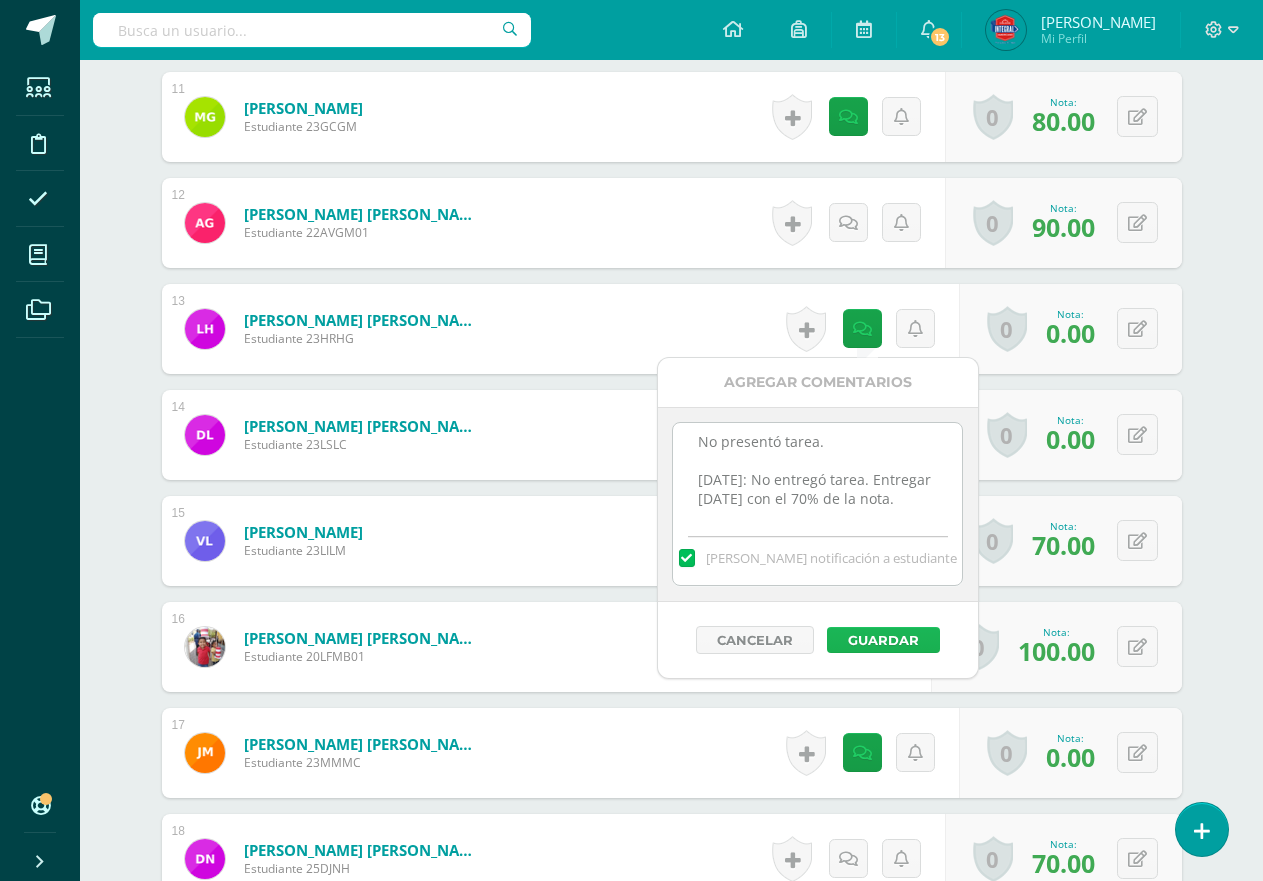 click on "Guardar" at bounding box center [883, 640] 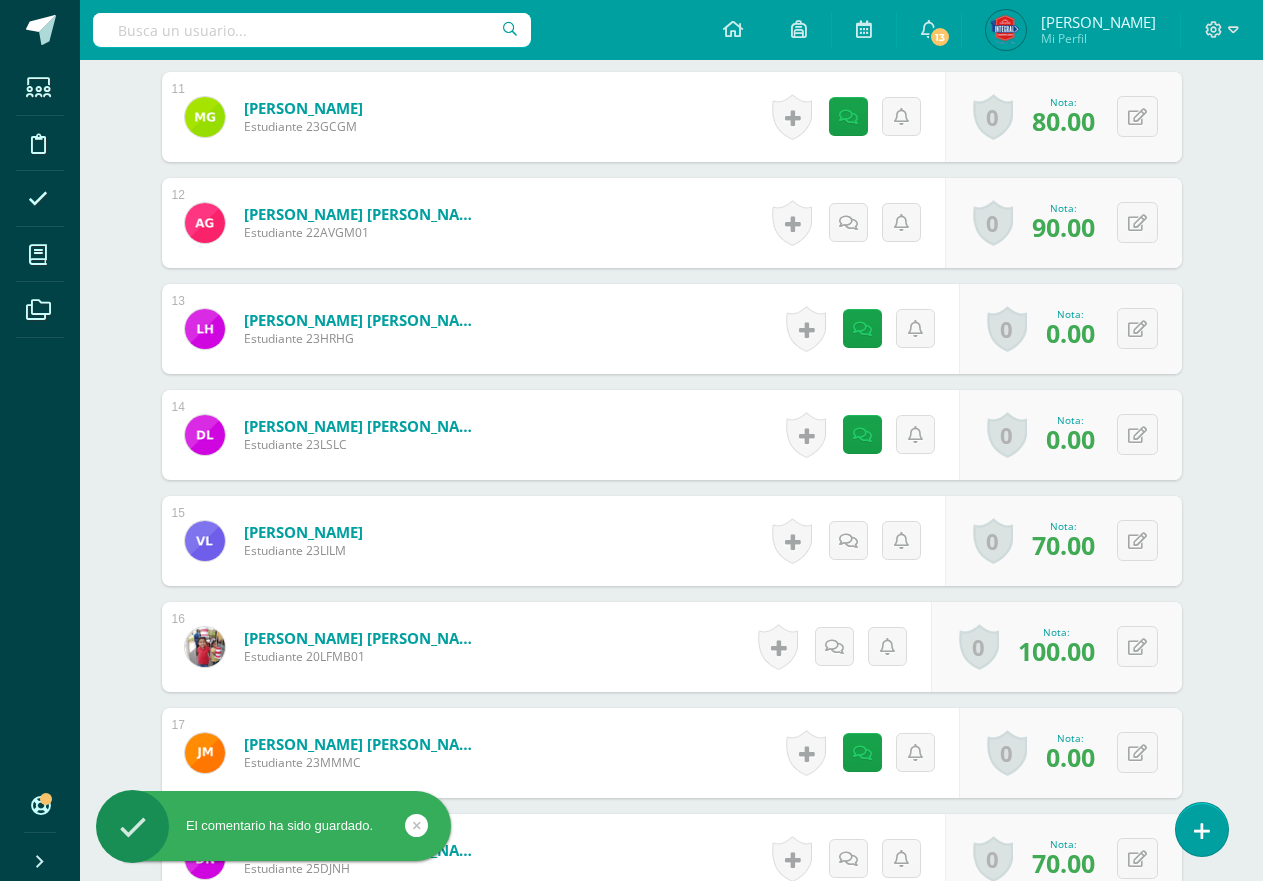 click on "Historial de actividad
No hay historial para esta actividad
Agregar Comentarios
No se presentó a clases, Entregar el lunes 14/07/2025
Mandar notificación a estudiante
Cancelar
Guardar" at bounding box center (869, 435) 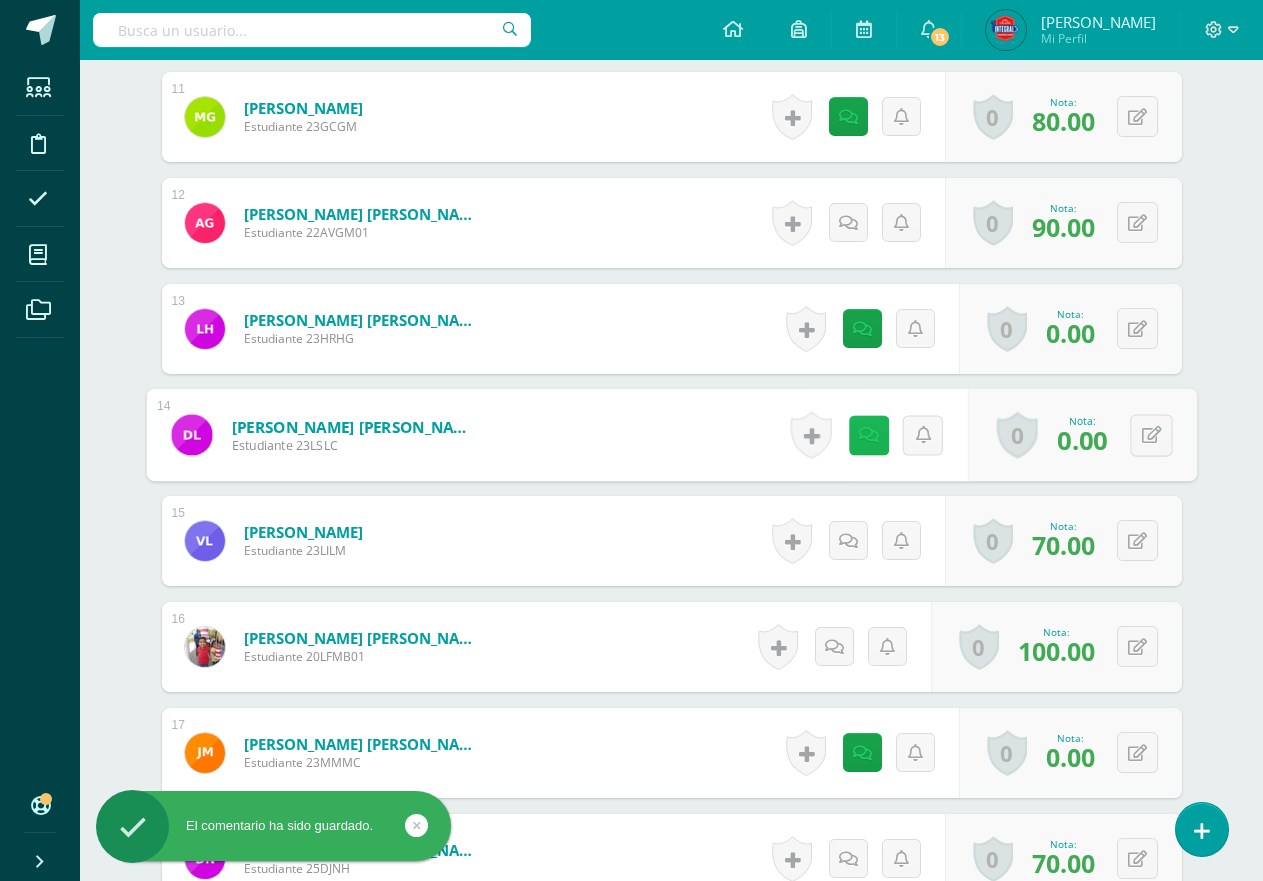 click at bounding box center [868, 435] 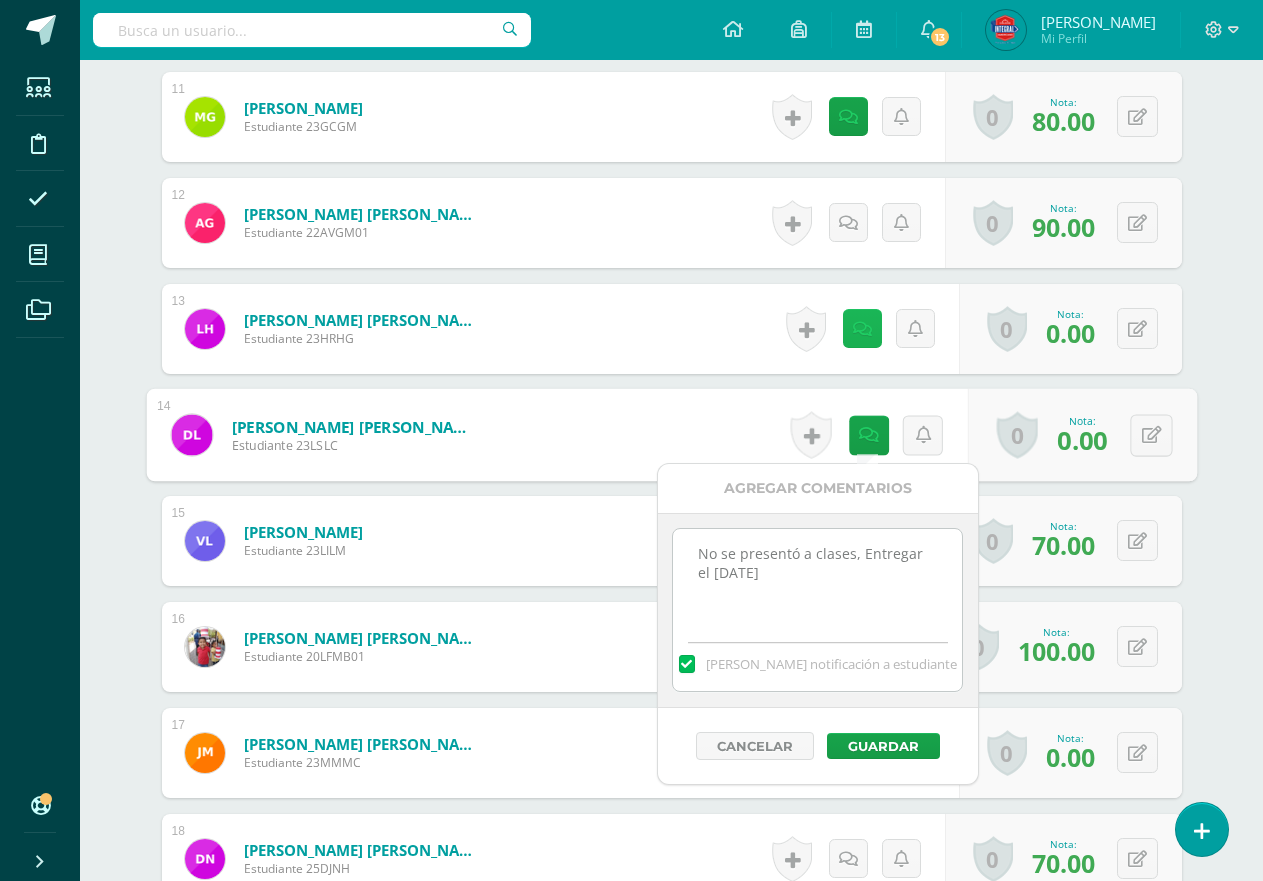 click at bounding box center [862, 329] 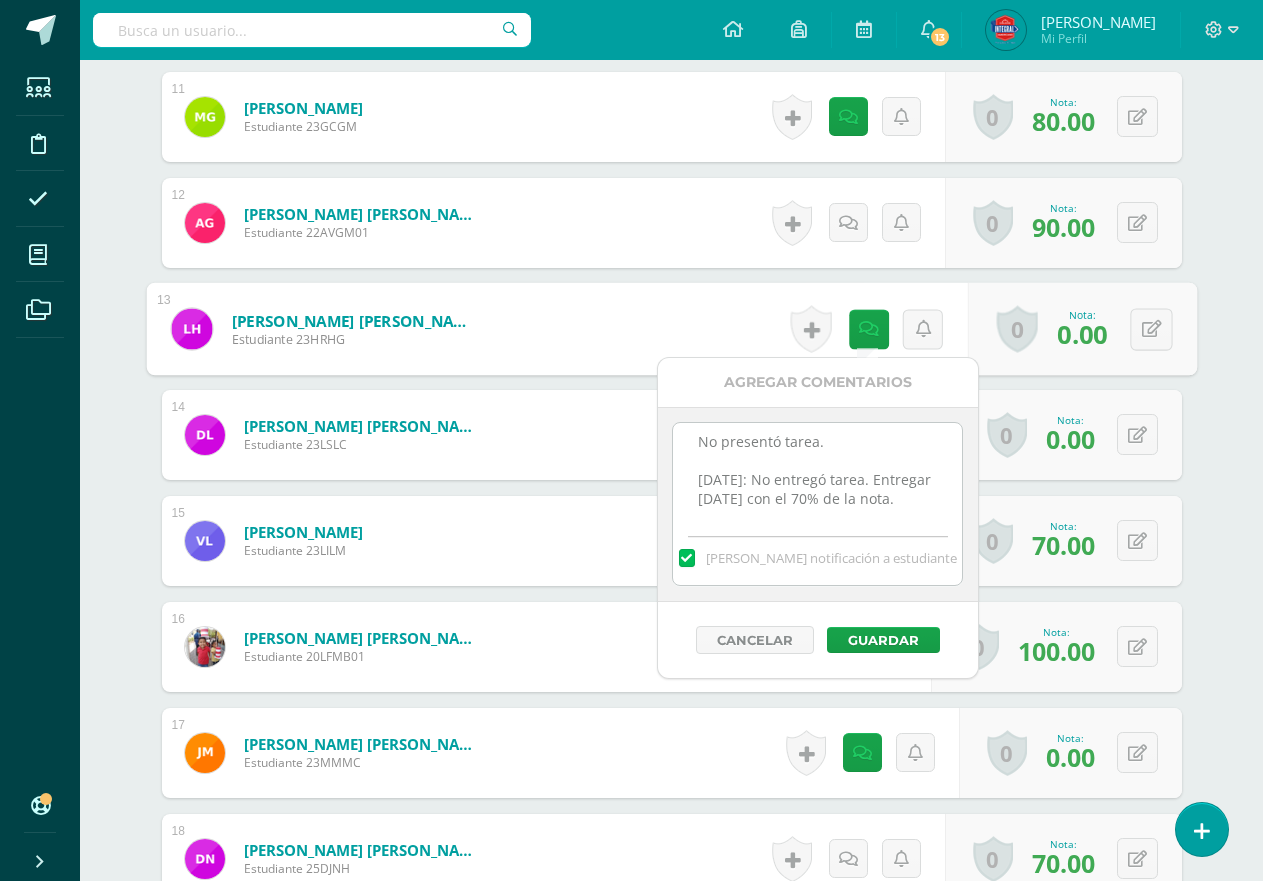 click on "No presentó tarea." at bounding box center (817, 473) 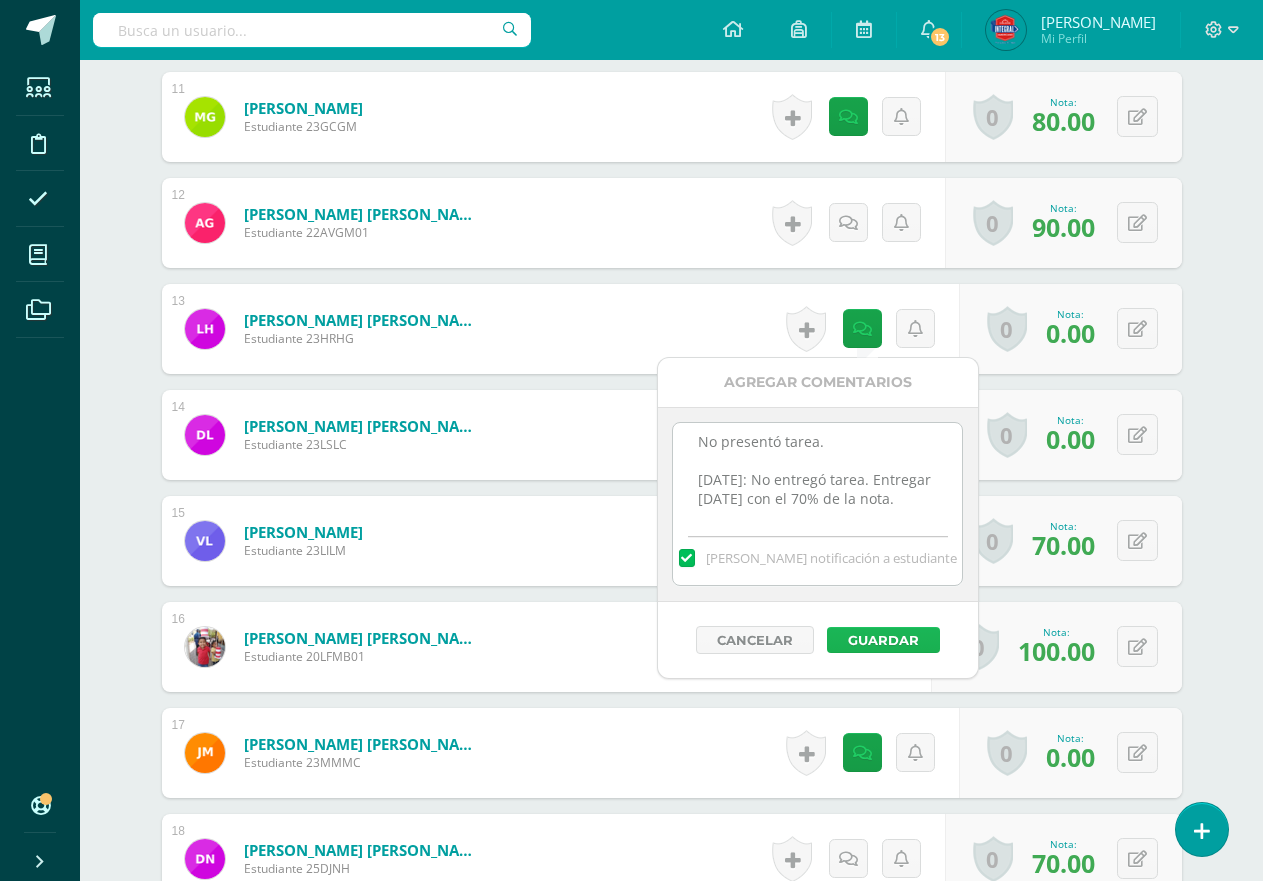 click on "Guardar" at bounding box center [883, 640] 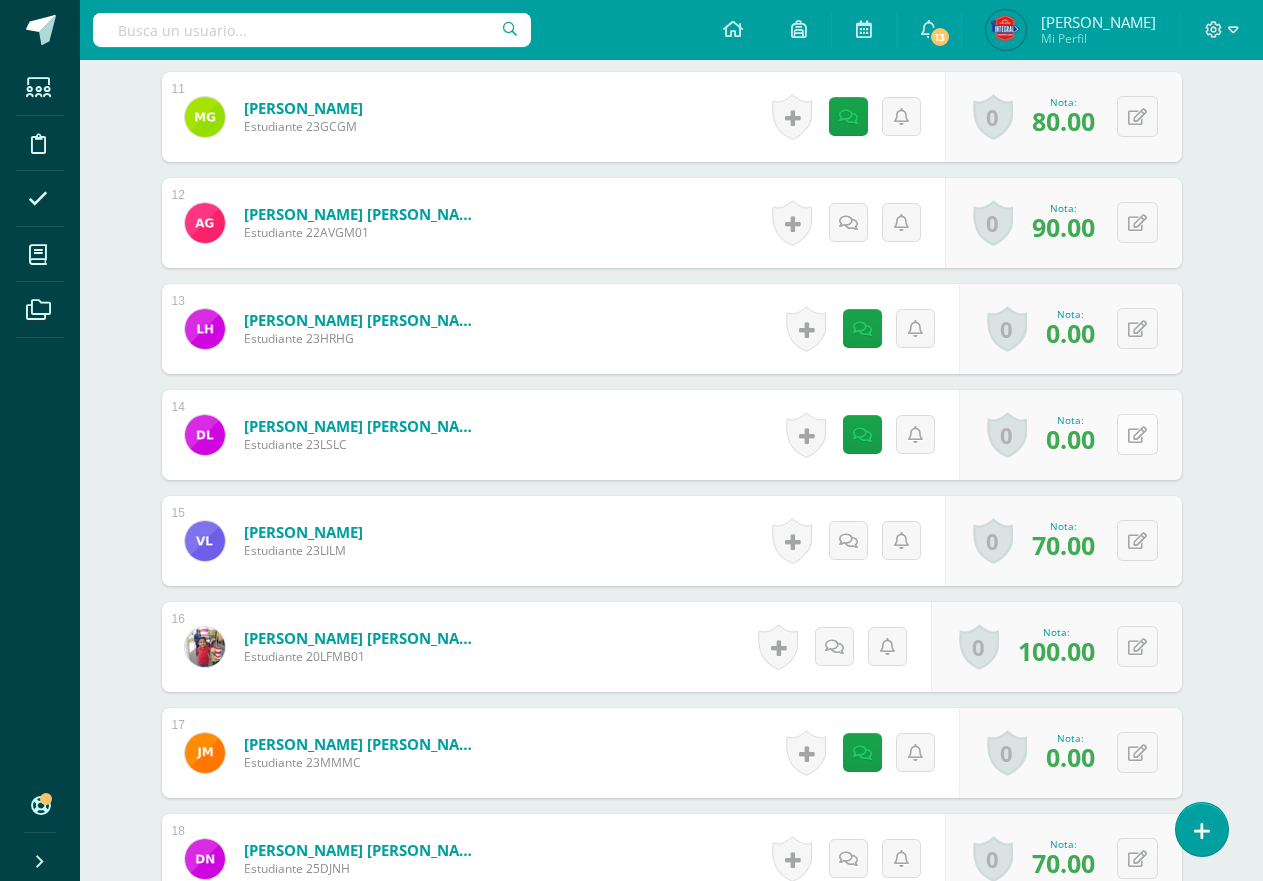 click at bounding box center [1137, 434] 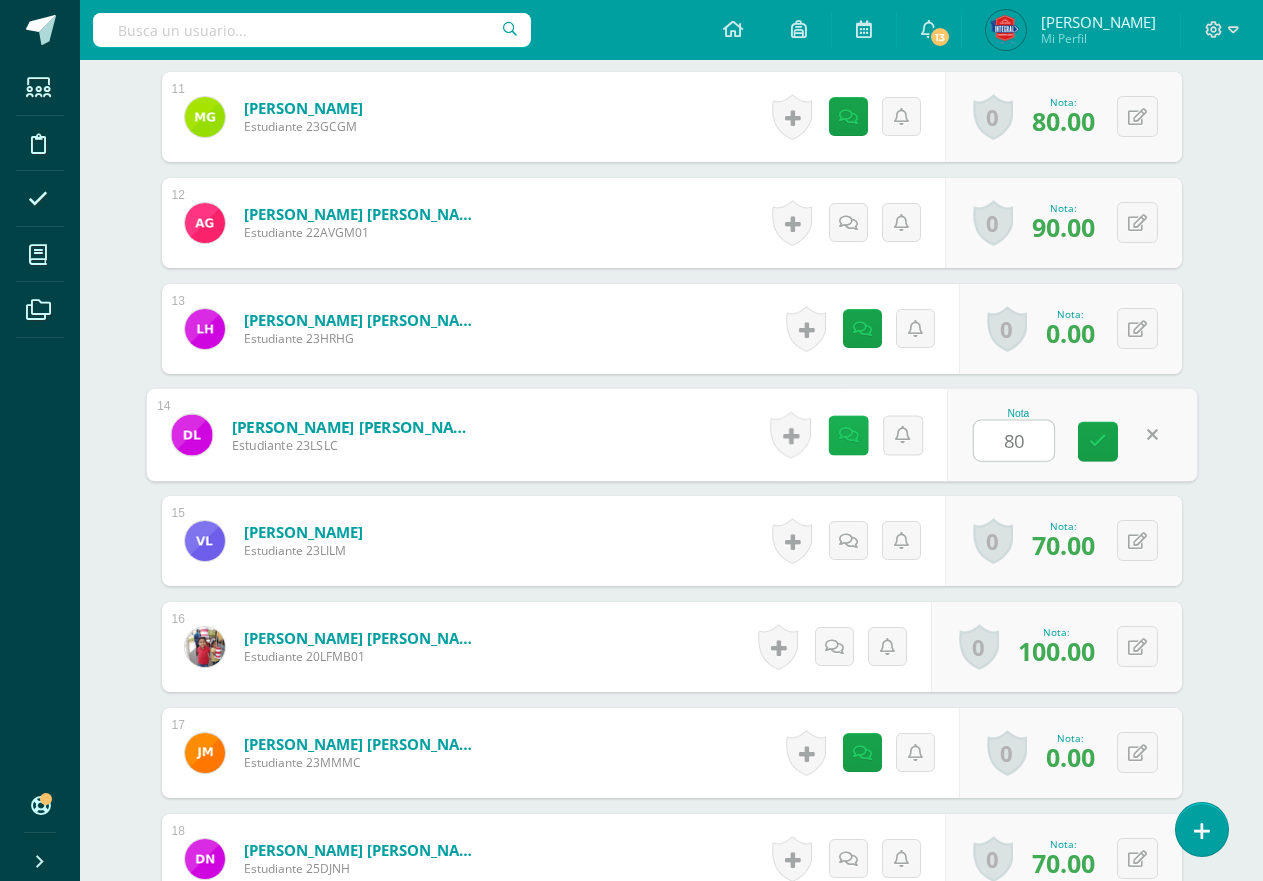 type on "80" 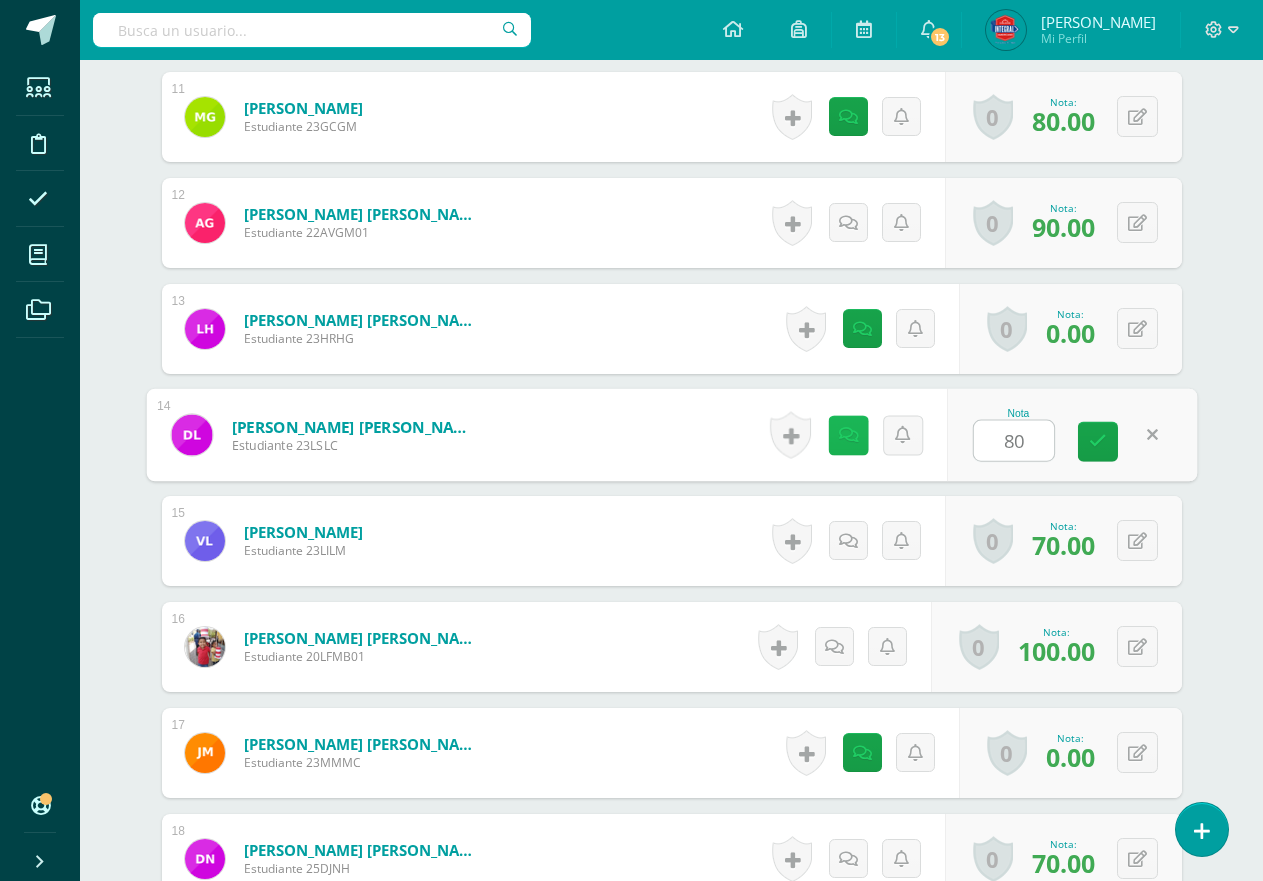click at bounding box center (848, 434) 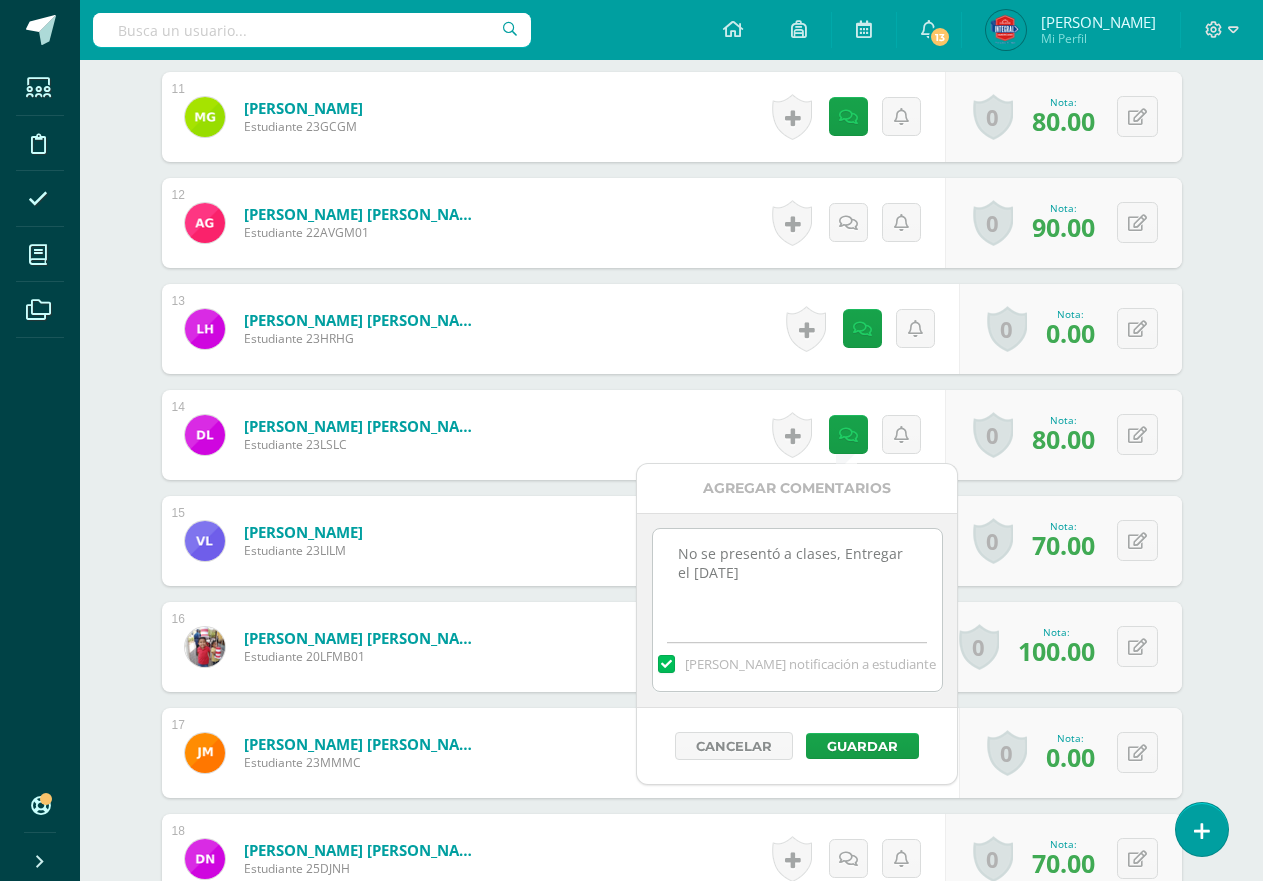 click on "No se presentó a clases, Entregar el lunes 14/07/2025" at bounding box center [797, 579] 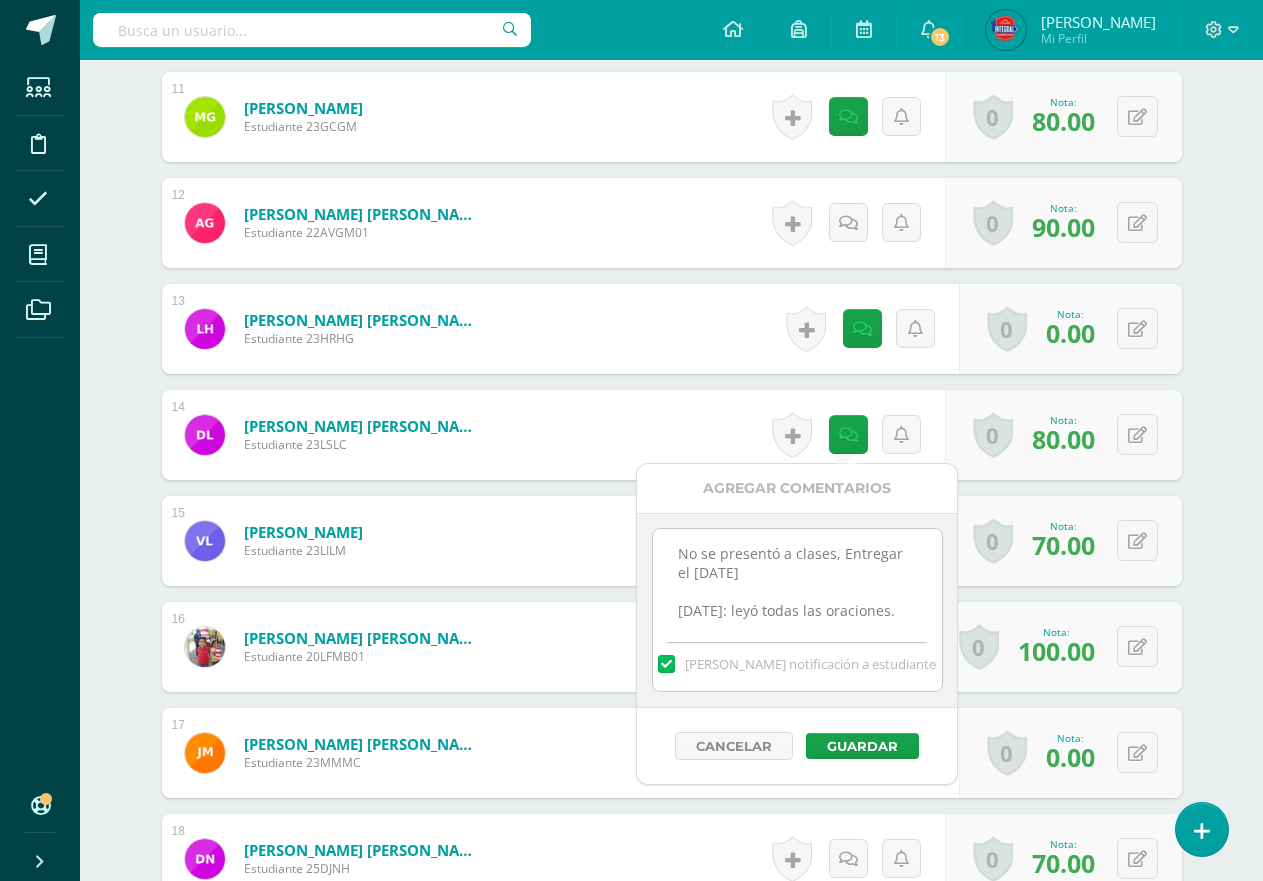 scroll, scrollTop: 11, scrollLeft: 0, axis: vertical 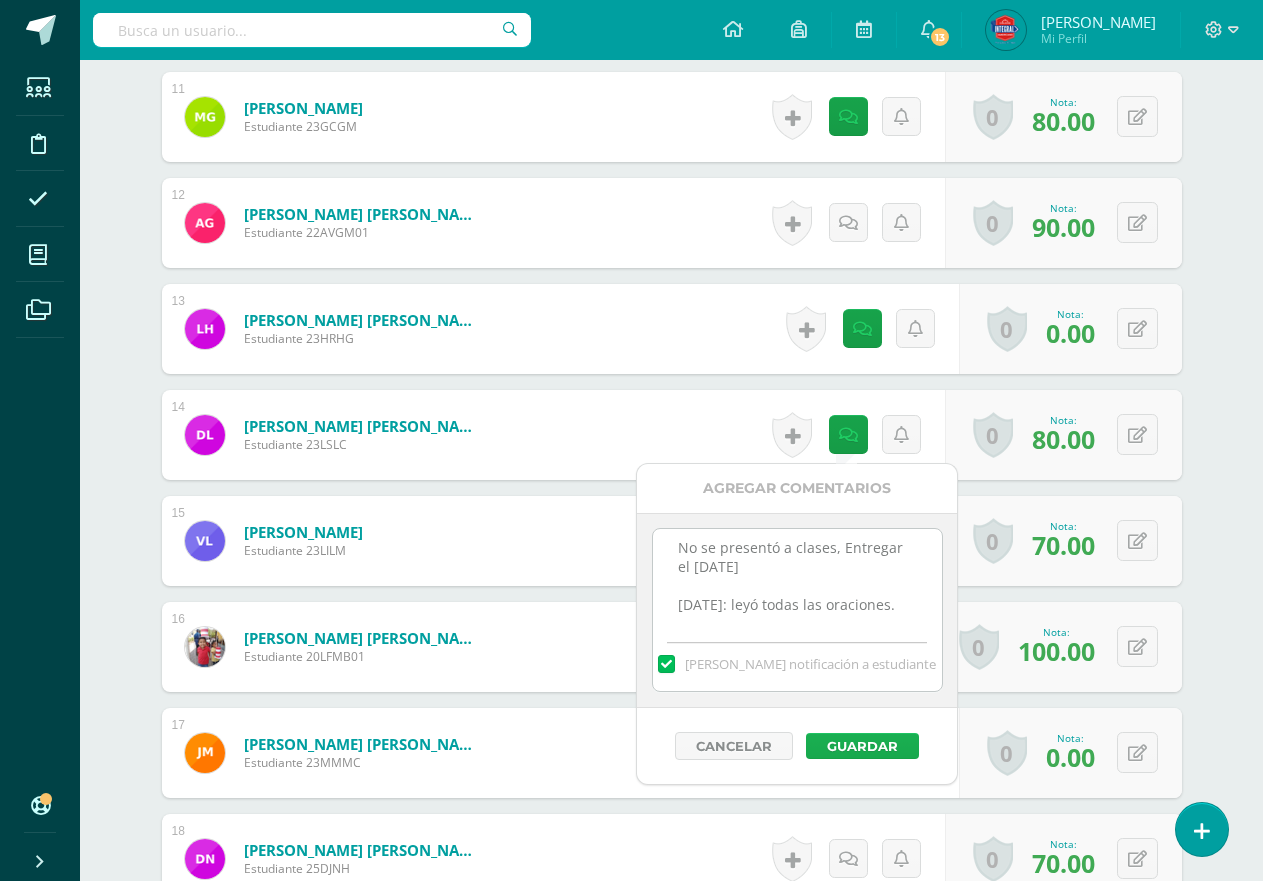 type on "No se presentó a clases, Entregar el lunes 14/07/2025
14/07/25: leyó todas las oraciones." 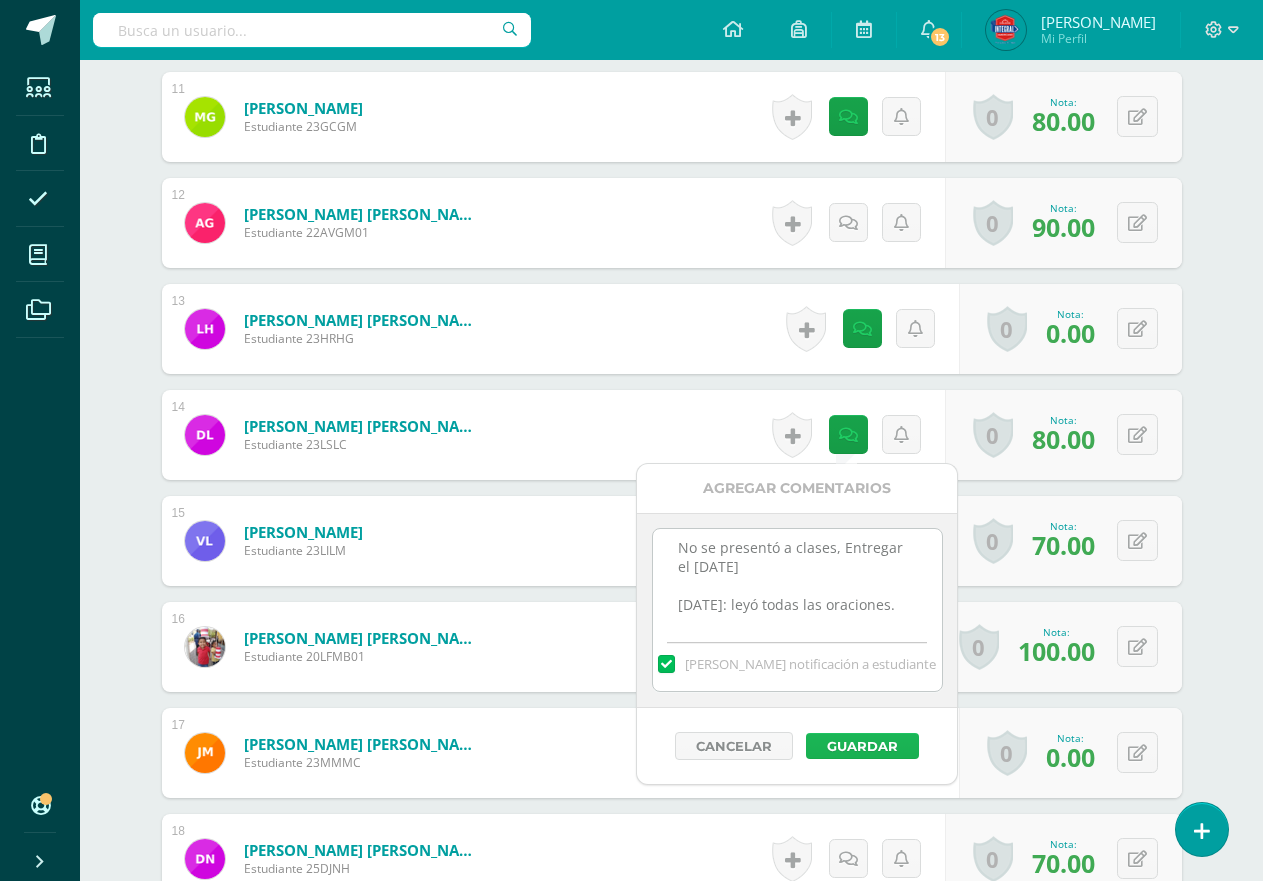click on "Guardar" at bounding box center [862, 746] 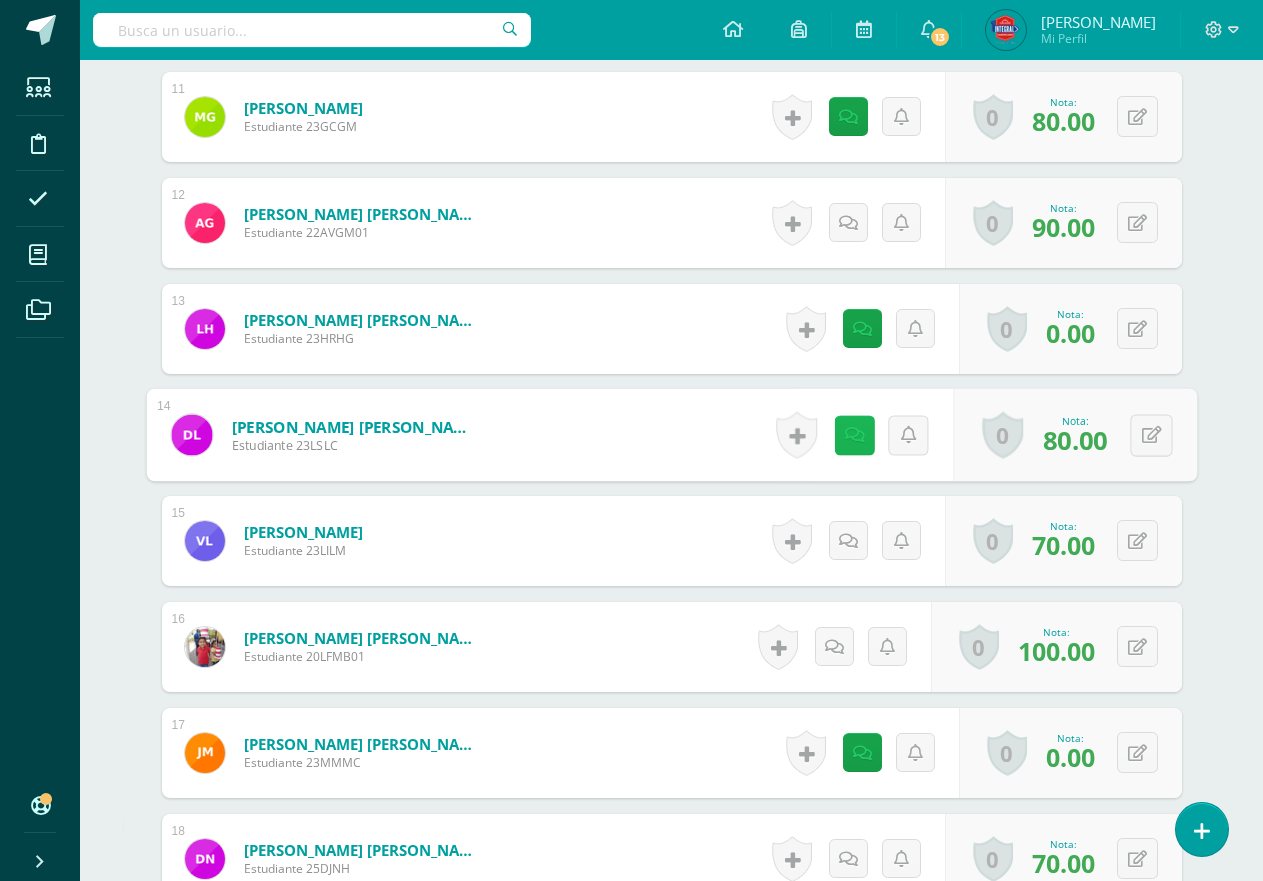 click at bounding box center (854, 435) 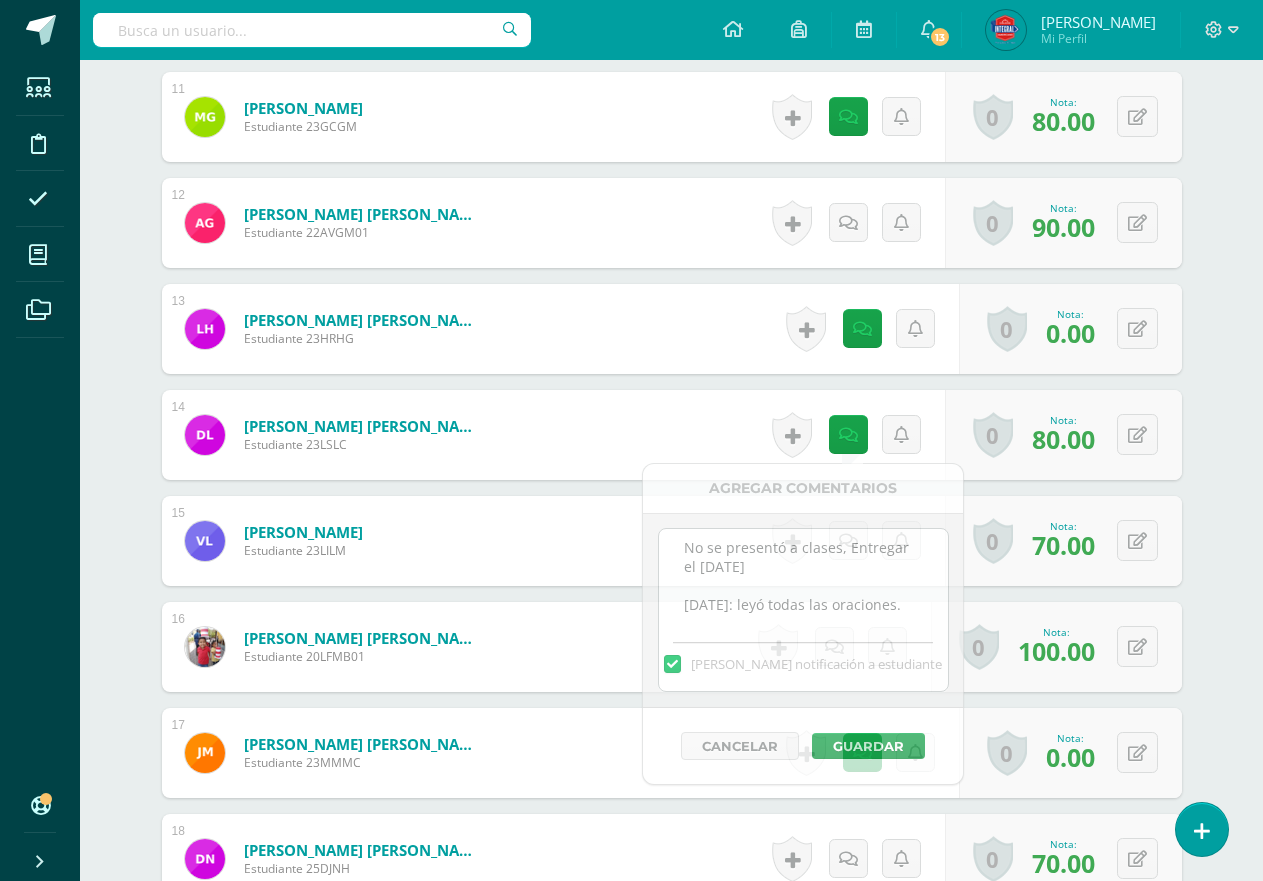 click on "0
Logros
Logros obtenidos
Aún no hay logros agregados
Nota:
70.00" at bounding box center [1063, 541] 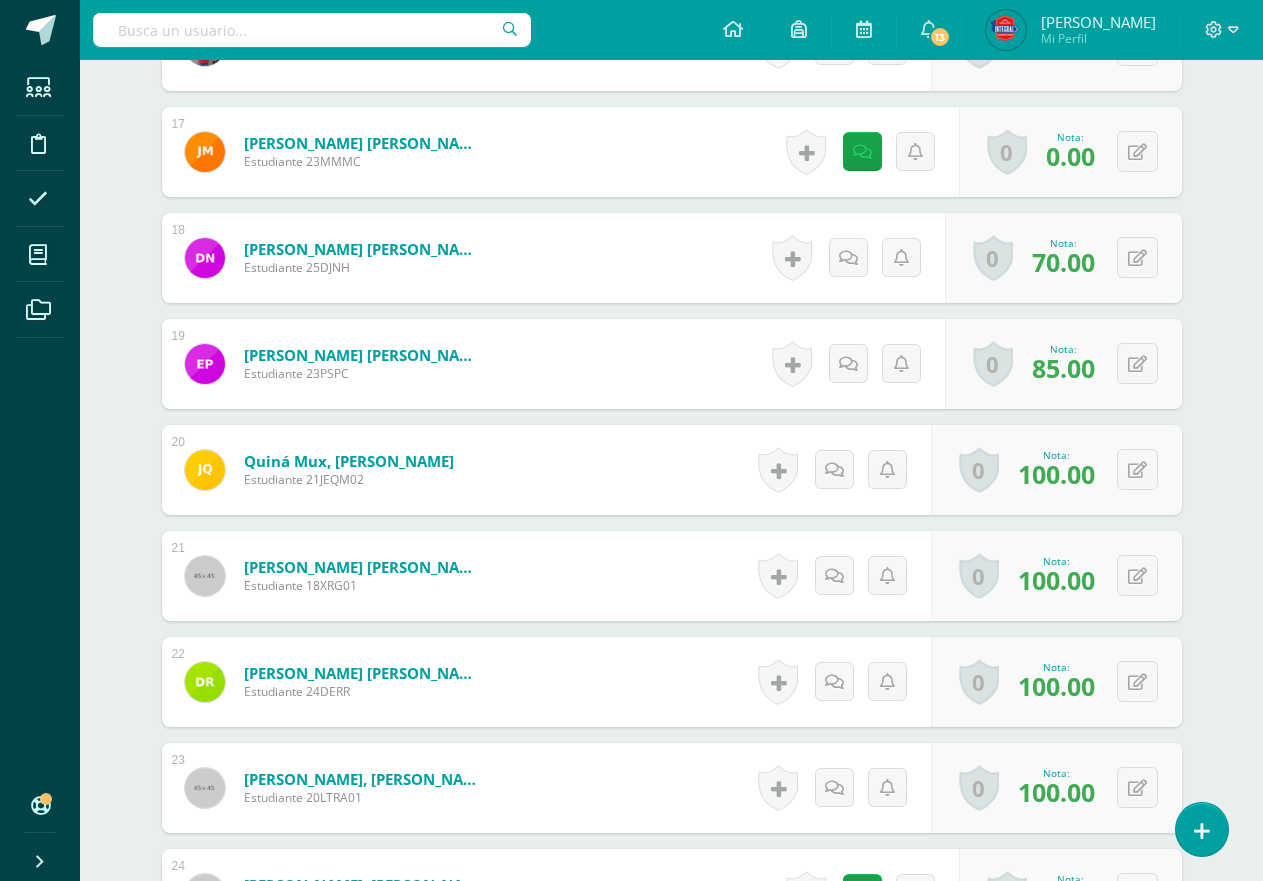 scroll, scrollTop: 2321, scrollLeft: 0, axis: vertical 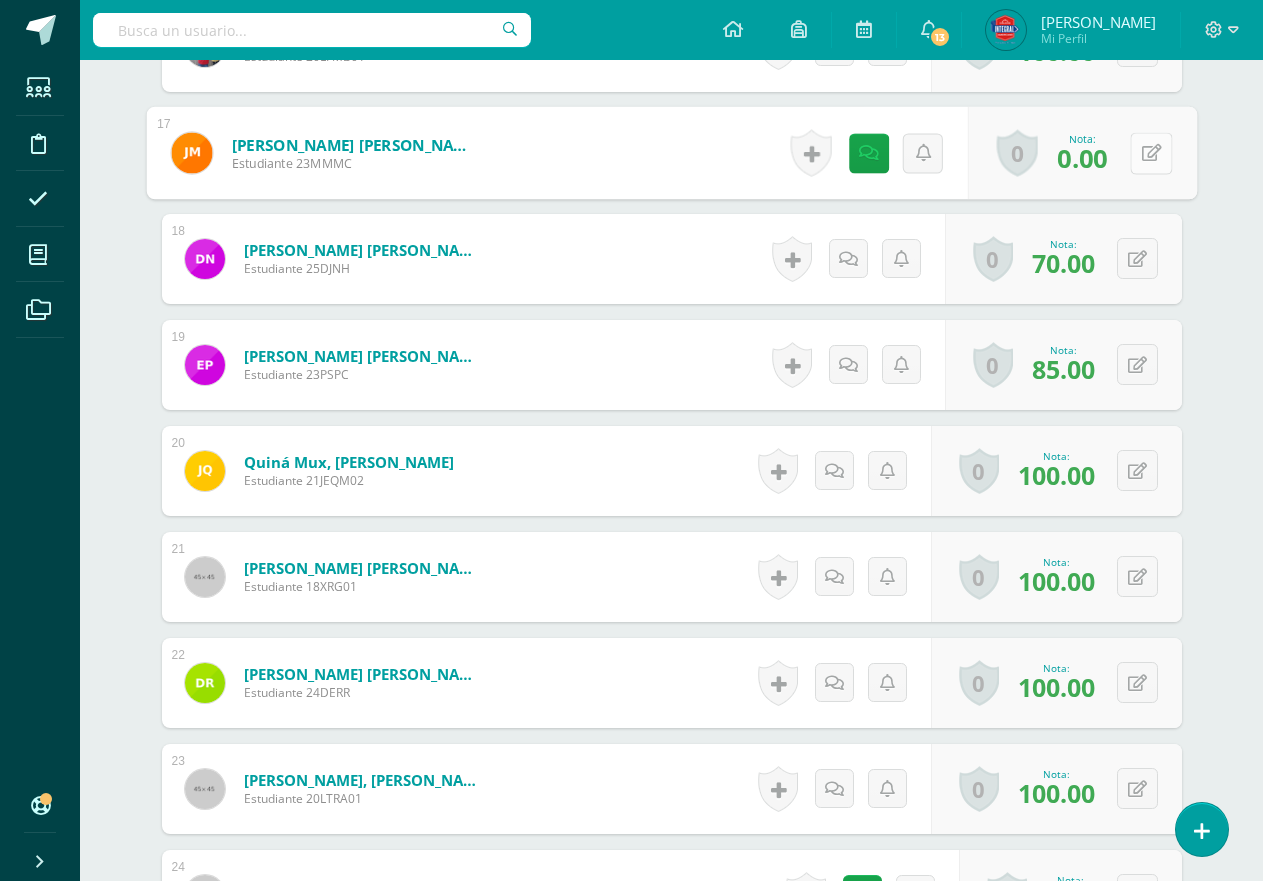 click on "0
Logros
Logros obtenidos
Aún no hay logros agregados
Nota:
0.00" at bounding box center (1081, 153) 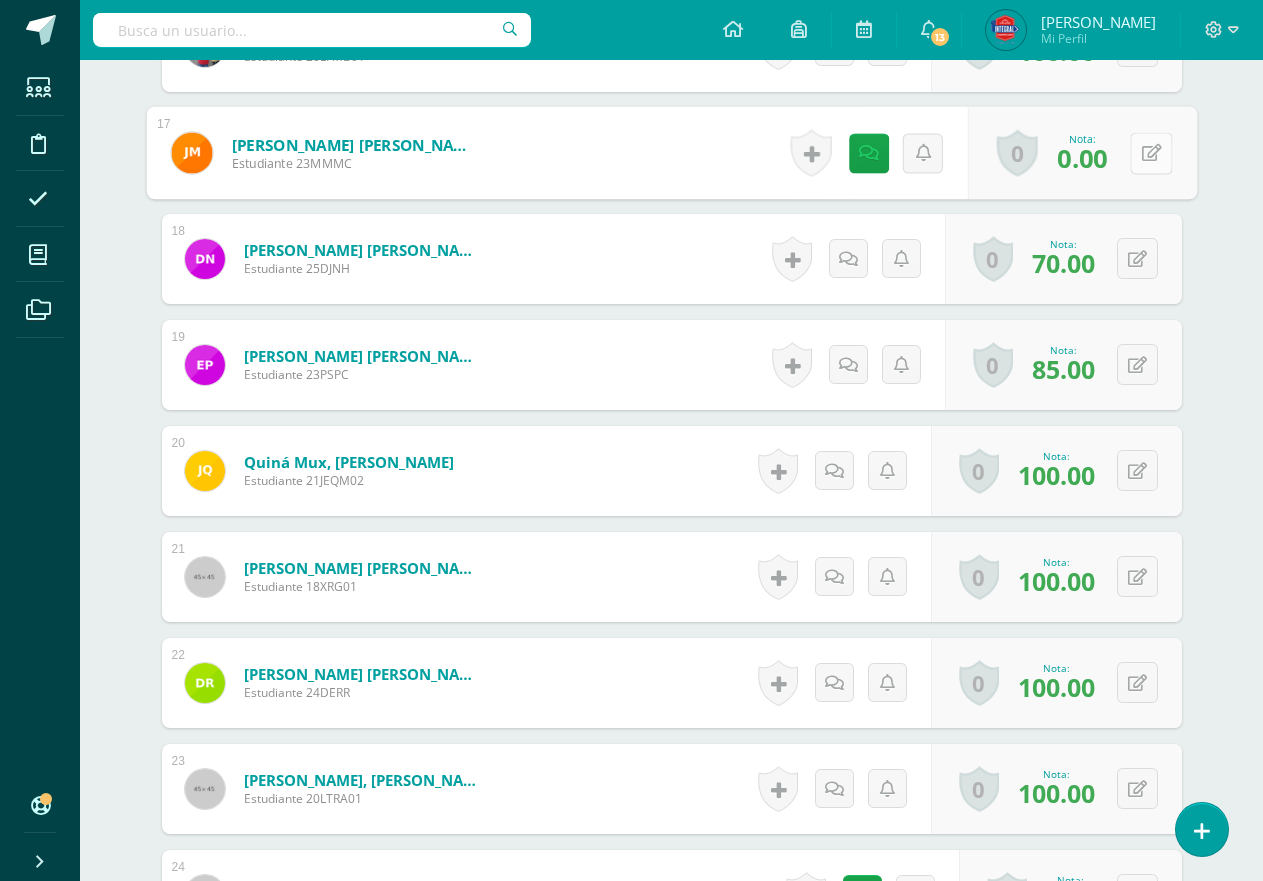 click at bounding box center [1151, 153] 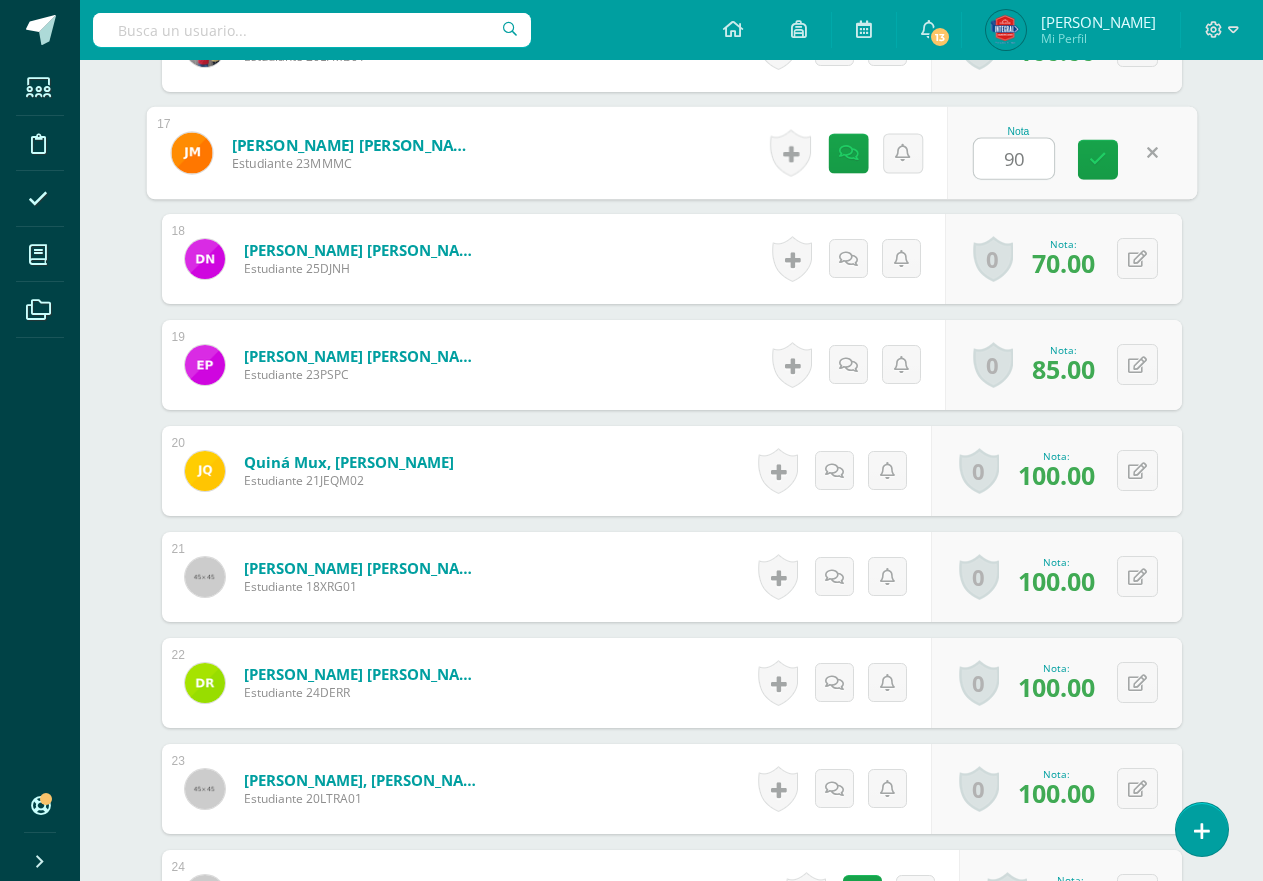 type on "9" 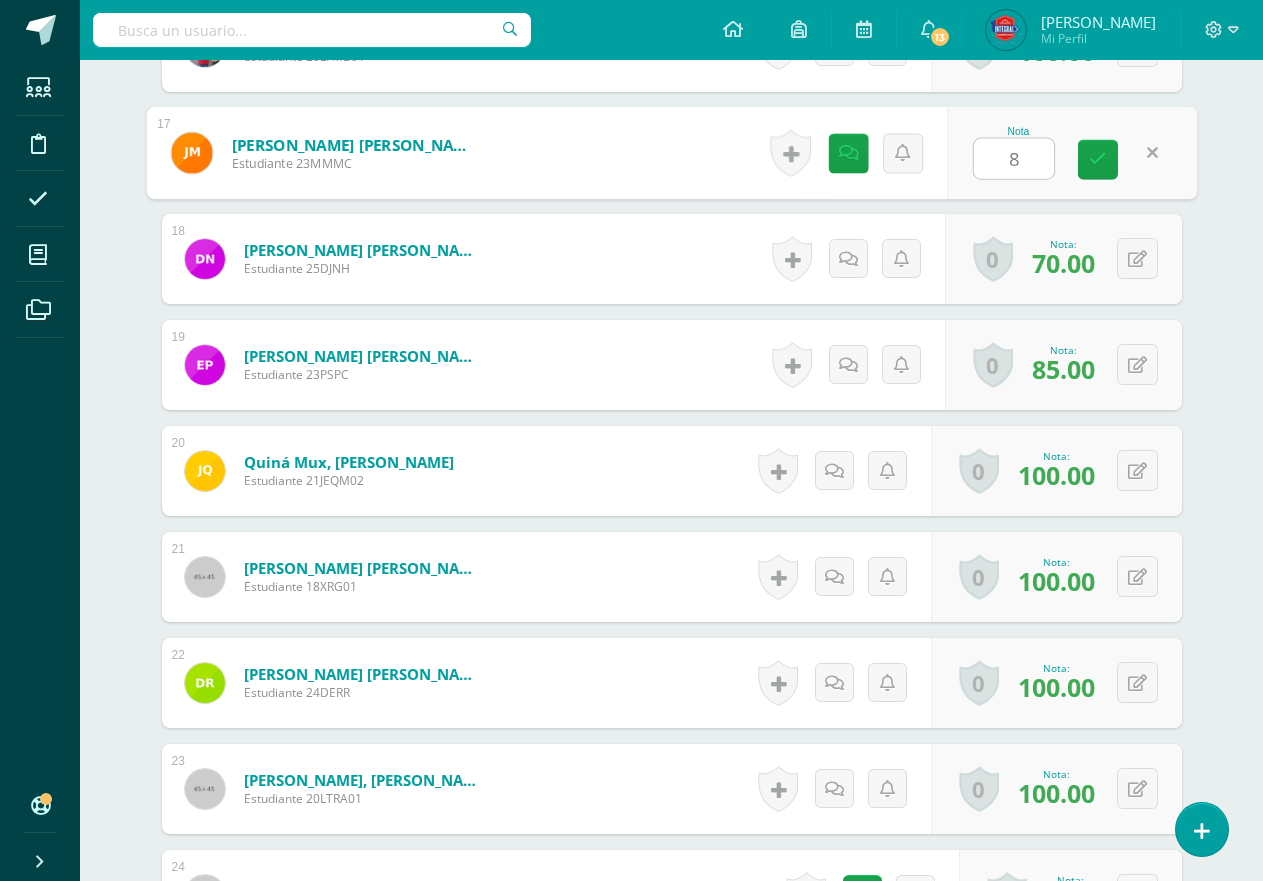 type on "80" 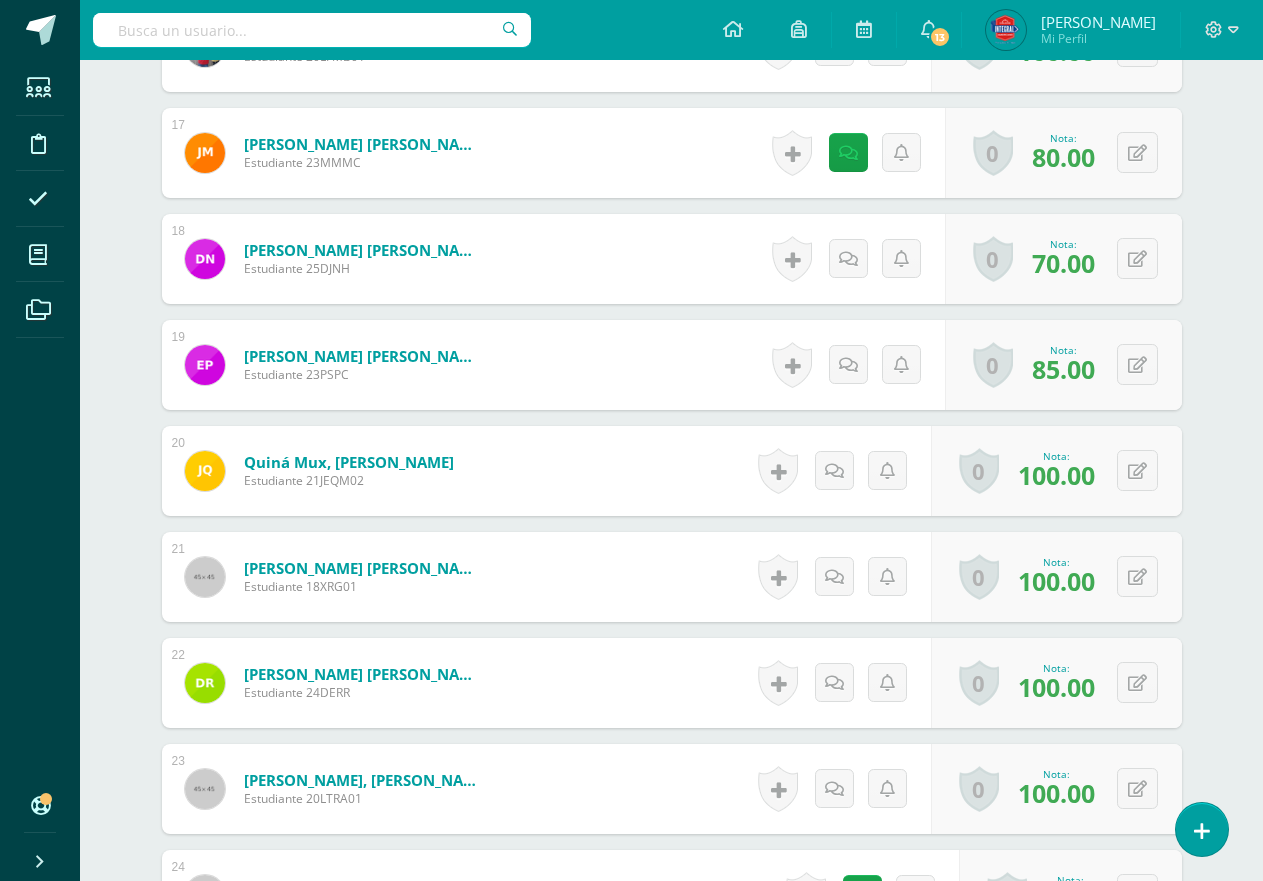 click on "Historial de actividad
No hay historial para esta actividad
Agregar Comentarios
No se presentó a clases, Entregar el lunes 14/07/2025
Mandar notificación a estudiante
Cancelar
Guardar" at bounding box center (855, 153) 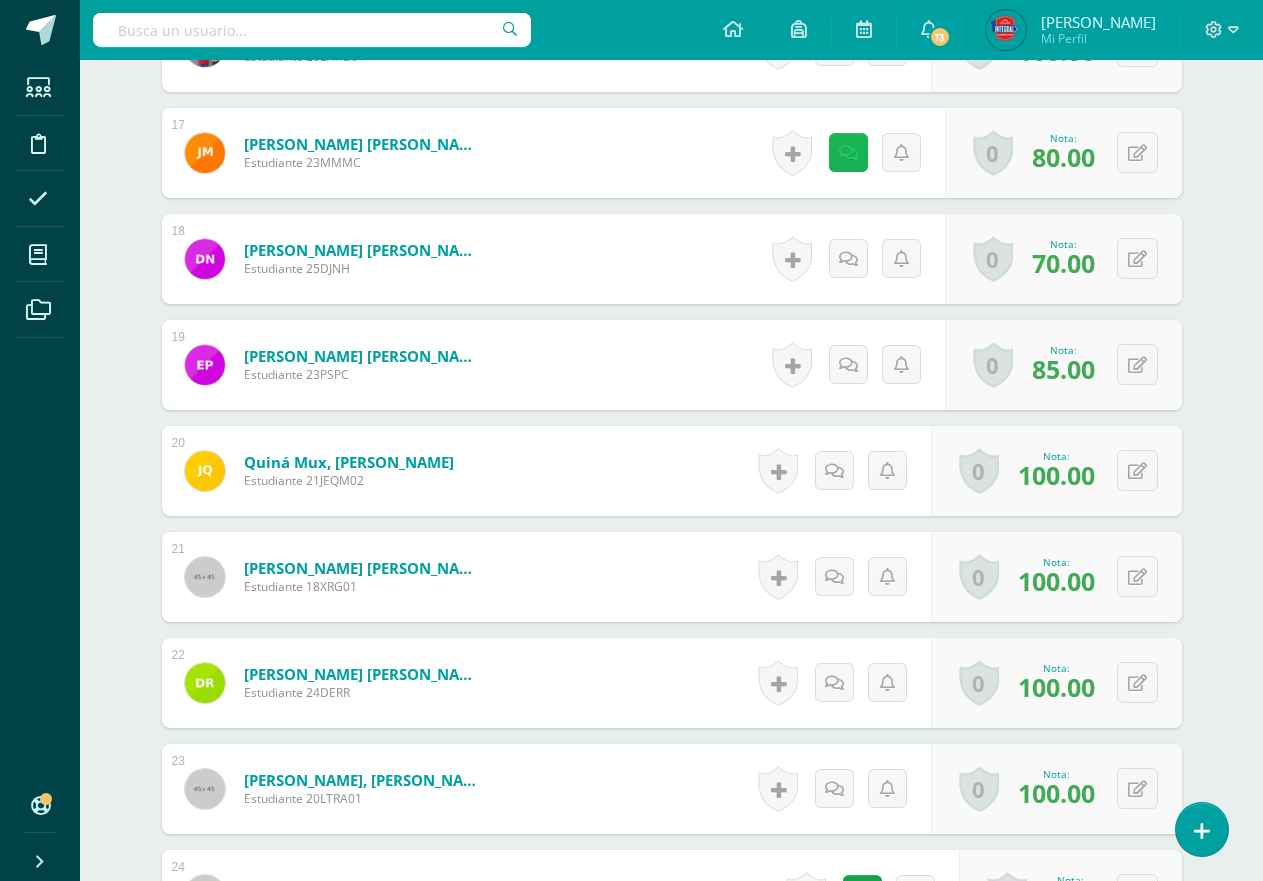 click at bounding box center [848, 152] 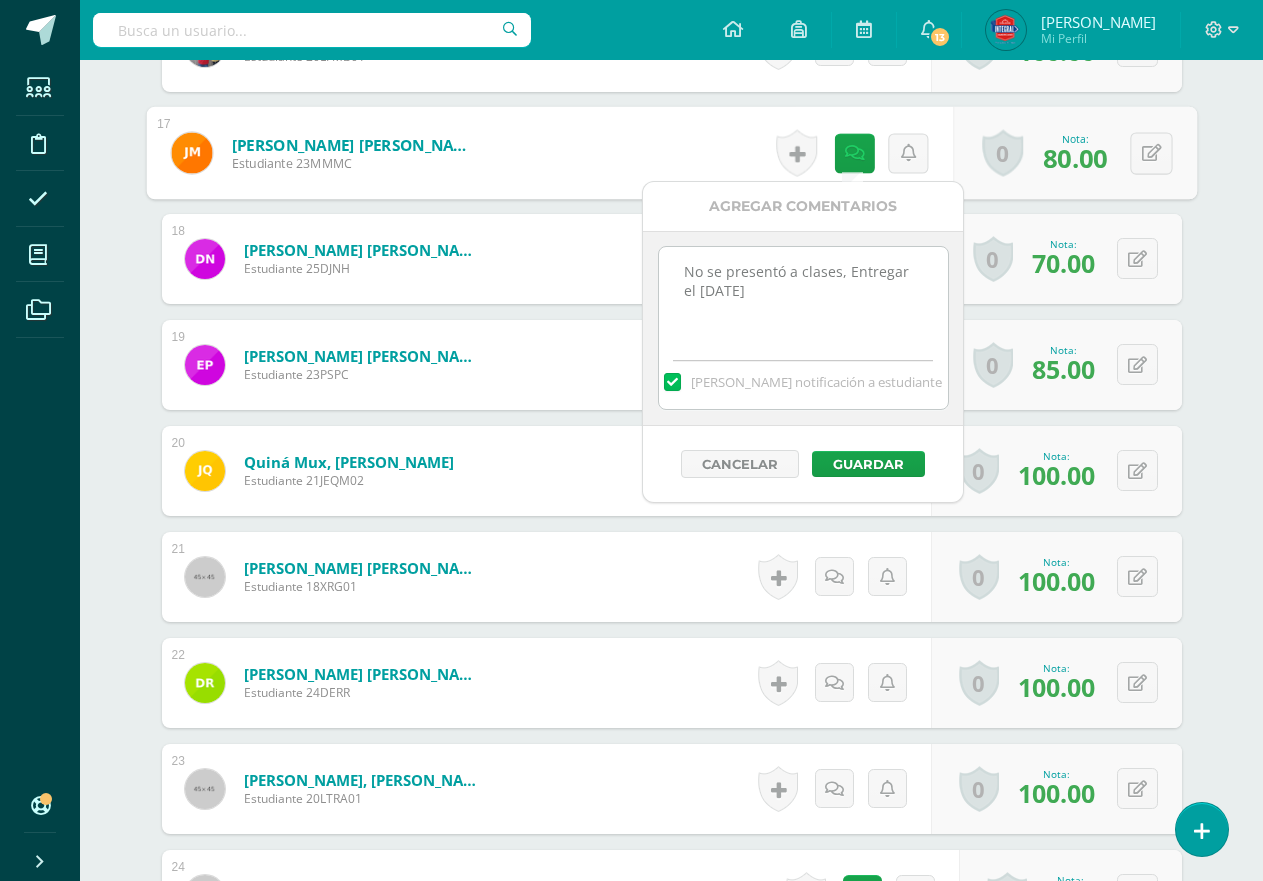 click on "No se presentó a clases, Entregar el lunes 14/07/2025" at bounding box center [803, 297] 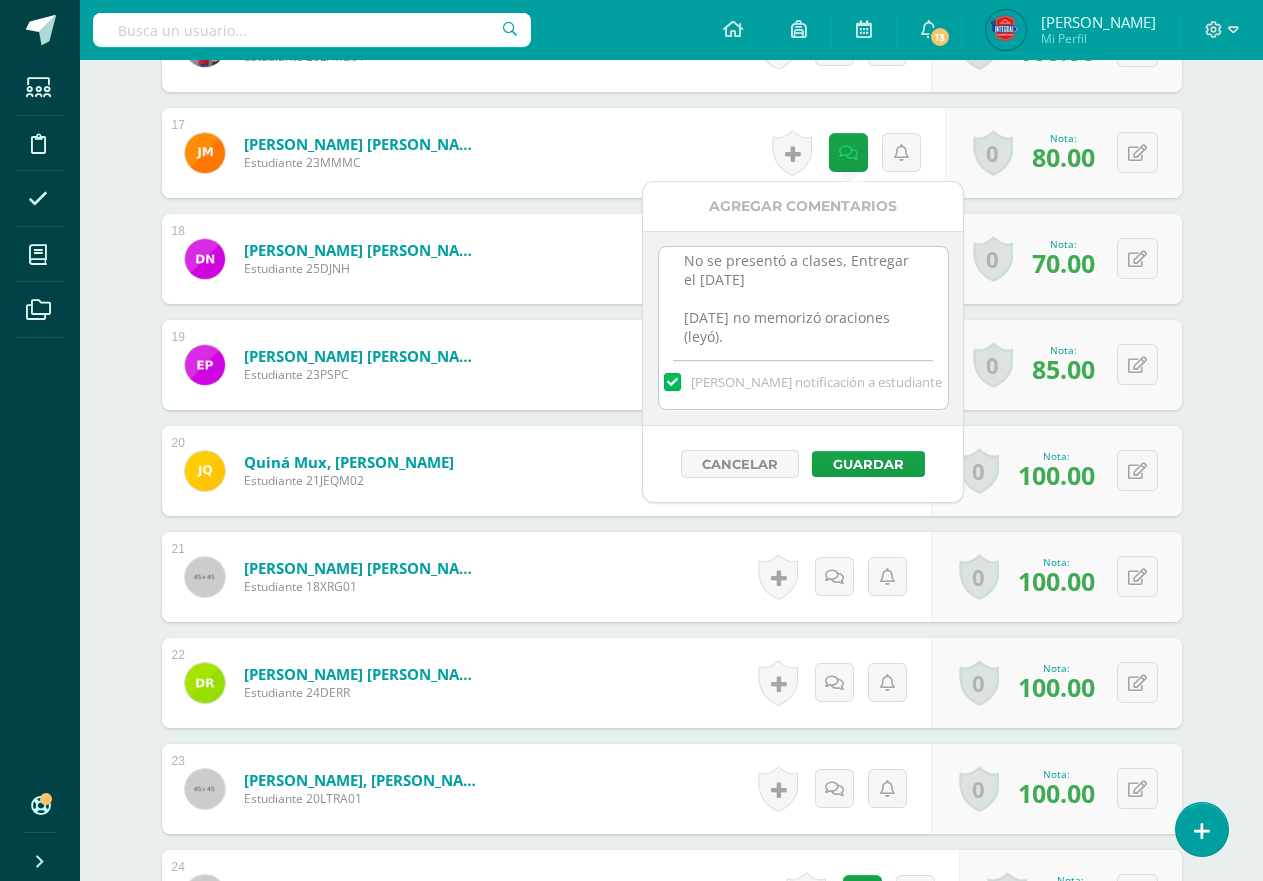 scroll, scrollTop: 30, scrollLeft: 0, axis: vertical 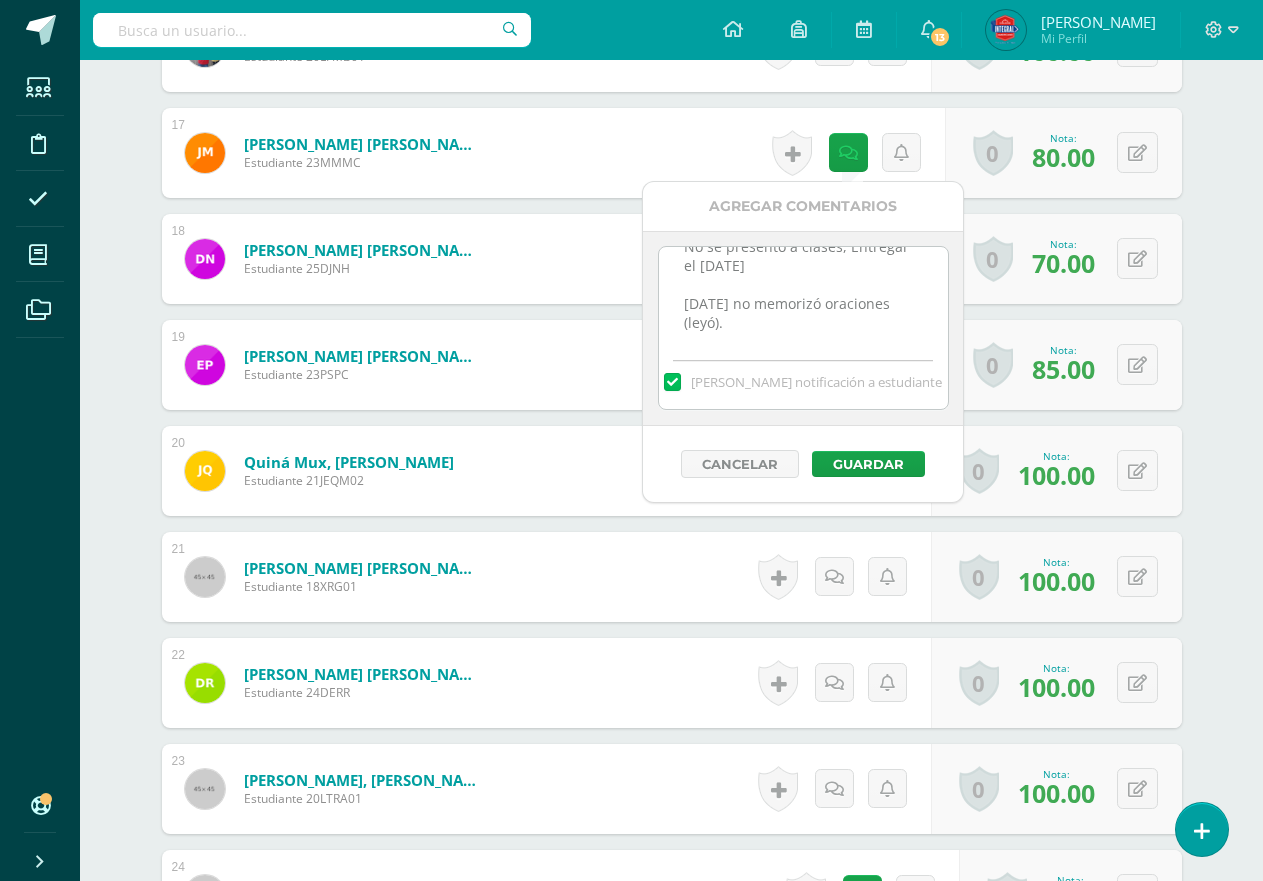 type on "No se presentó a clases, Entregar el lunes 14/07/2025
14/07/25 no memorizó oraciones (leyó)." 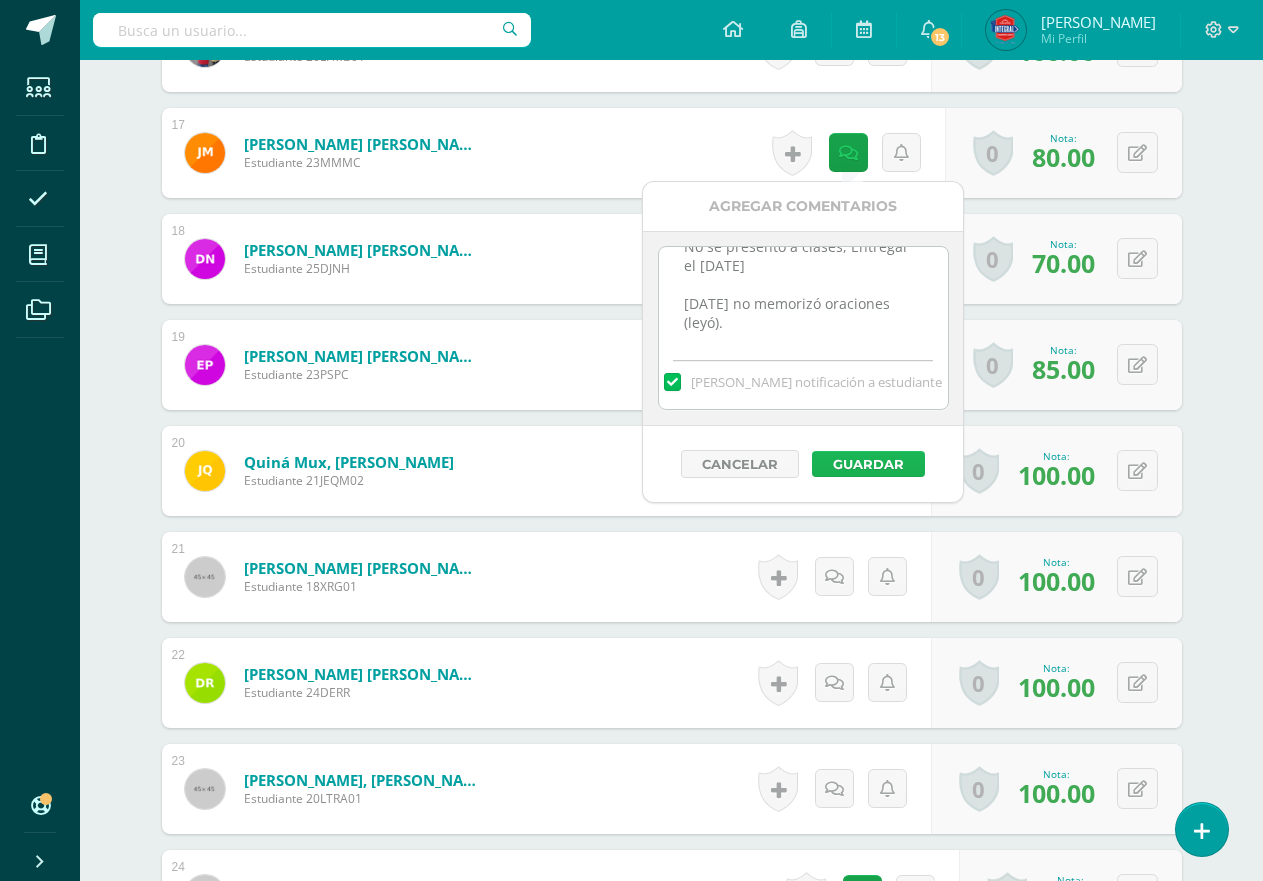 click on "Guardar" at bounding box center [868, 464] 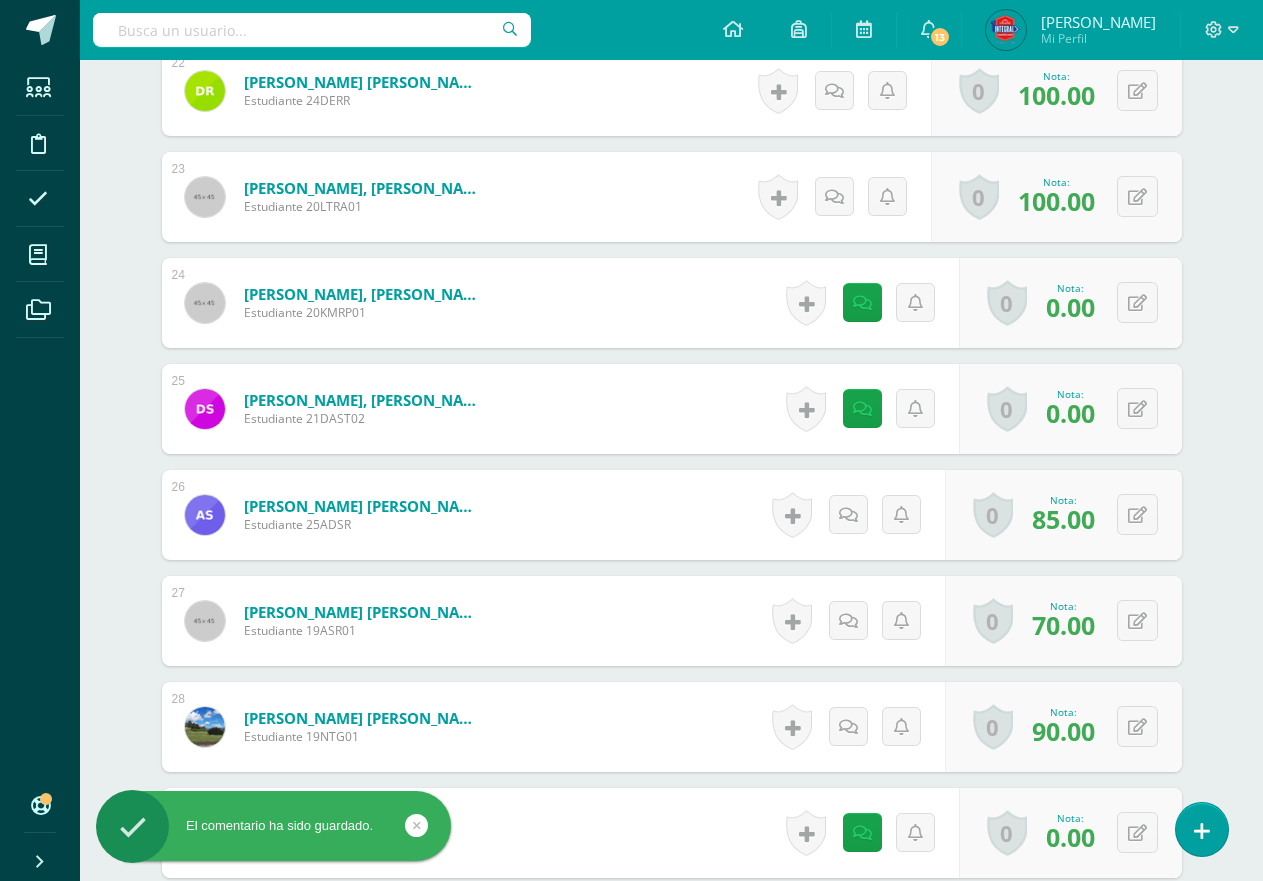 scroll, scrollTop: 2921, scrollLeft: 0, axis: vertical 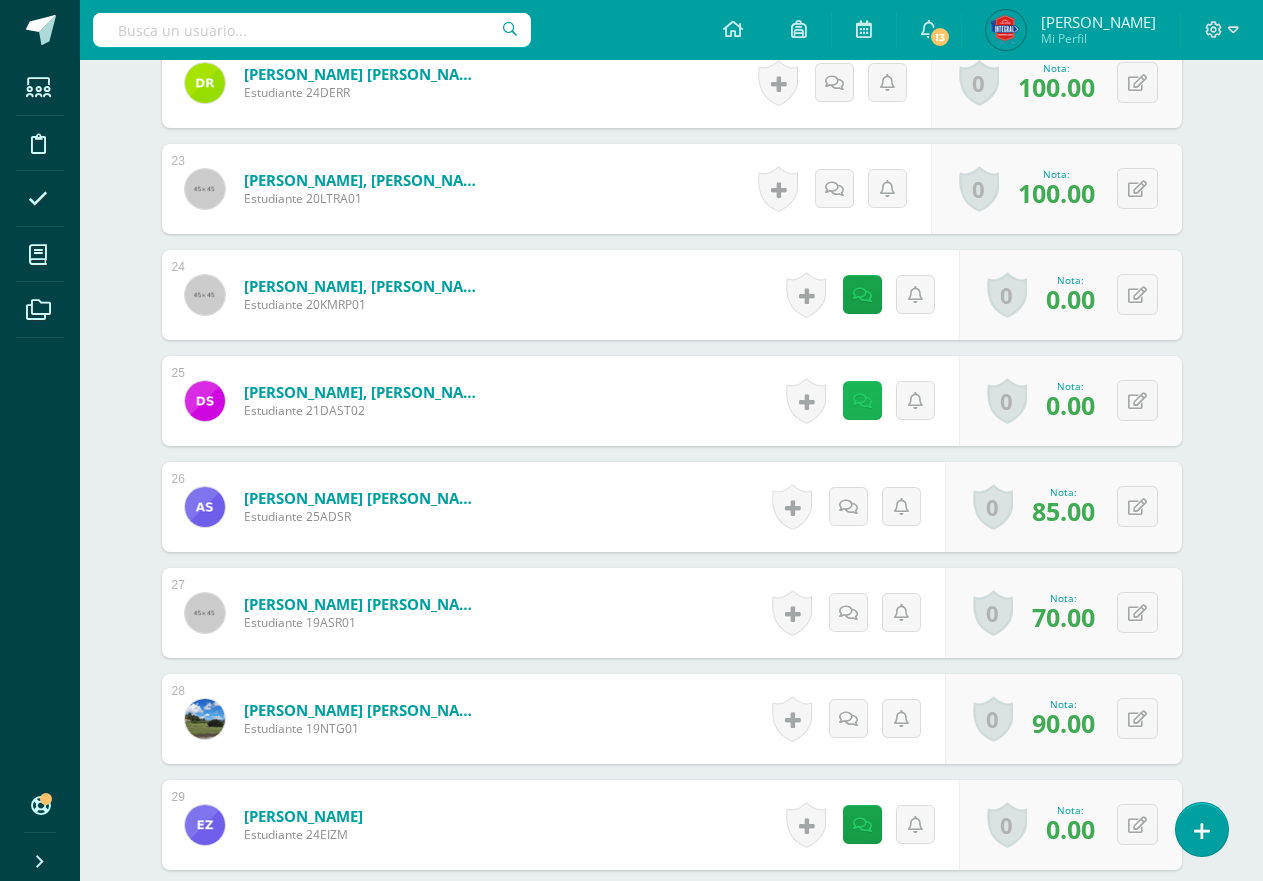 click at bounding box center (862, 400) 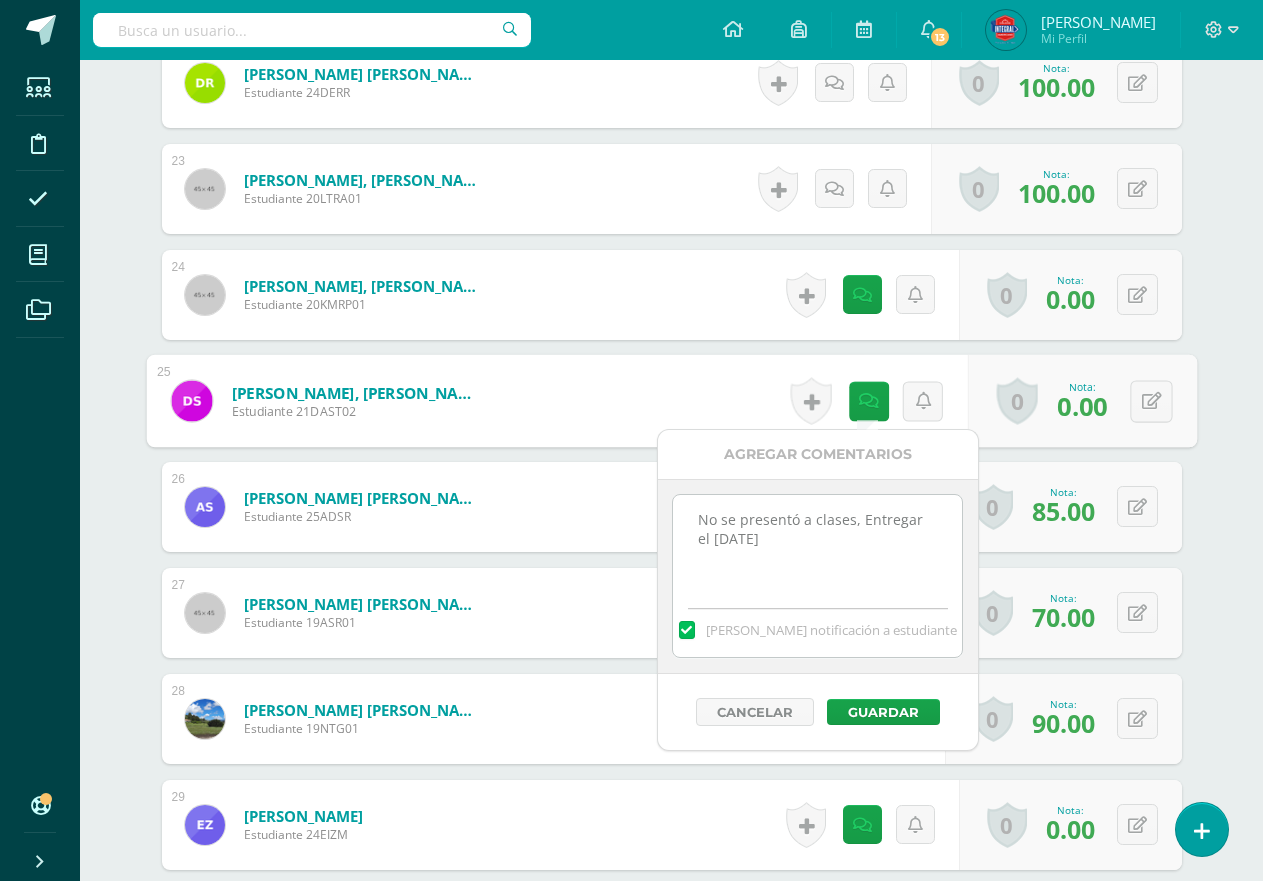 click on "No se presentó a clases, Entregar el lunes 14/07/2025" at bounding box center (817, 545) 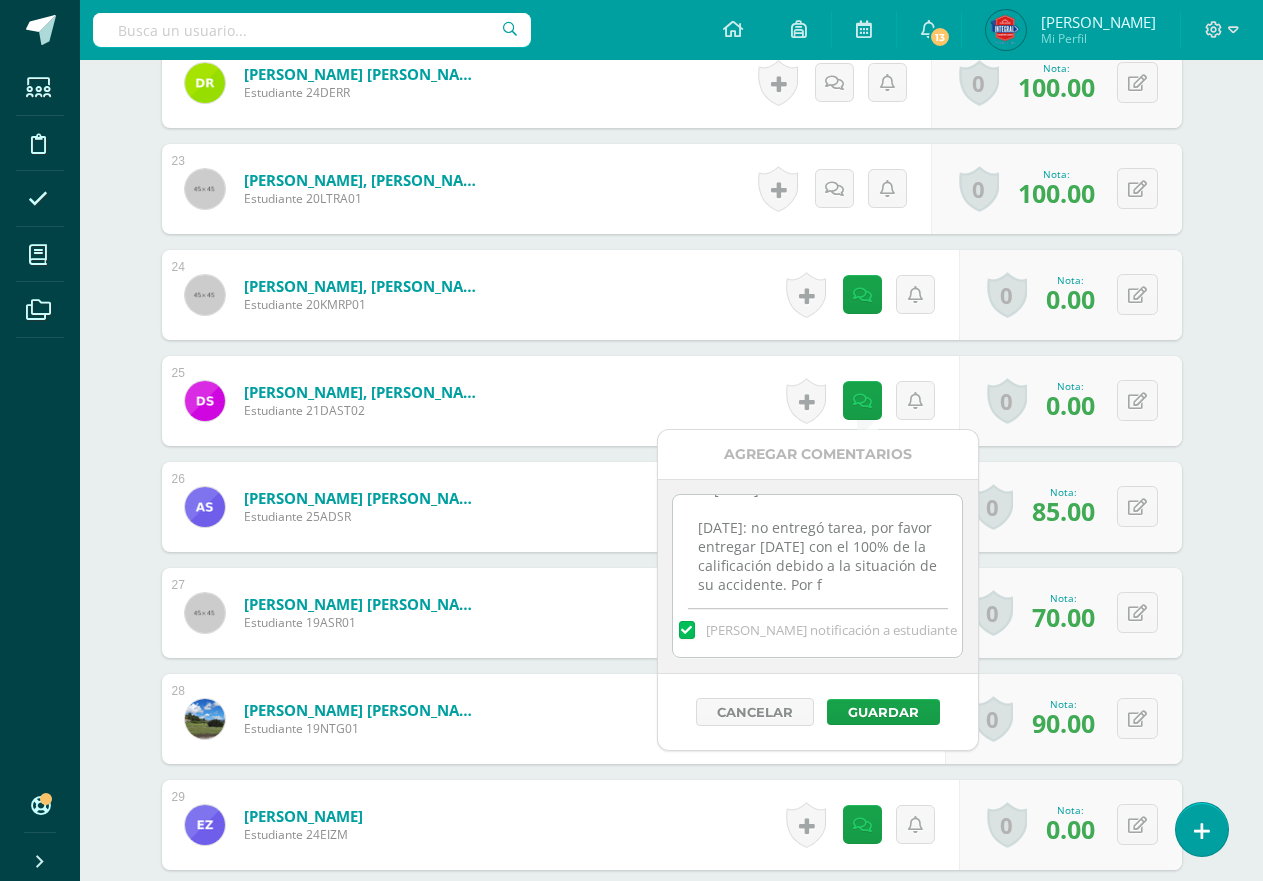 scroll, scrollTop: 68, scrollLeft: 0, axis: vertical 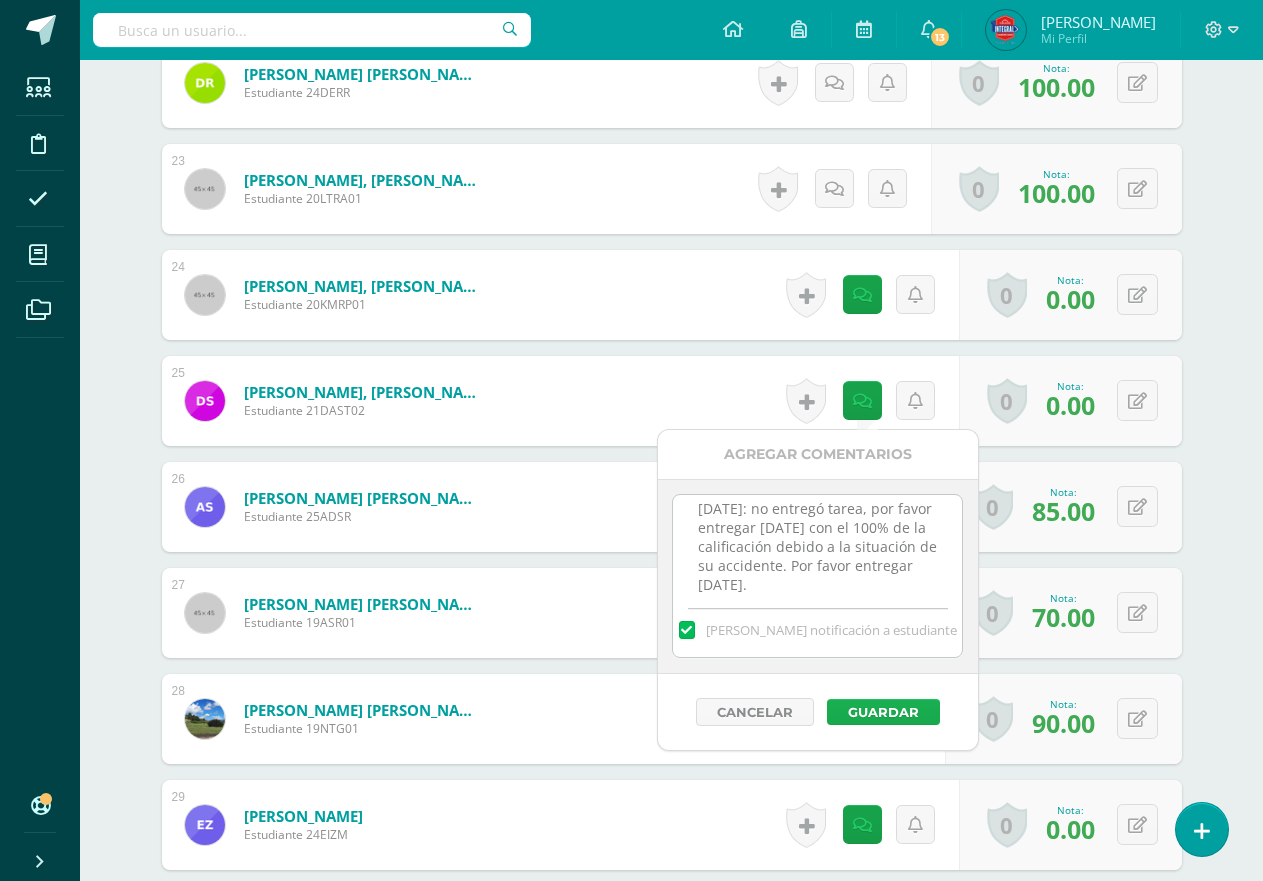 type on "No se presentó a clases, Entregar el lunes 14/07/2025.
14/07/25: no entregó tarea, por favor entregar mañana con el 100% de la calificación debido a la situación de su accidente. Por favor entregar mañana." 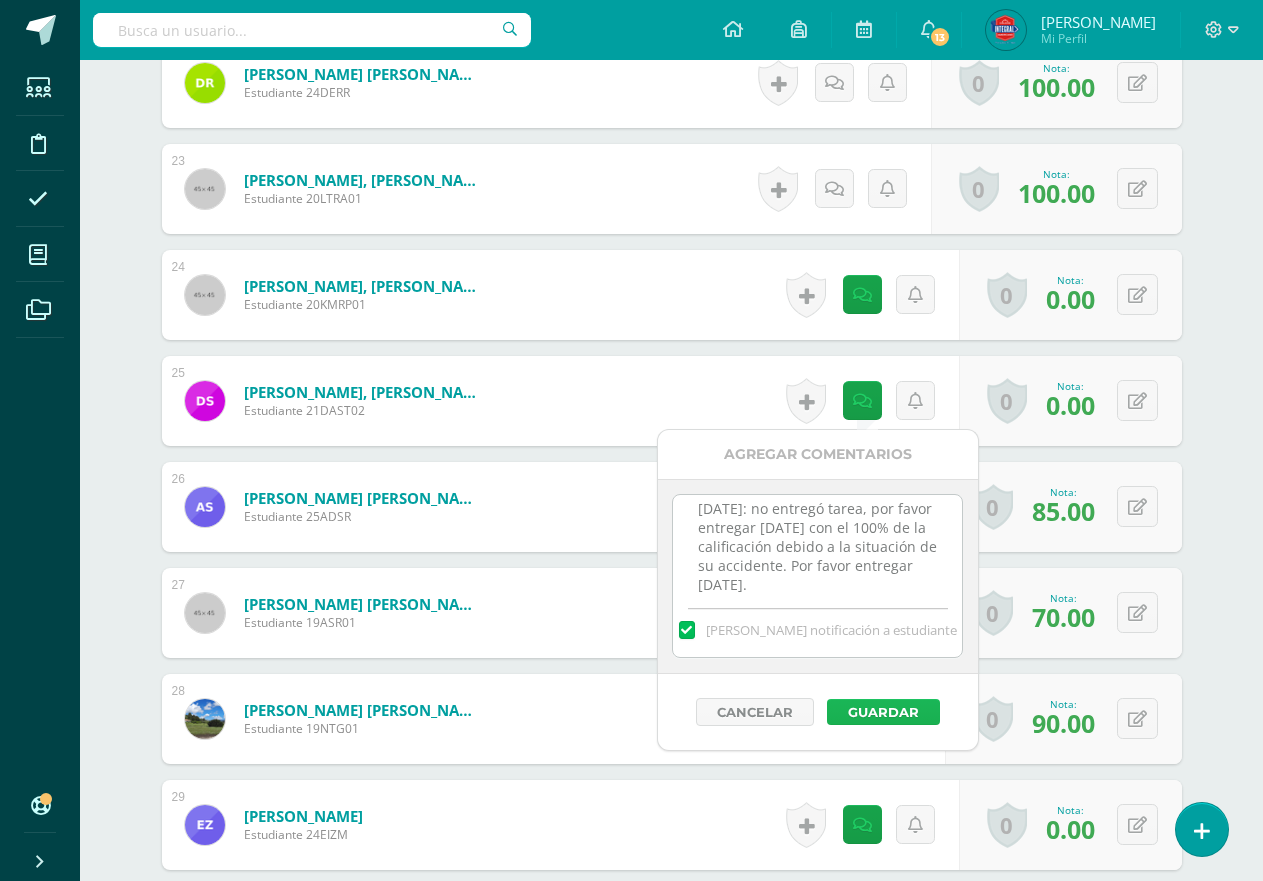 click on "Guardar" at bounding box center (883, 712) 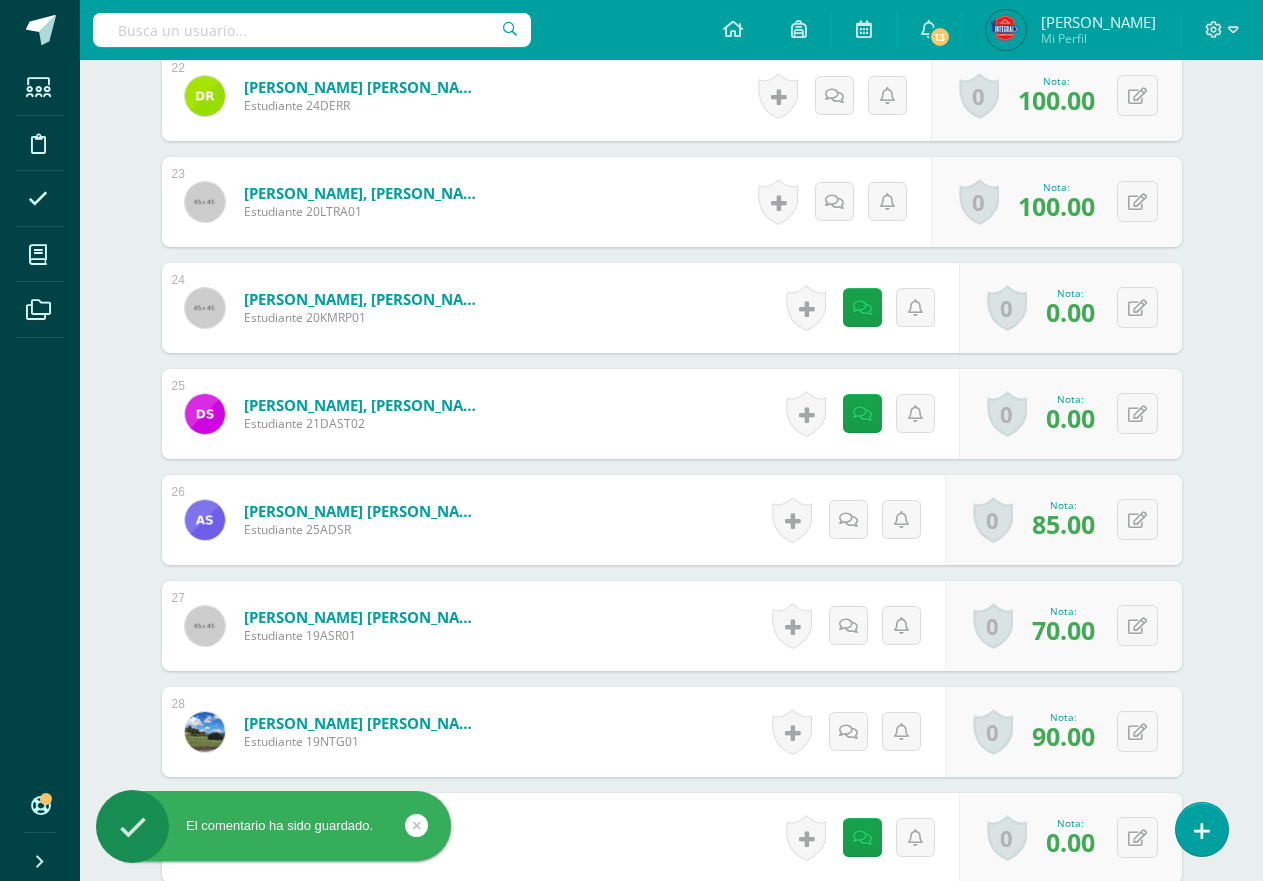 scroll, scrollTop: 2739, scrollLeft: 0, axis: vertical 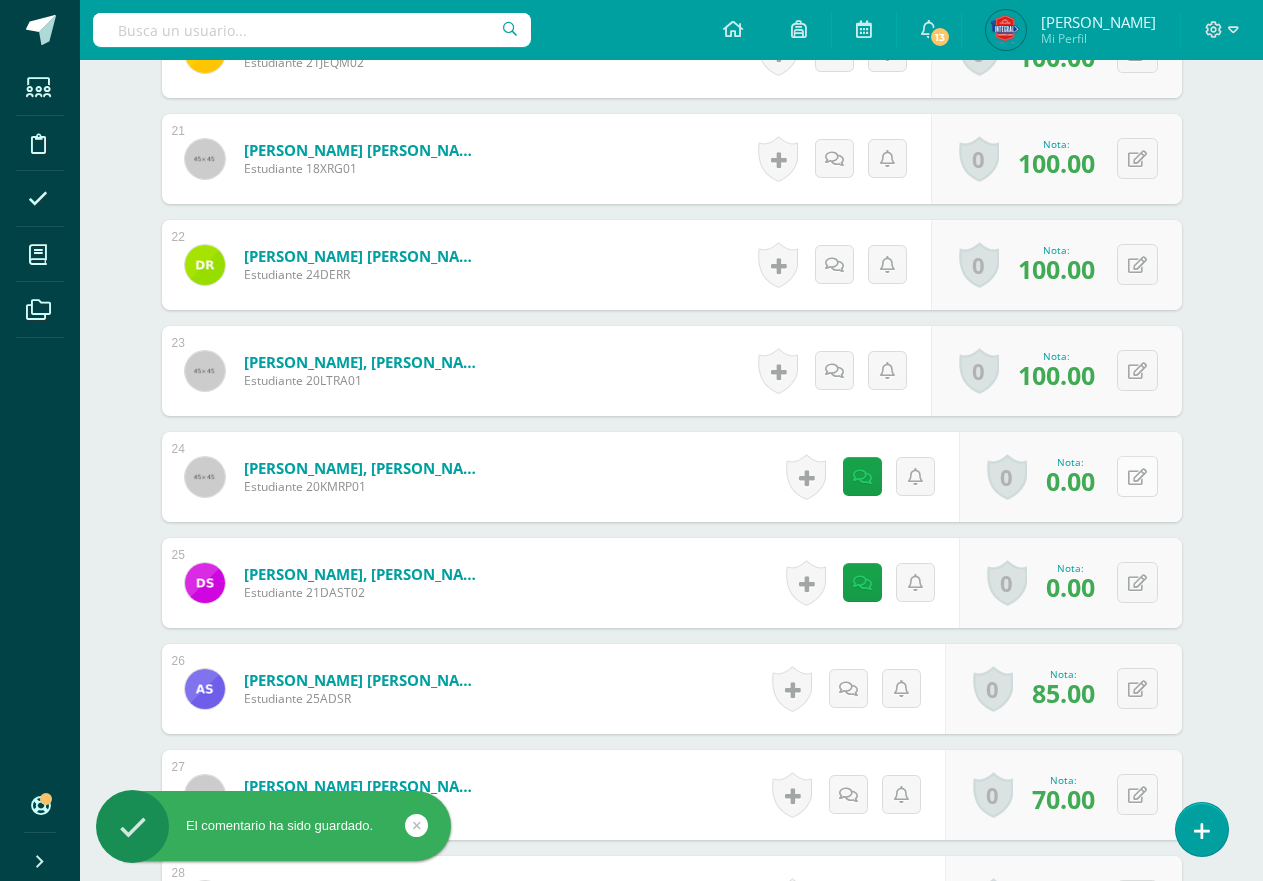 click at bounding box center [1137, 476] 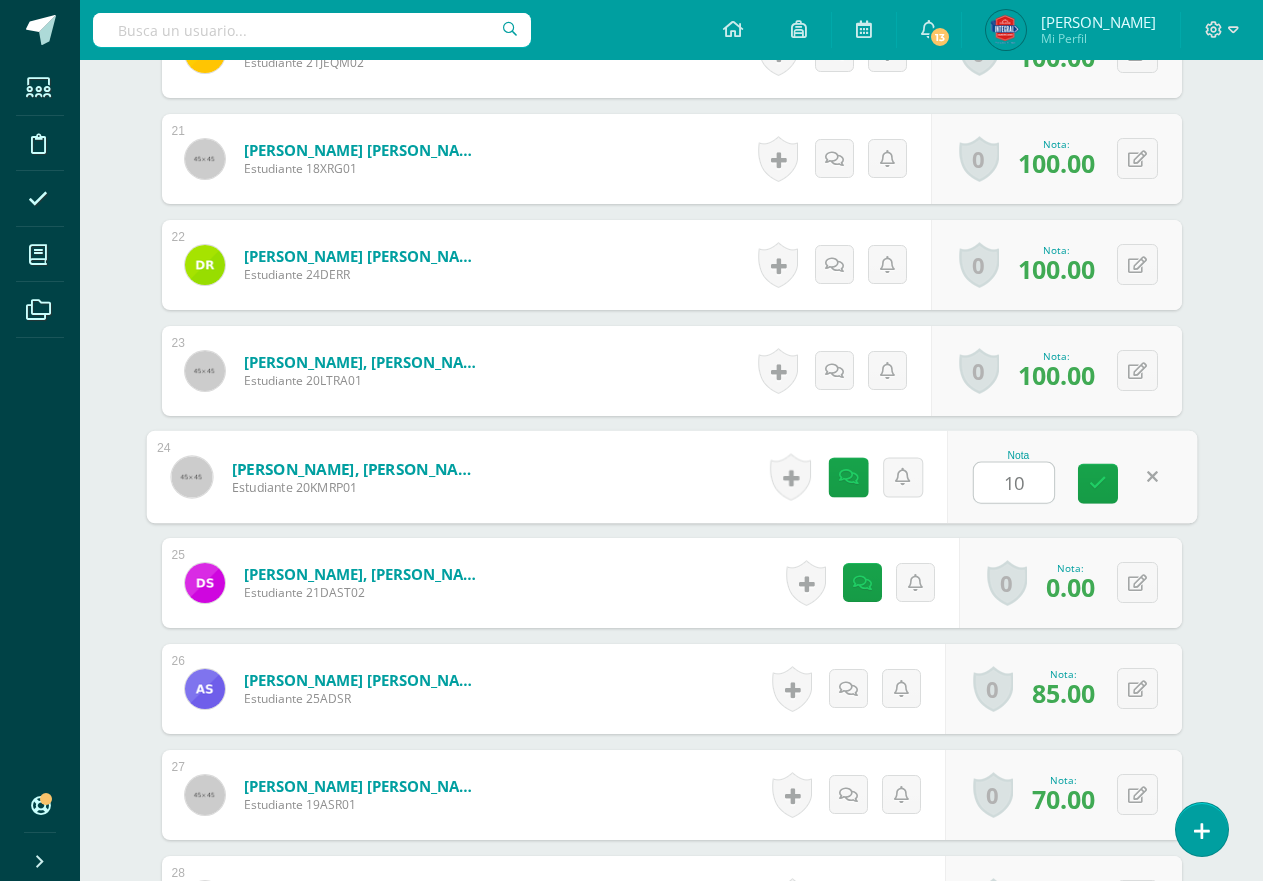 type on "100" 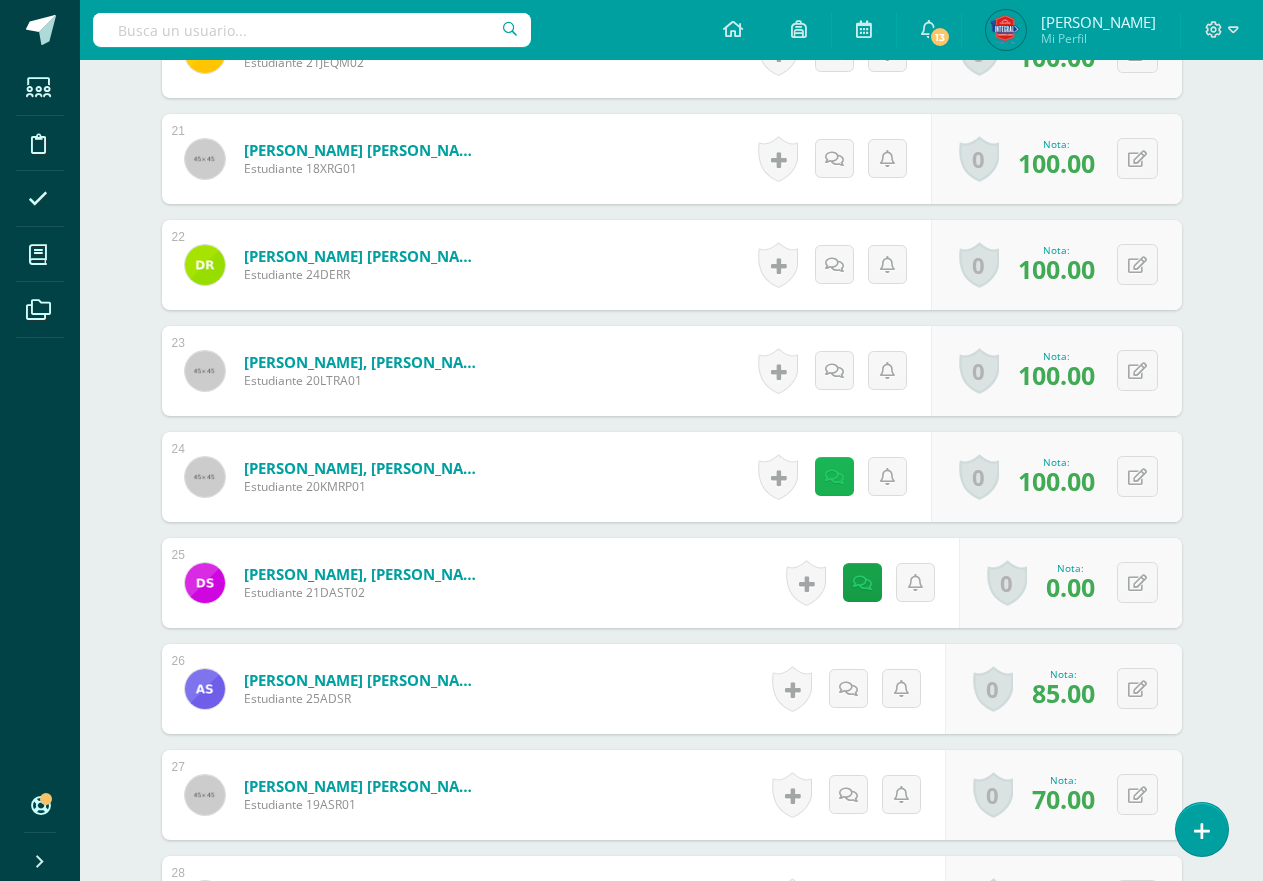 click at bounding box center (834, 477) 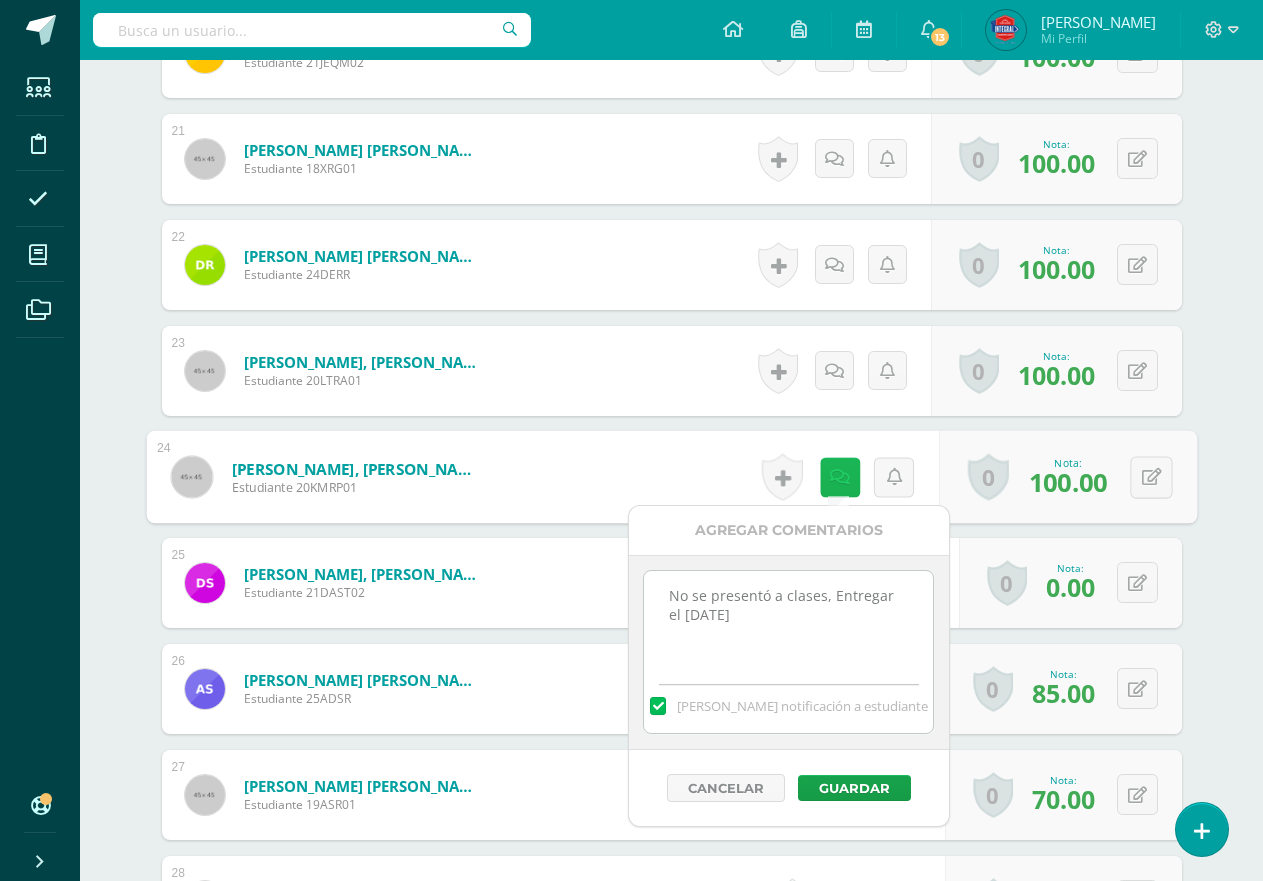 click at bounding box center [840, 476] 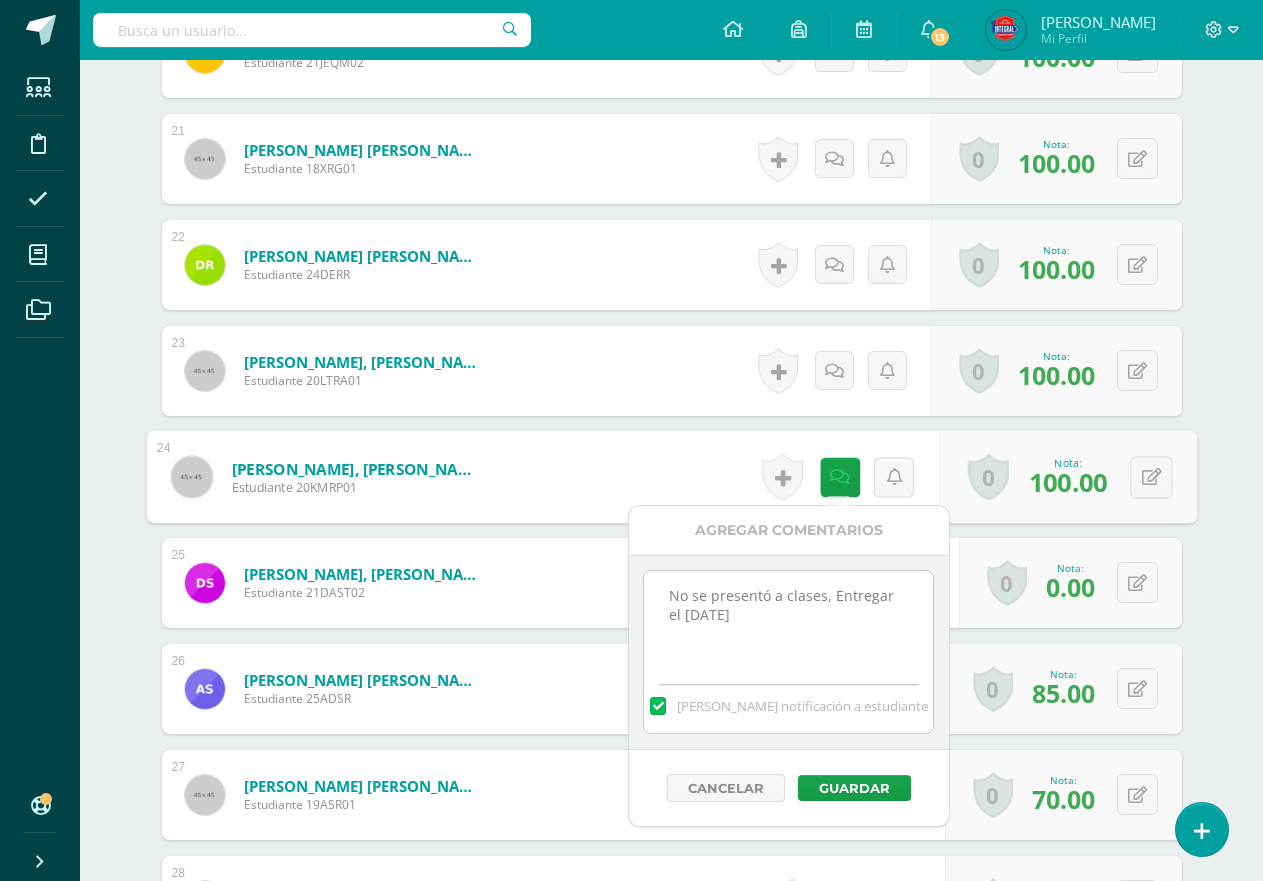 click on "Ruiz Punay, Kevin Matías
Estudiante  20KMRP01
Nota
100.00
0
Logros
Logros obtenidos
100.00" at bounding box center (671, 477) 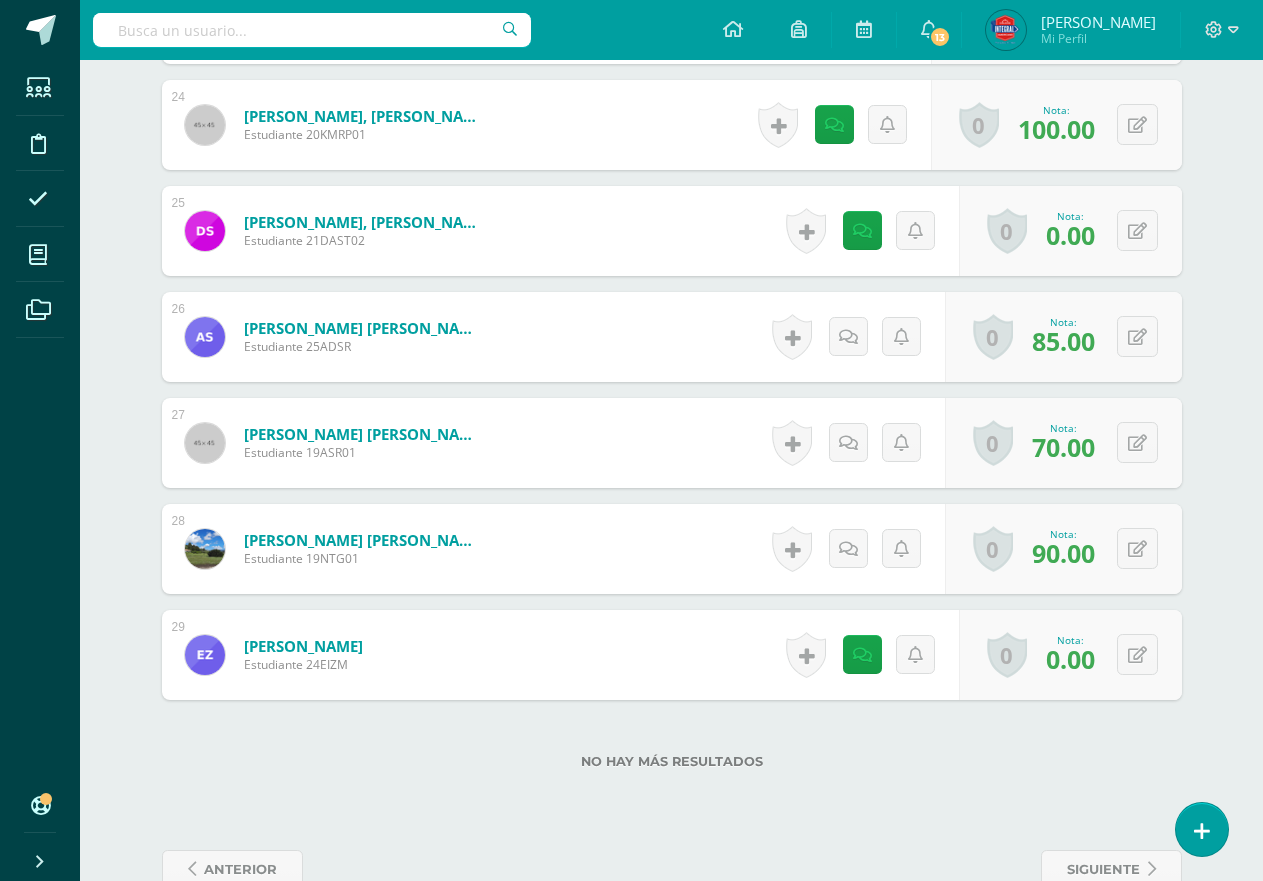scroll, scrollTop: 3139, scrollLeft: 0, axis: vertical 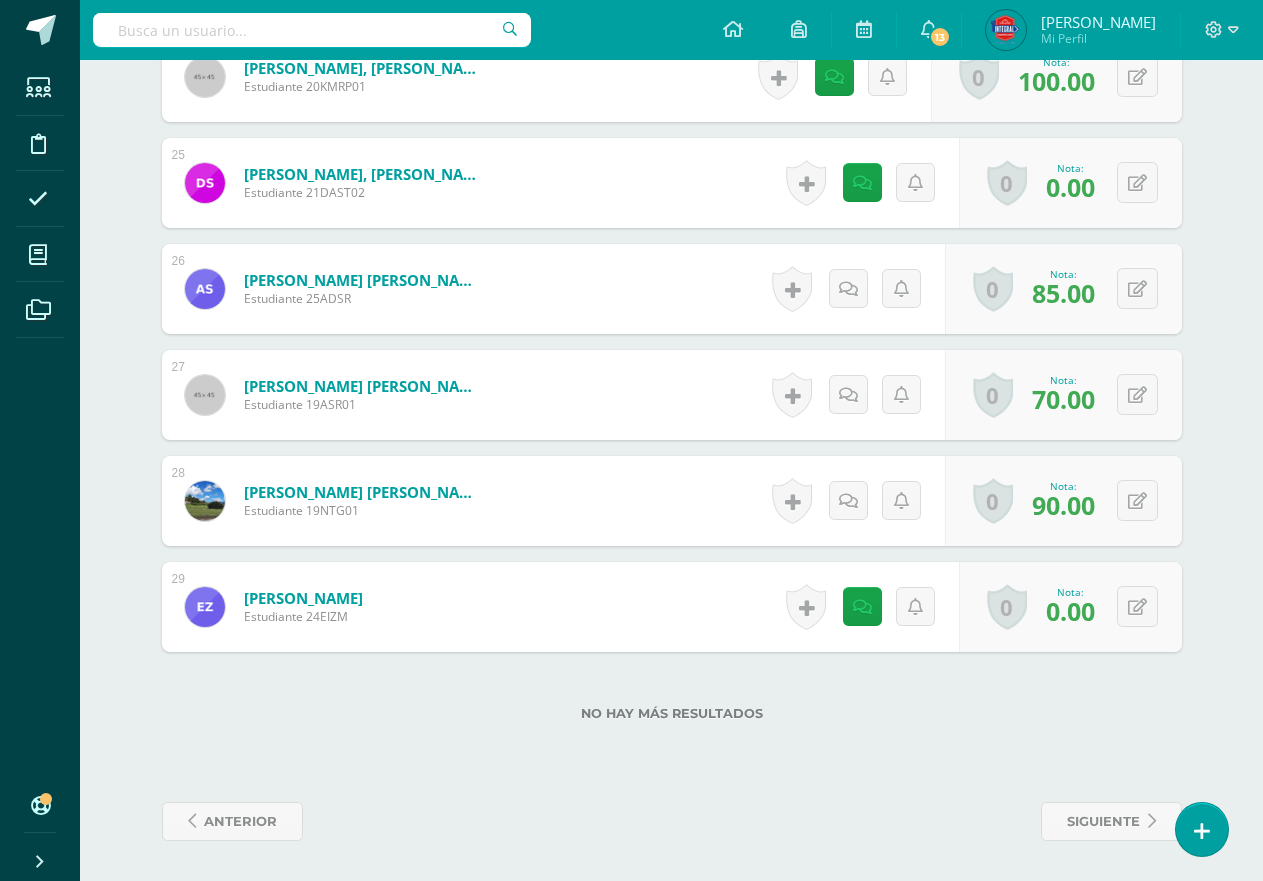 click on "Historial de actividad
No hay historial para esta actividad
Agregar Comentarios
No se presentó a clases, Entregar el lunes 14/07/2025
Mandar notificación a estudiante
Cancelar
Guardar" at bounding box center [869, 607] 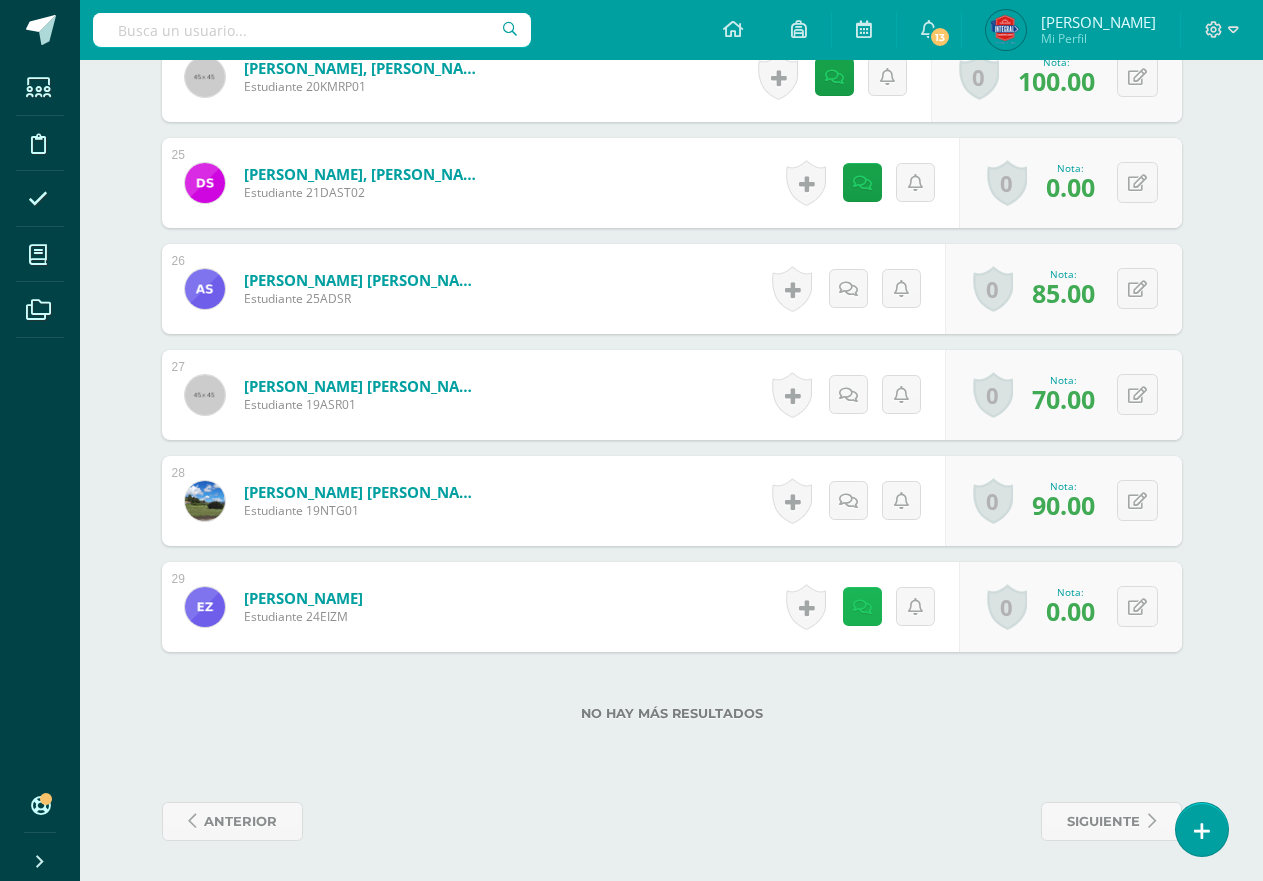 click at bounding box center [862, 606] 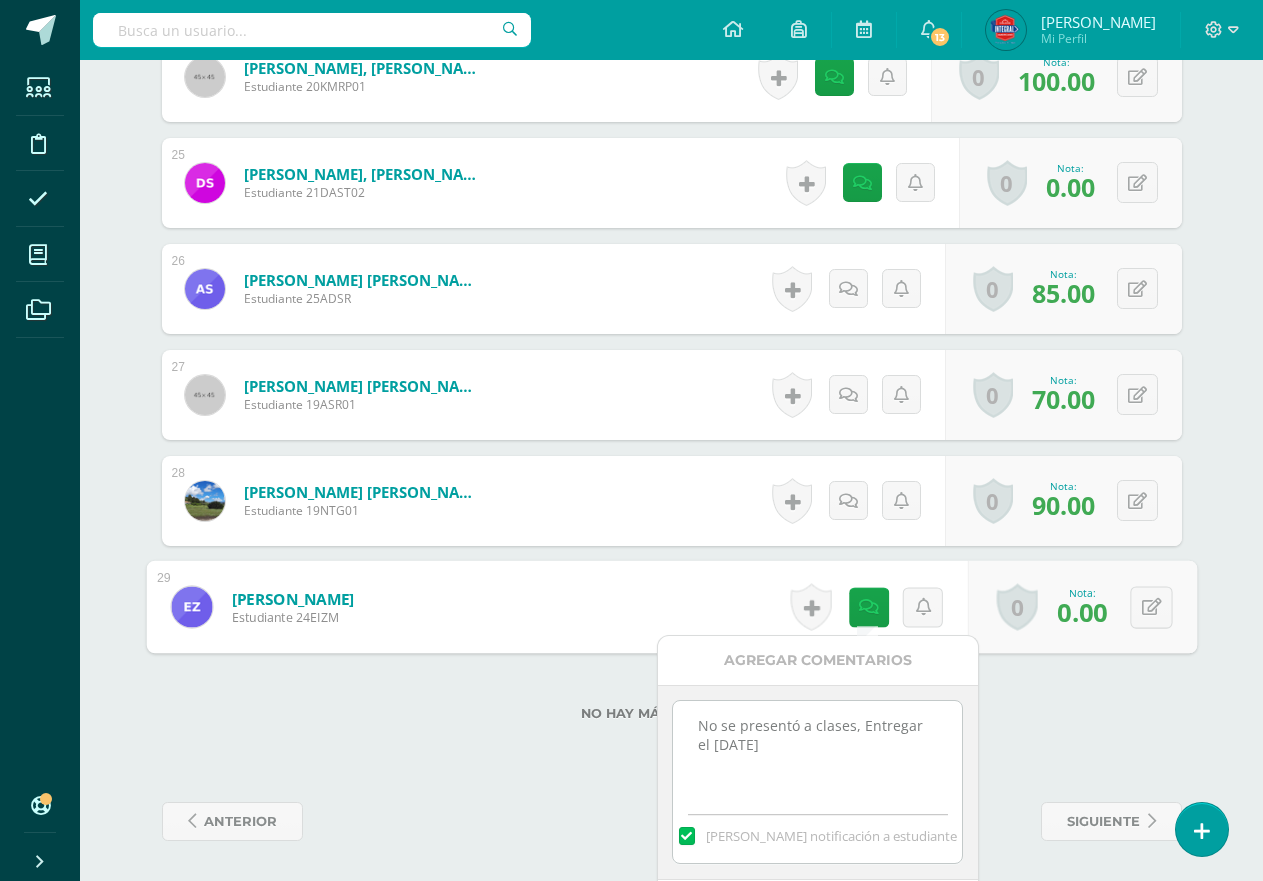 click on "No se presentó a clases, Entregar el lunes 14/07/2025" at bounding box center [817, 751] 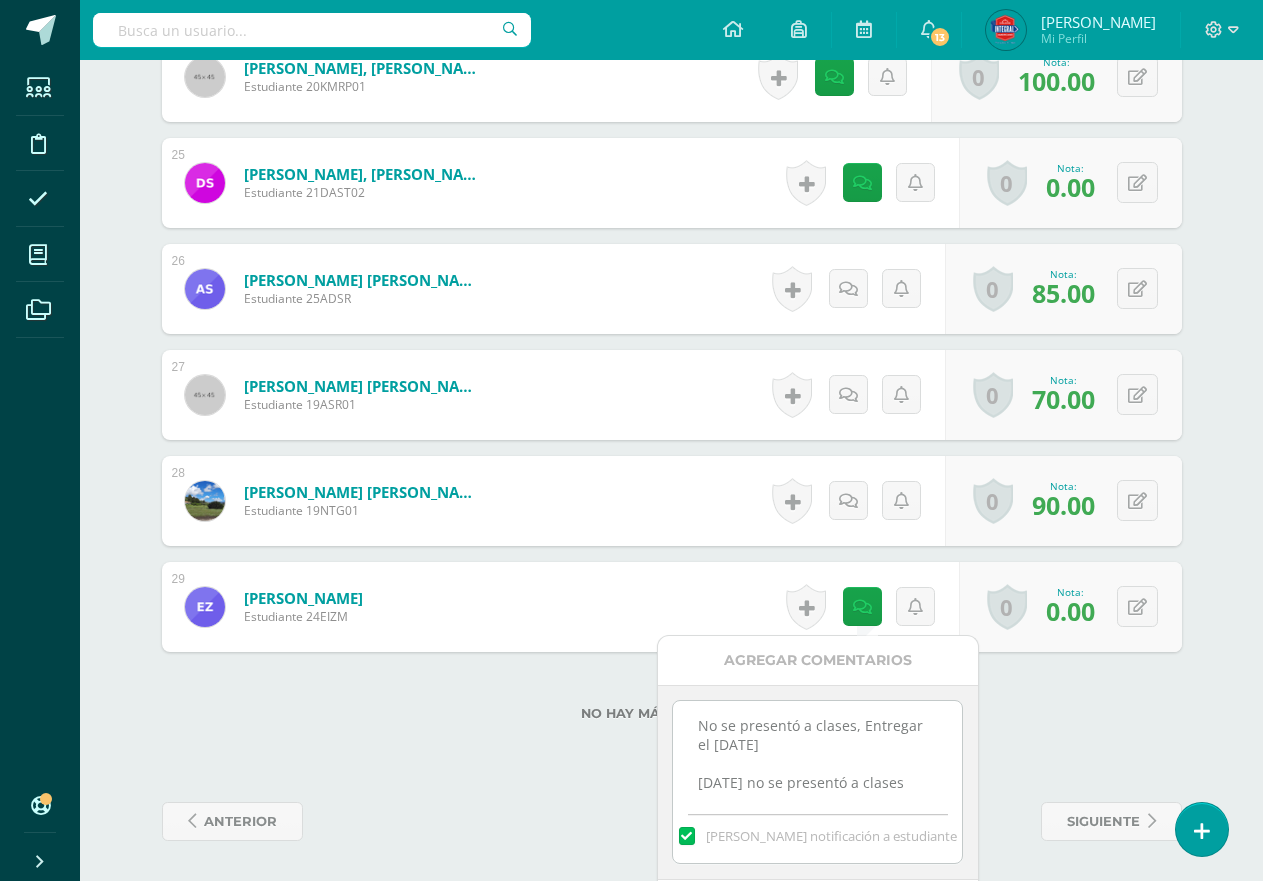 scroll, scrollTop: 11, scrollLeft: 0, axis: vertical 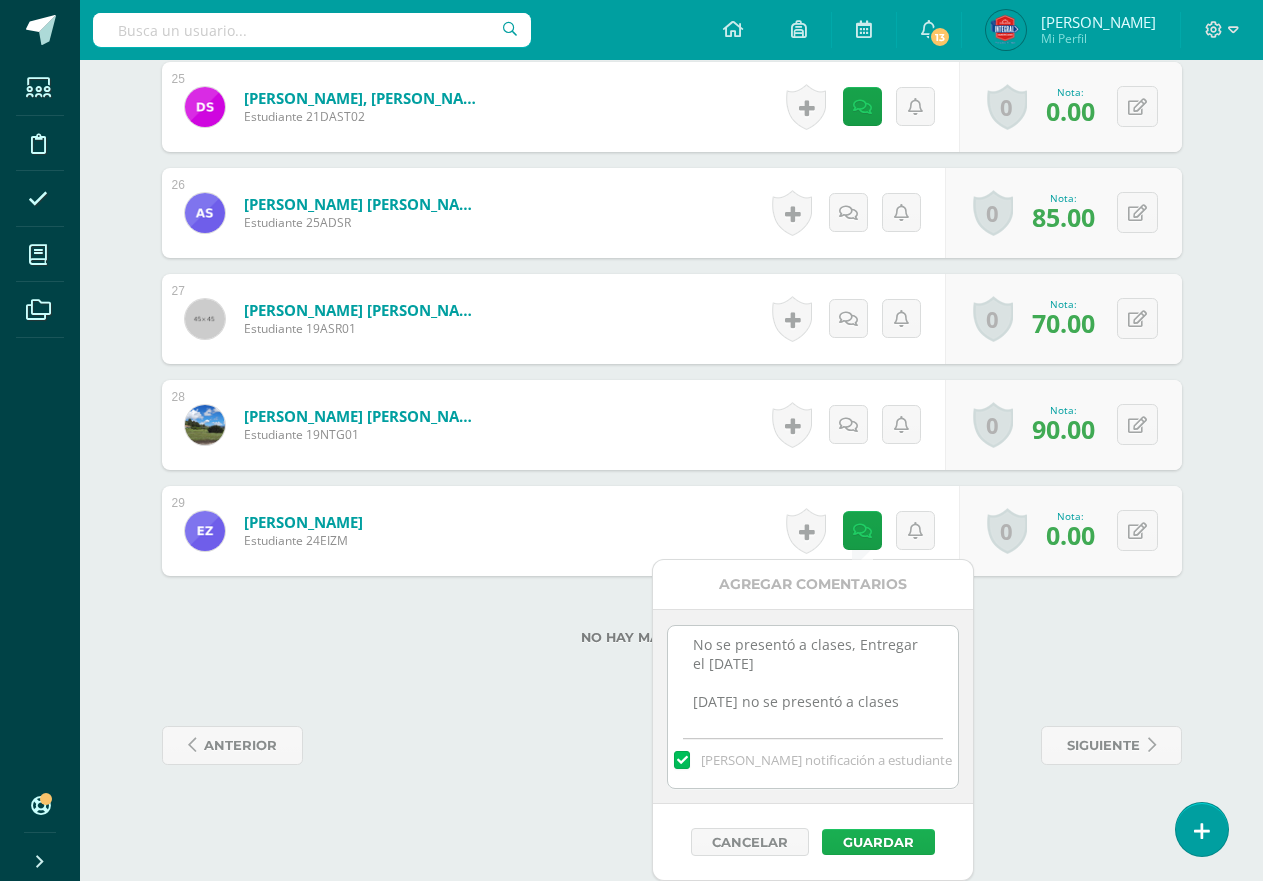 type on "No se presentó a clases, Entregar el lunes 14/07/2025
14/07/25 no se presentó a clases" 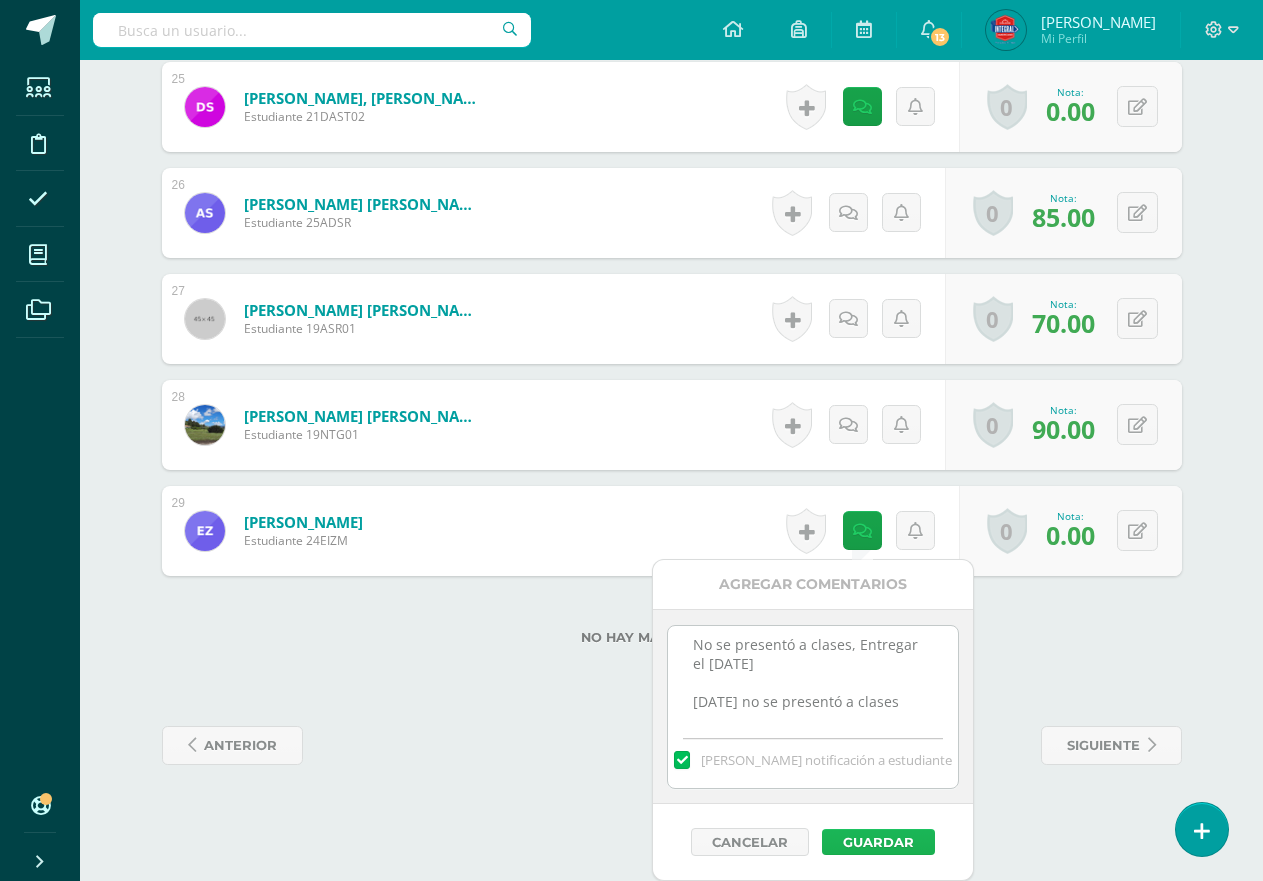 click on "Guardar" at bounding box center (878, 842) 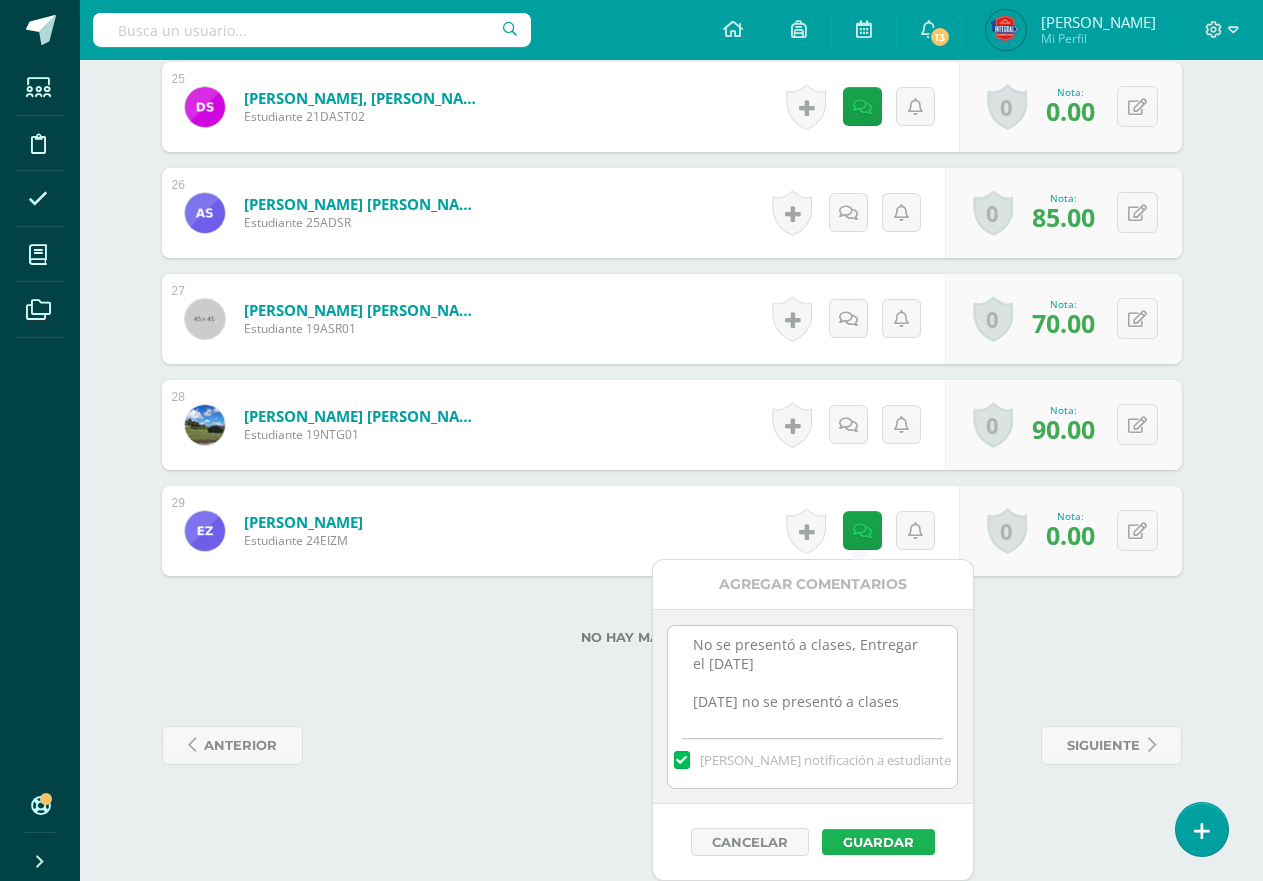 click on "Guardar" at bounding box center (878, 842) 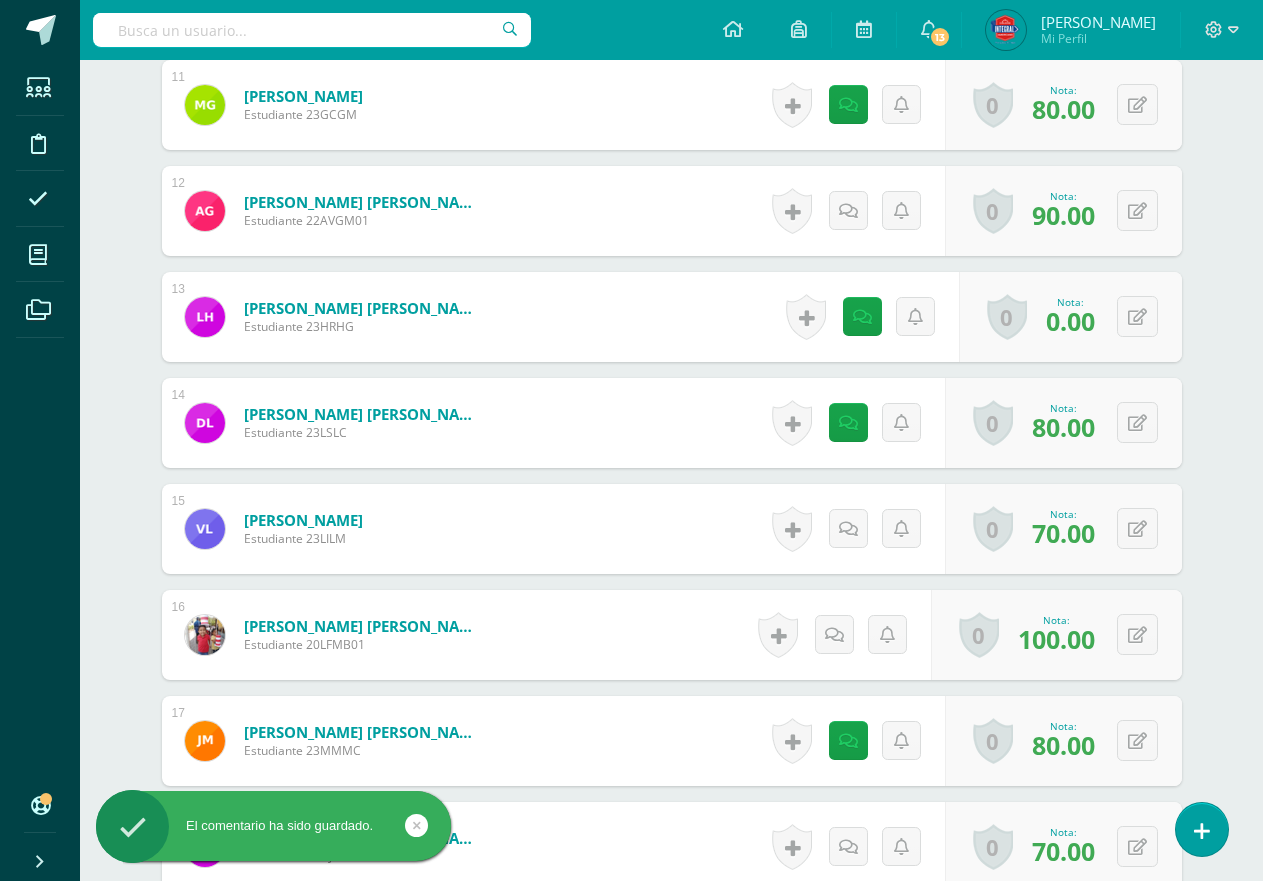 scroll, scrollTop: 1639, scrollLeft: 0, axis: vertical 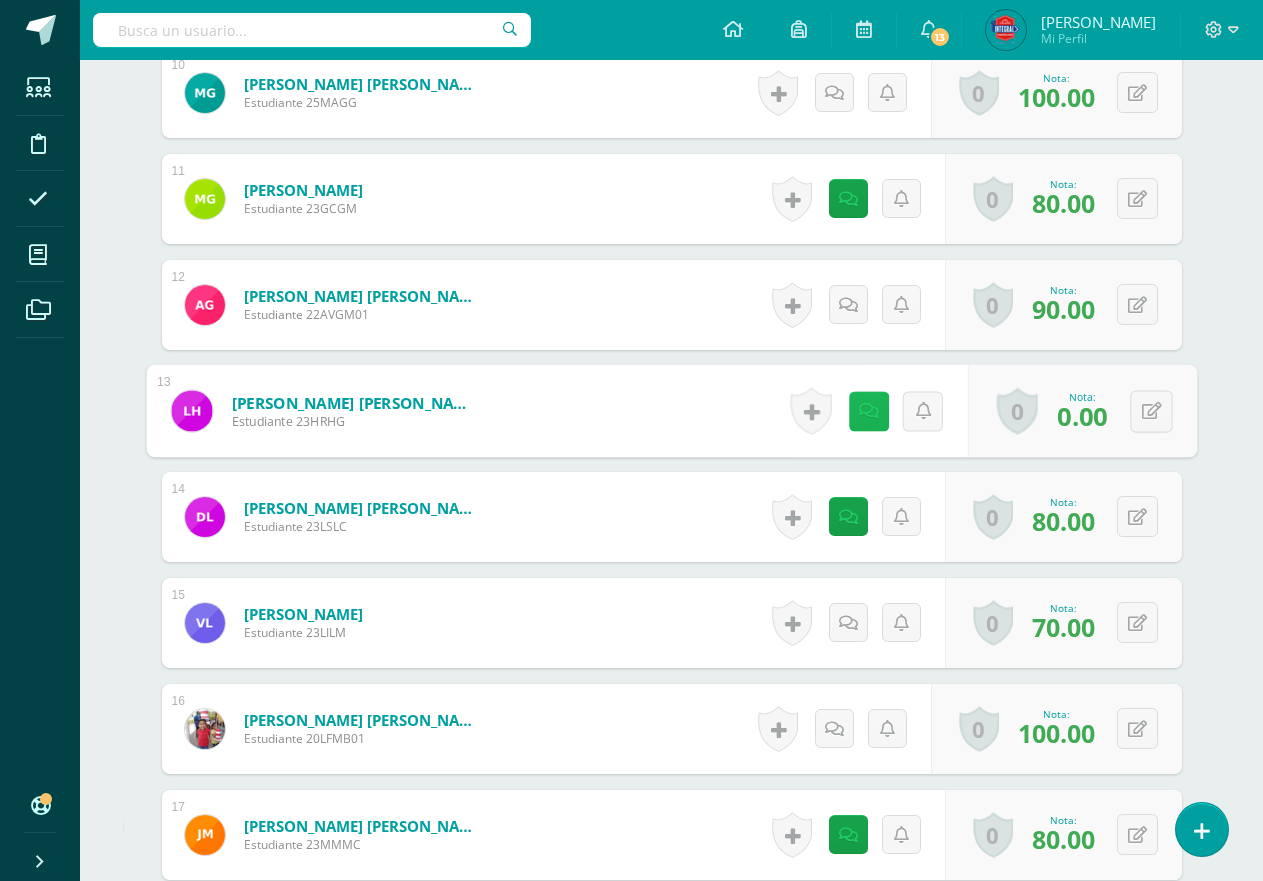 click at bounding box center [868, 410] 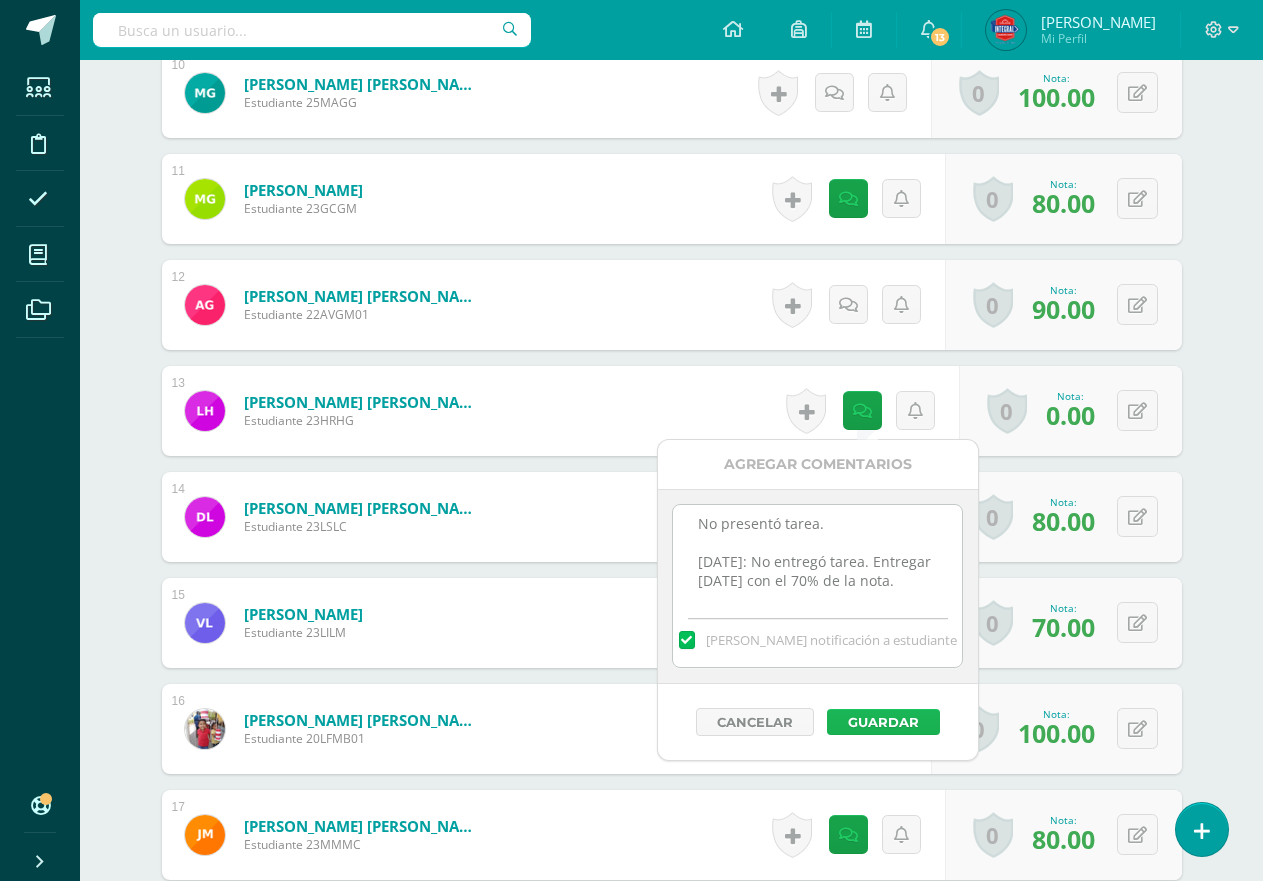 click on "Guardar" at bounding box center (883, 722) 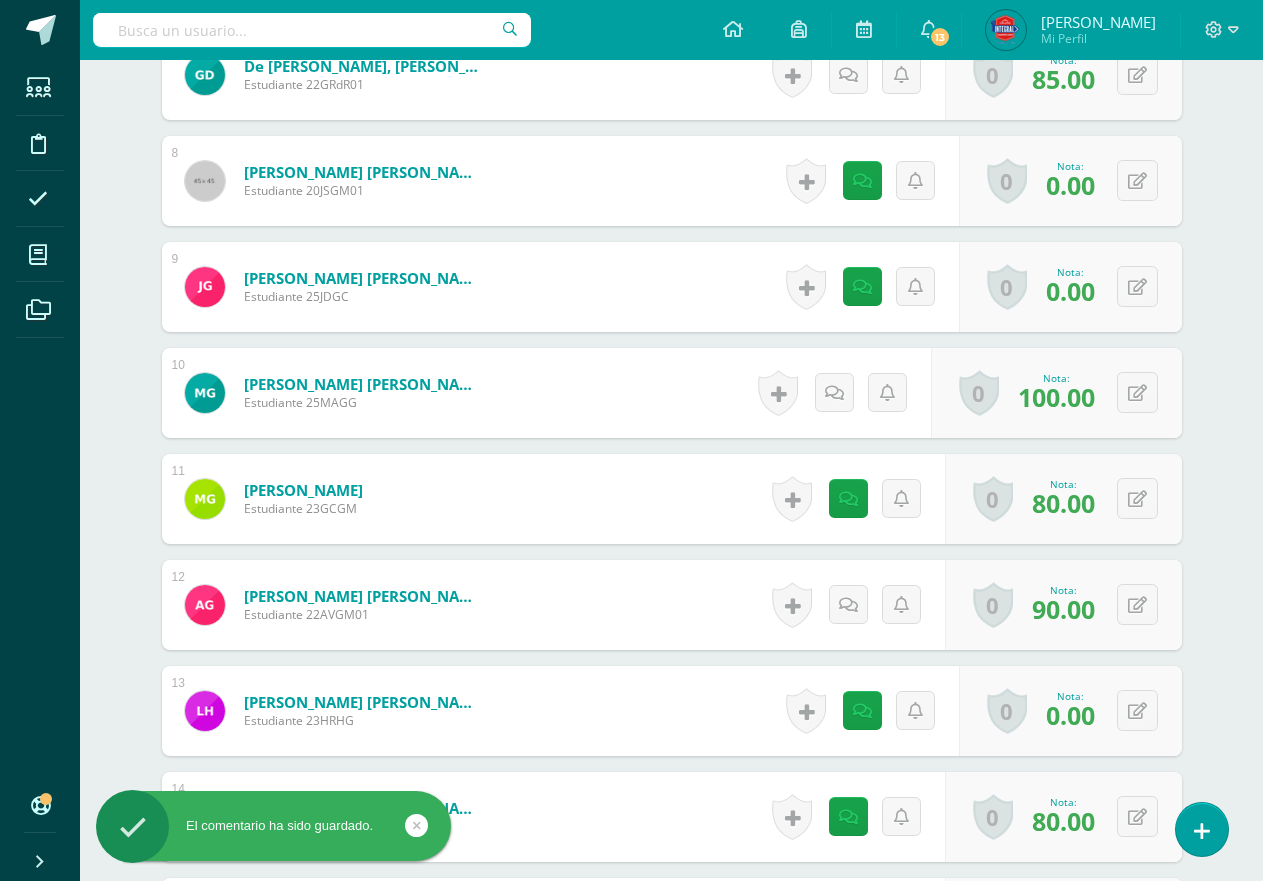 scroll, scrollTop: 1239, scrollLeft: 0, axis: vertical 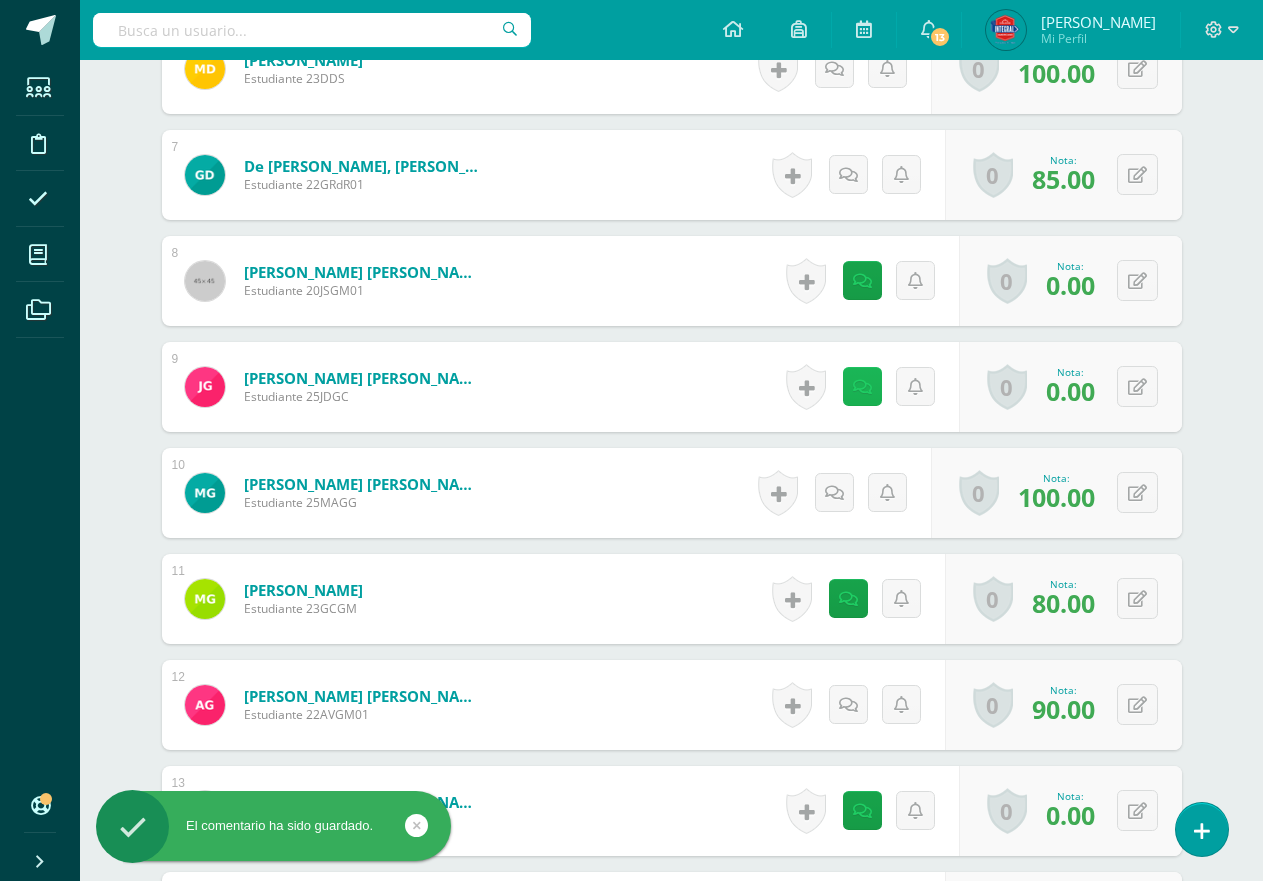 click at bounding box center (862, 387) 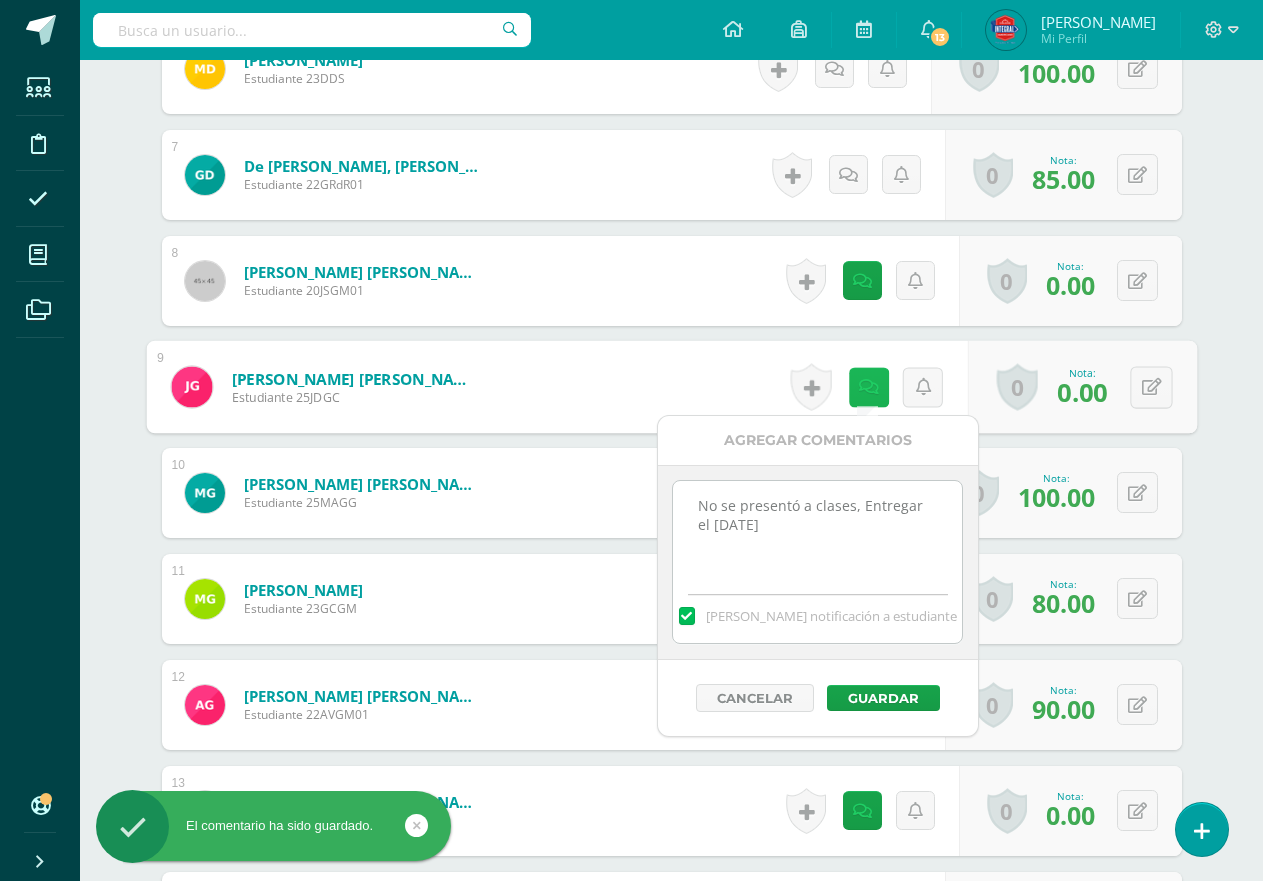 click at bounding box center (868, 386) 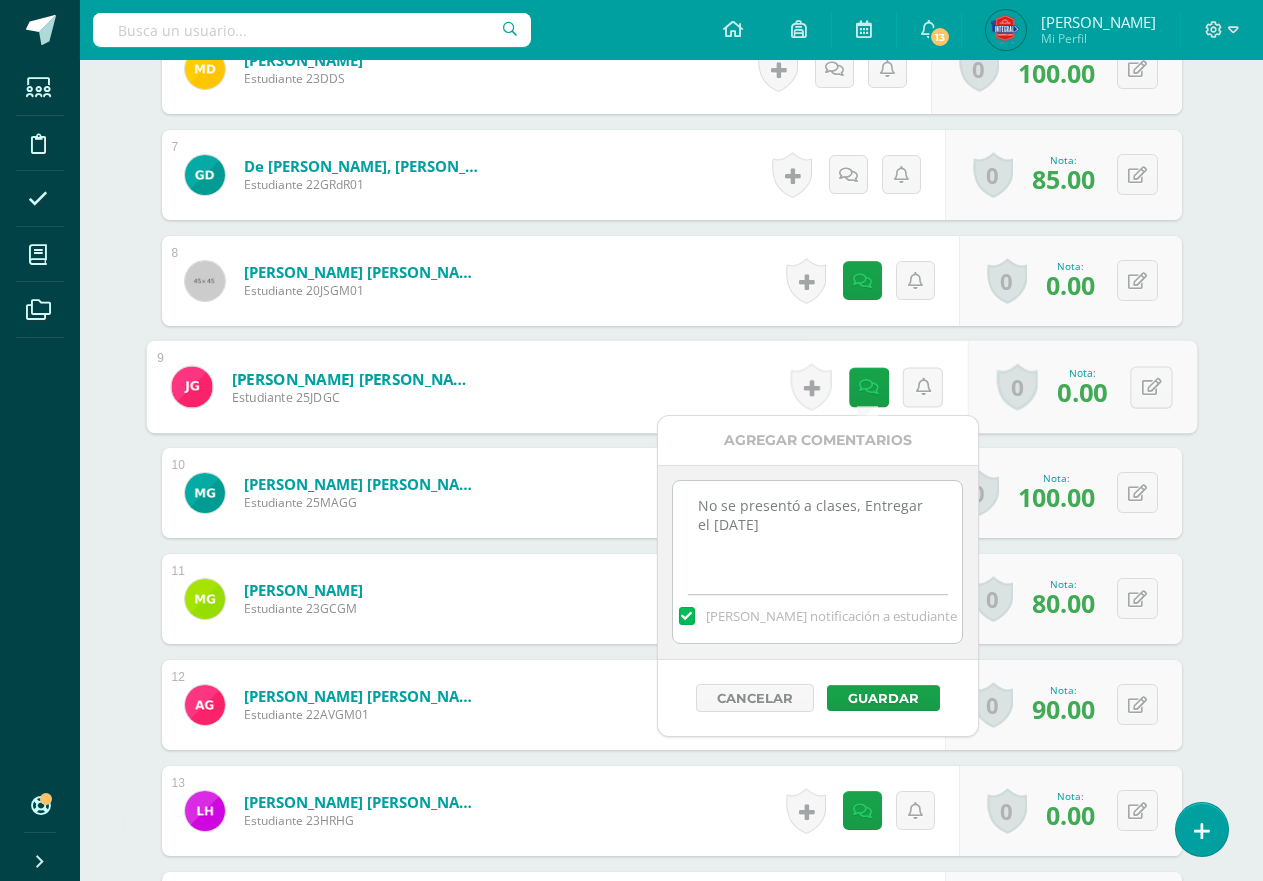 click on "Historial de actividad
No hay historial para esta actividad" at bounding box center [869, 281] 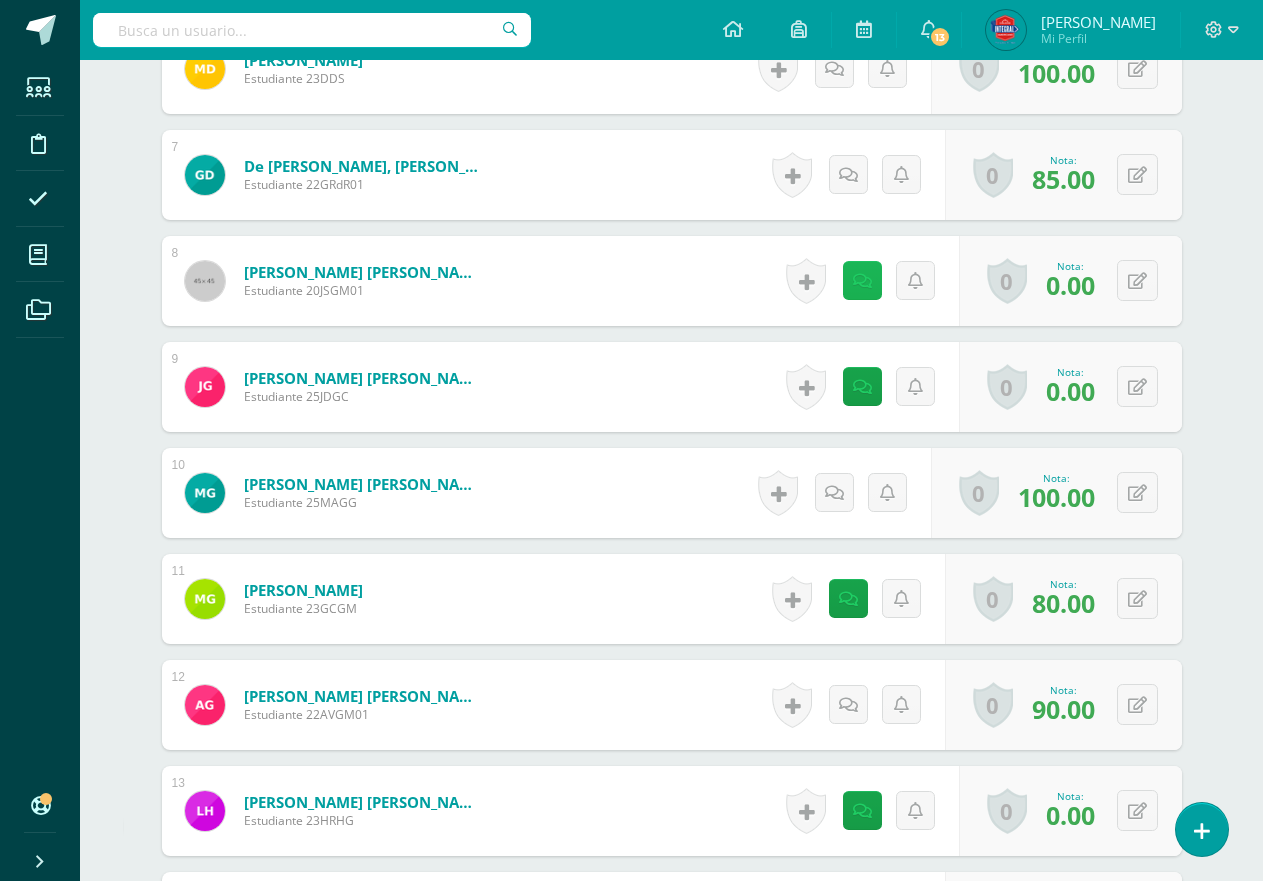 click at bounding box center (862, 281) 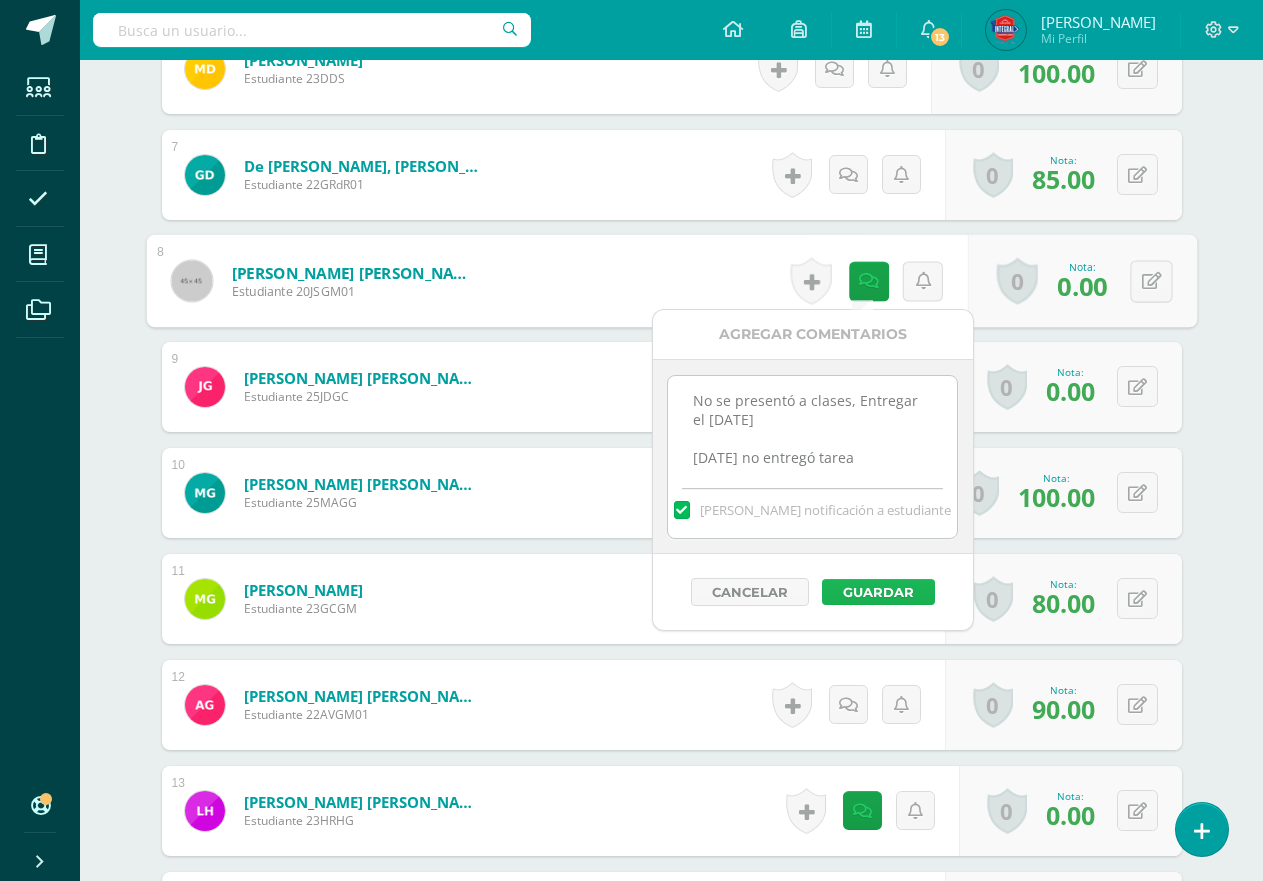 click on "Guardar" at bounding box center [878, 592] 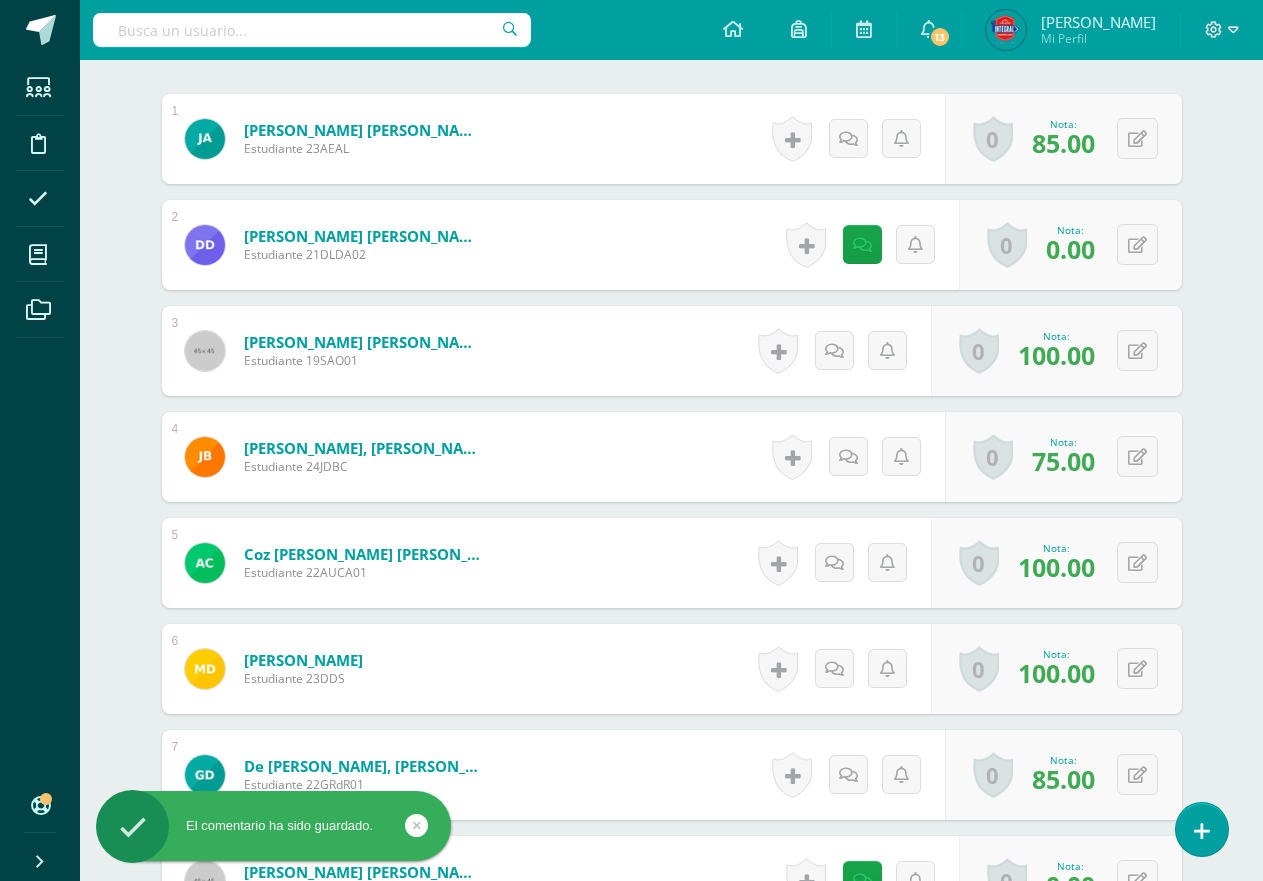 scroll, scrollTop: 539, scrollLeft: 0, axis: vertical 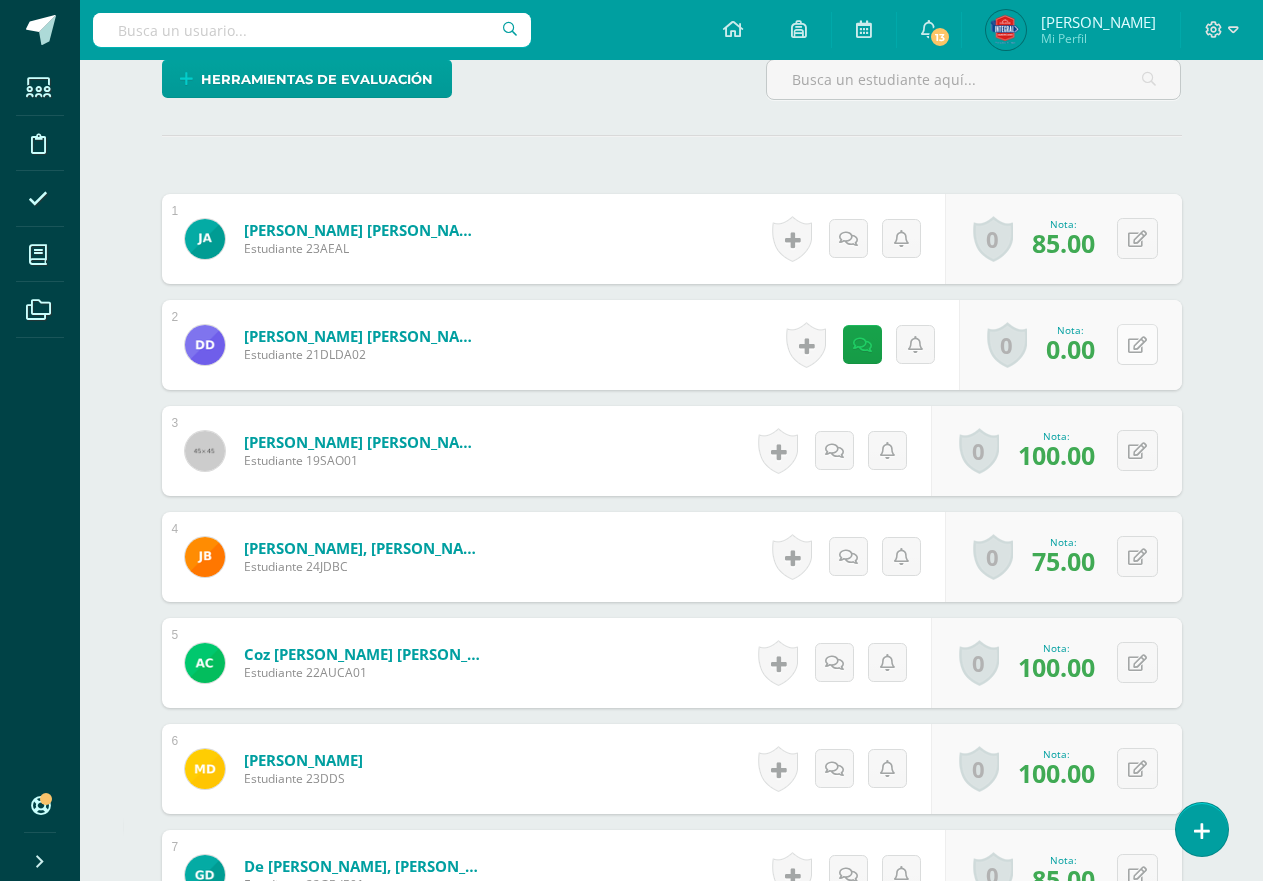 click on "0
Logros
Logros obtenidos
Aún no hay logros agregados
Nota:
0.00" at bounding box center (1070, 345) 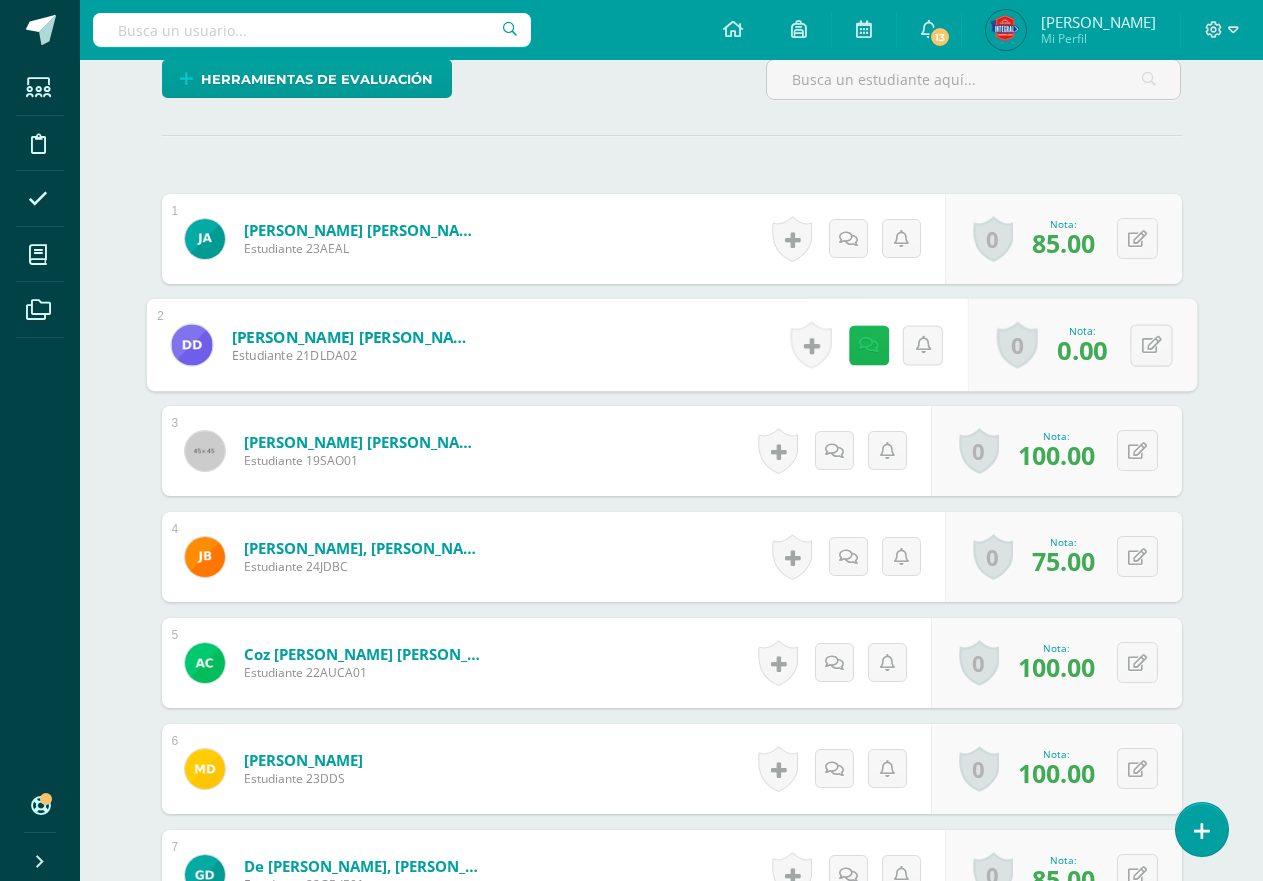 click at bounding box center (868, 344) 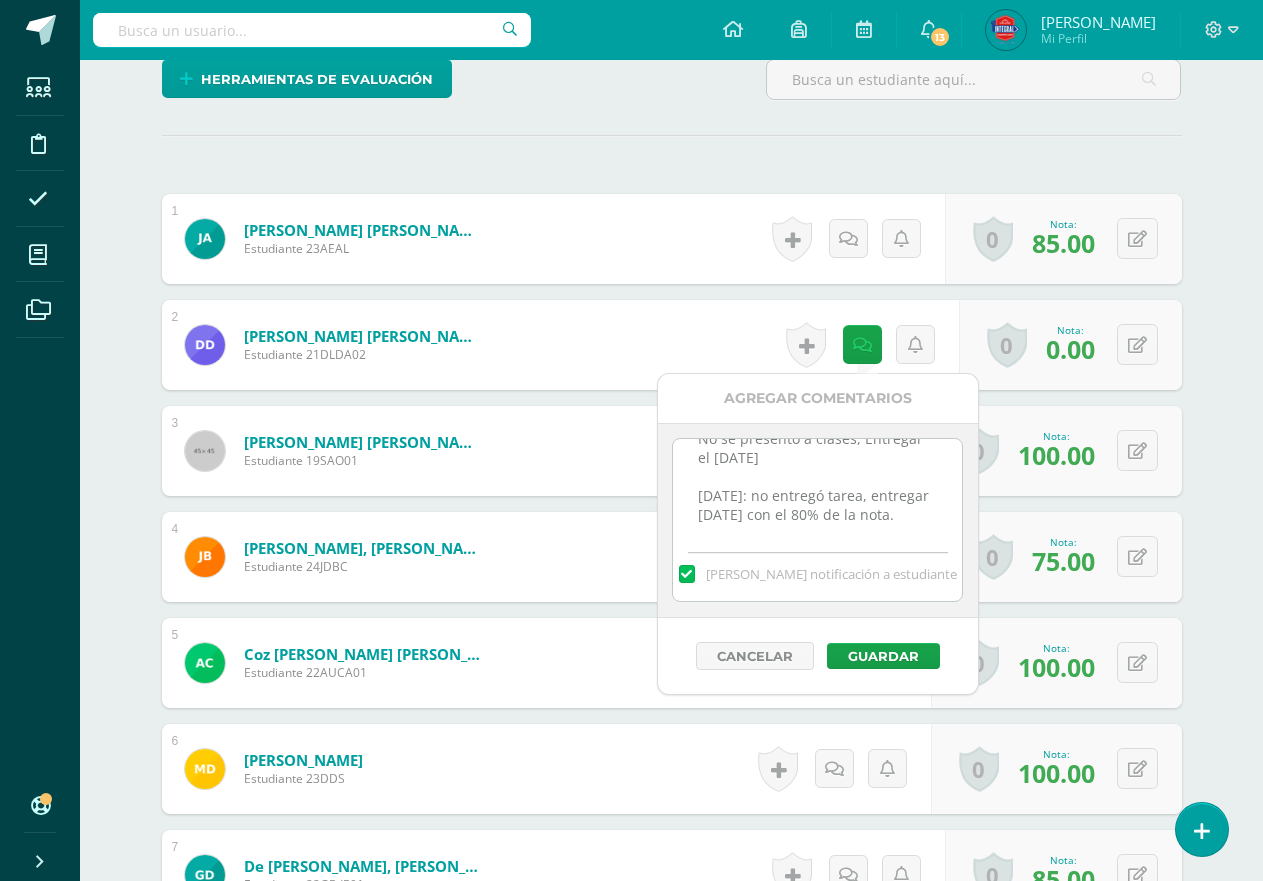 drag, startPoint x: 790, startPoint y: 531, endPoint x: 677, endPoint y: 474, distance: 126.56224 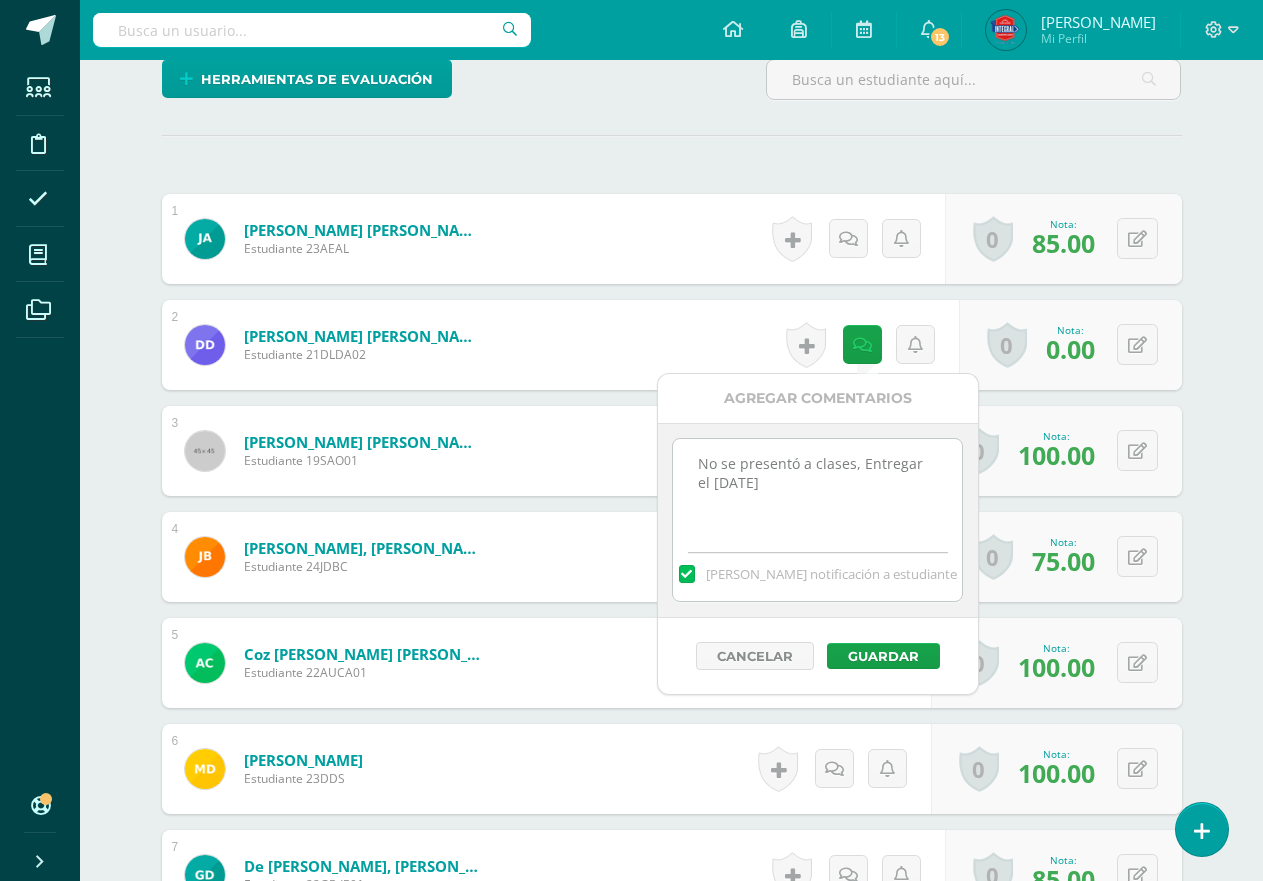 scroll, scrollTop: 0, scrollLeft: 0, axis: both 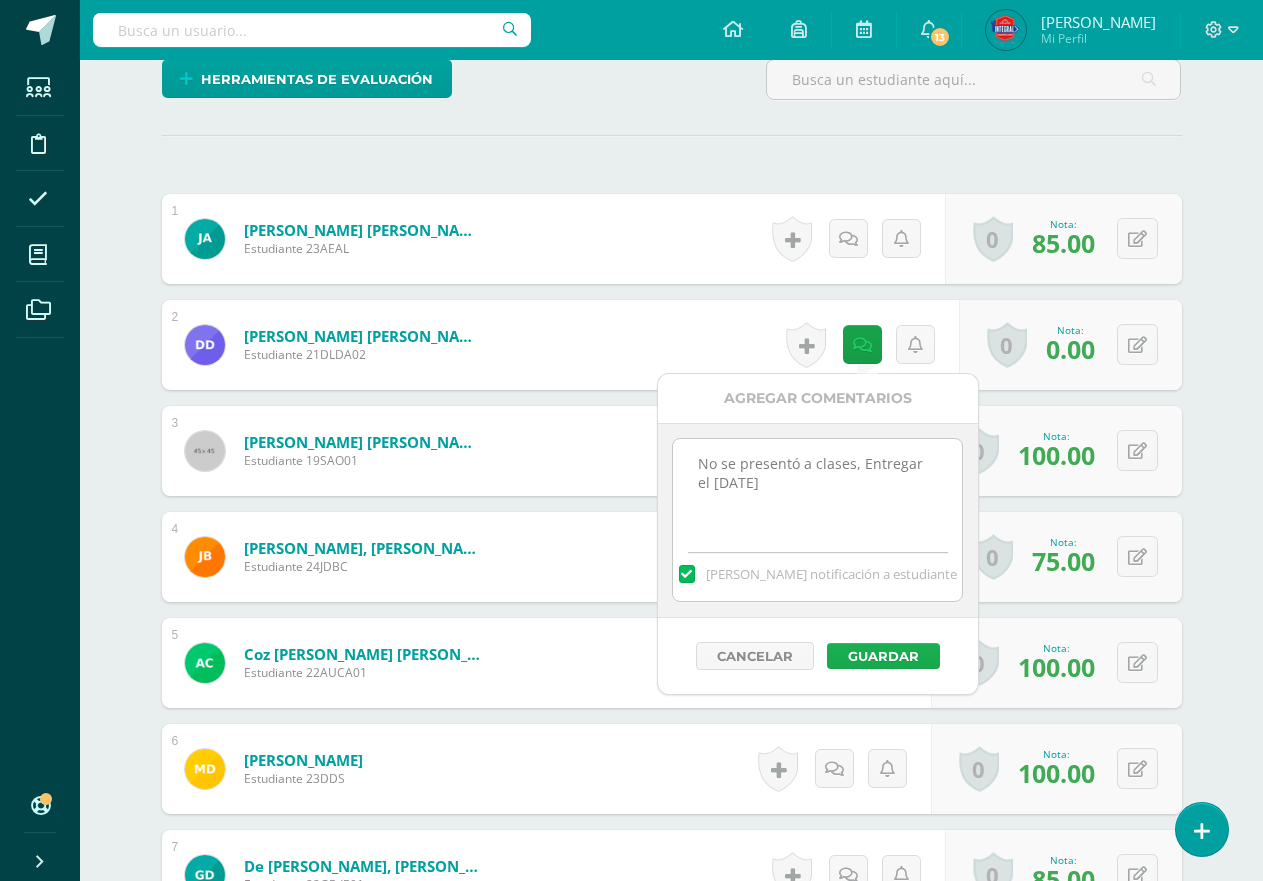type on "No se presentó a clases, Entregar el lunes 14/07/2025" 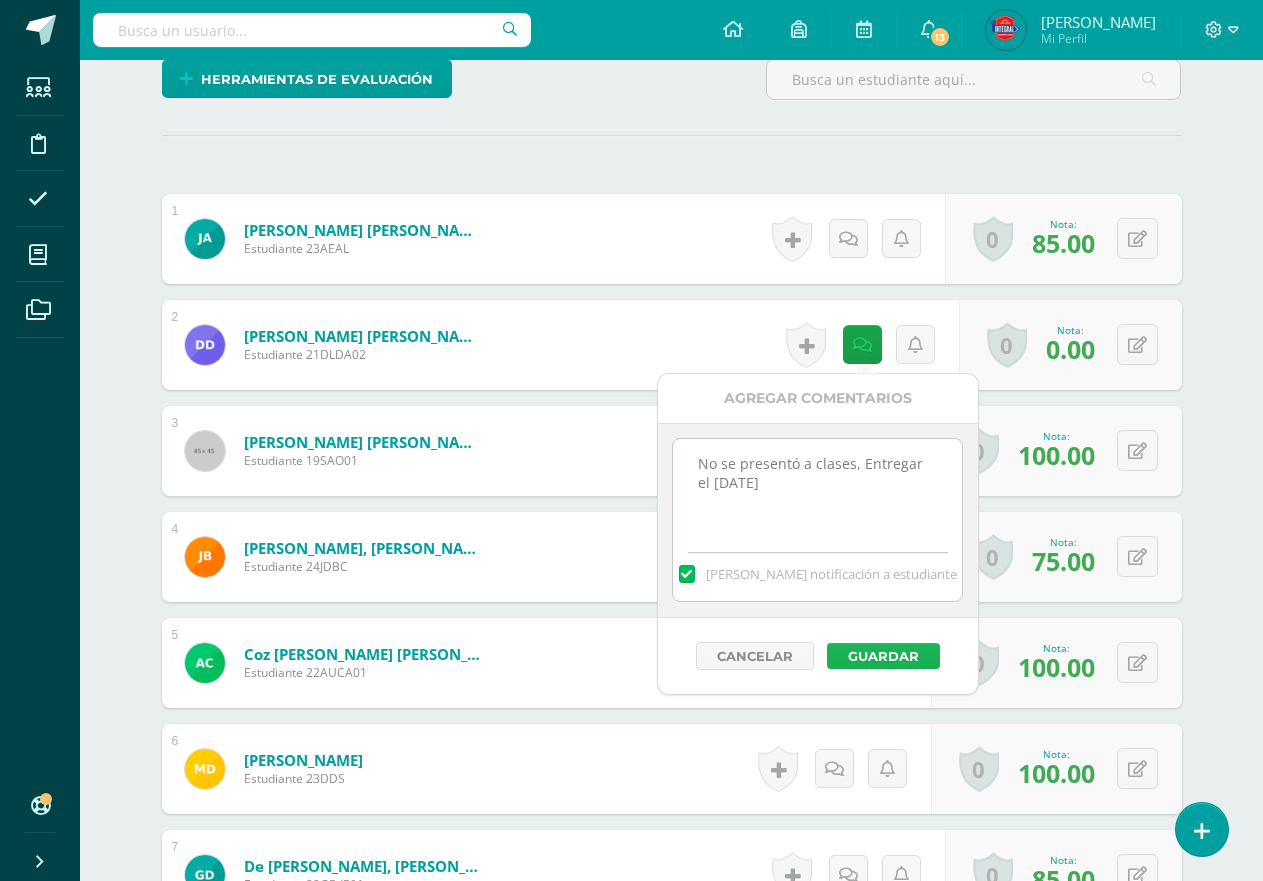 click on "Guardar" at bounding box center (883, 656) 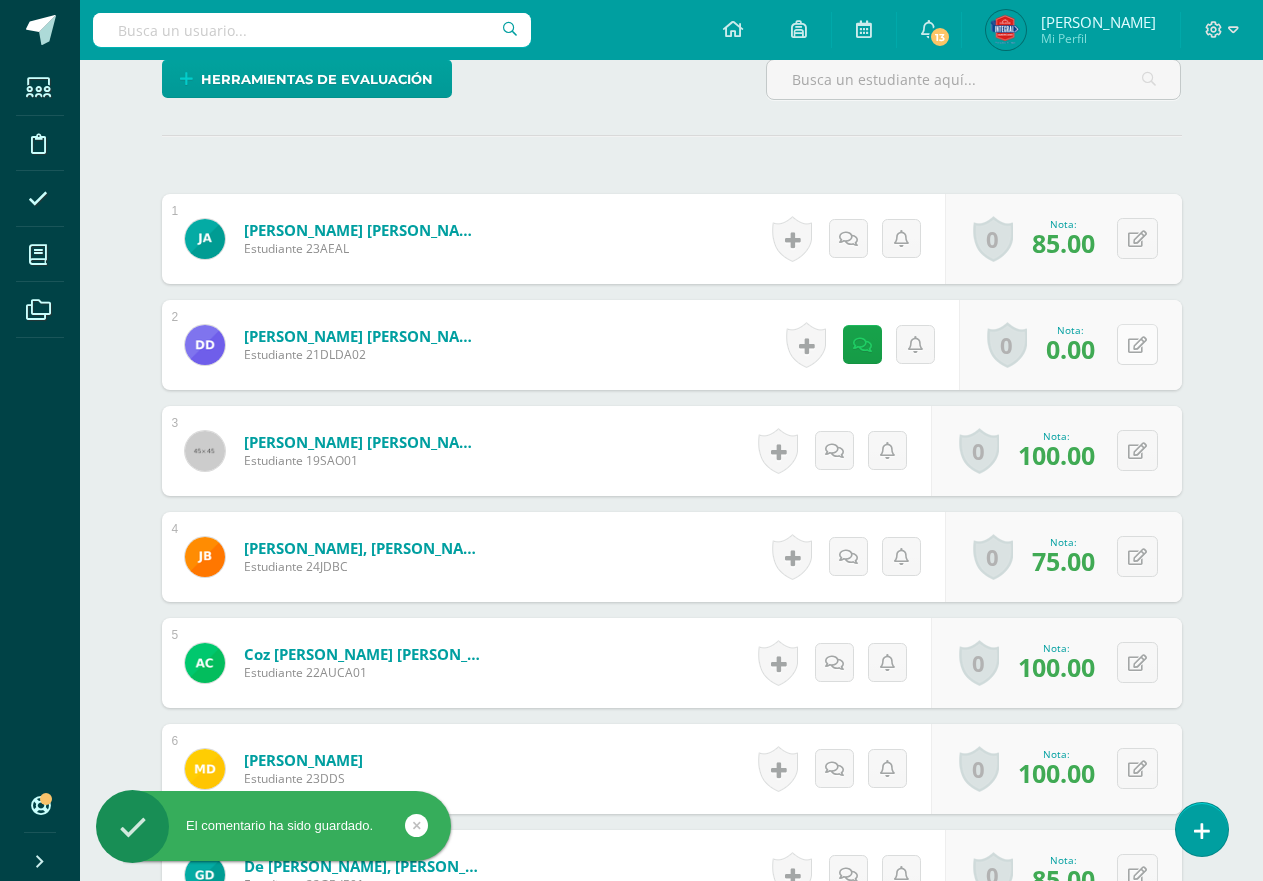 click at bounding box center [1137, 344] 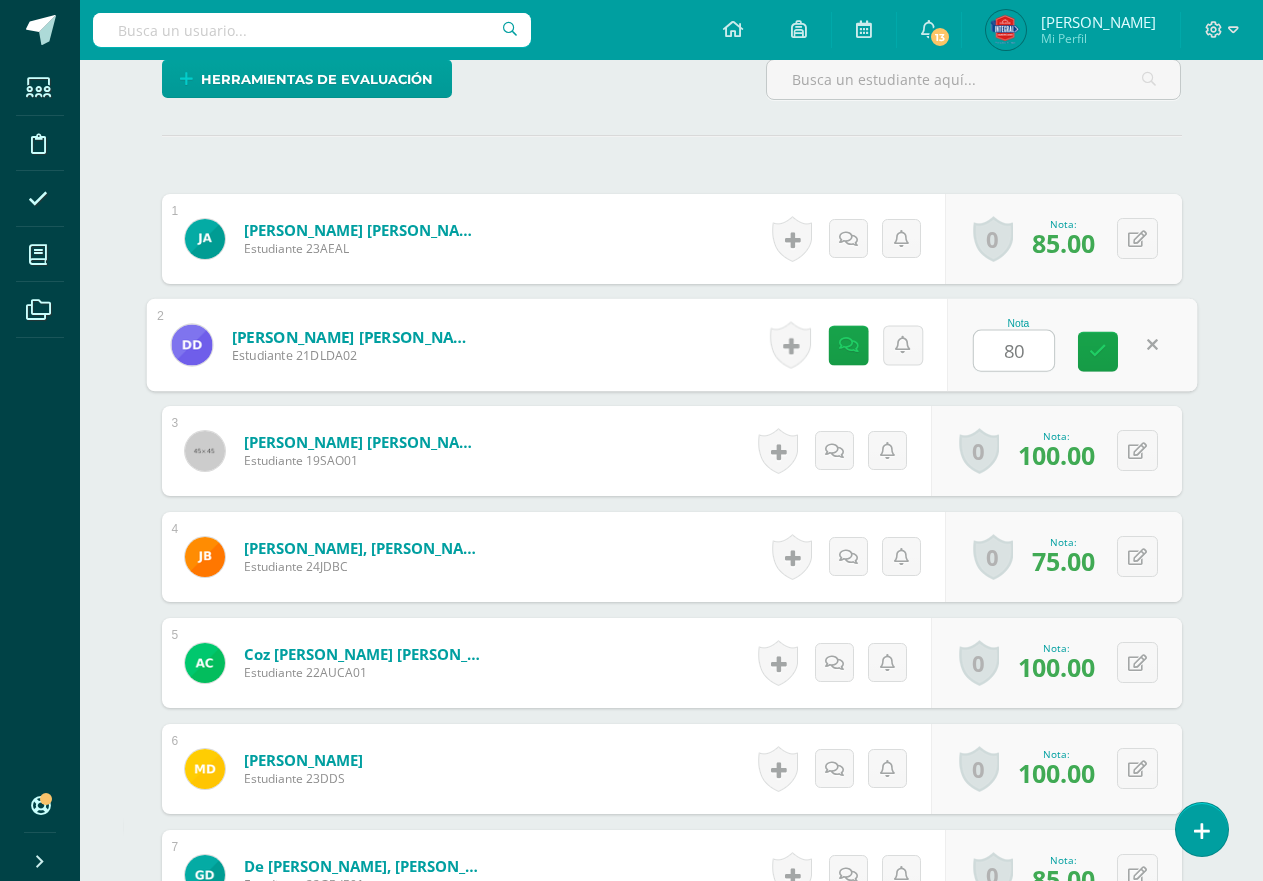 type on "8" 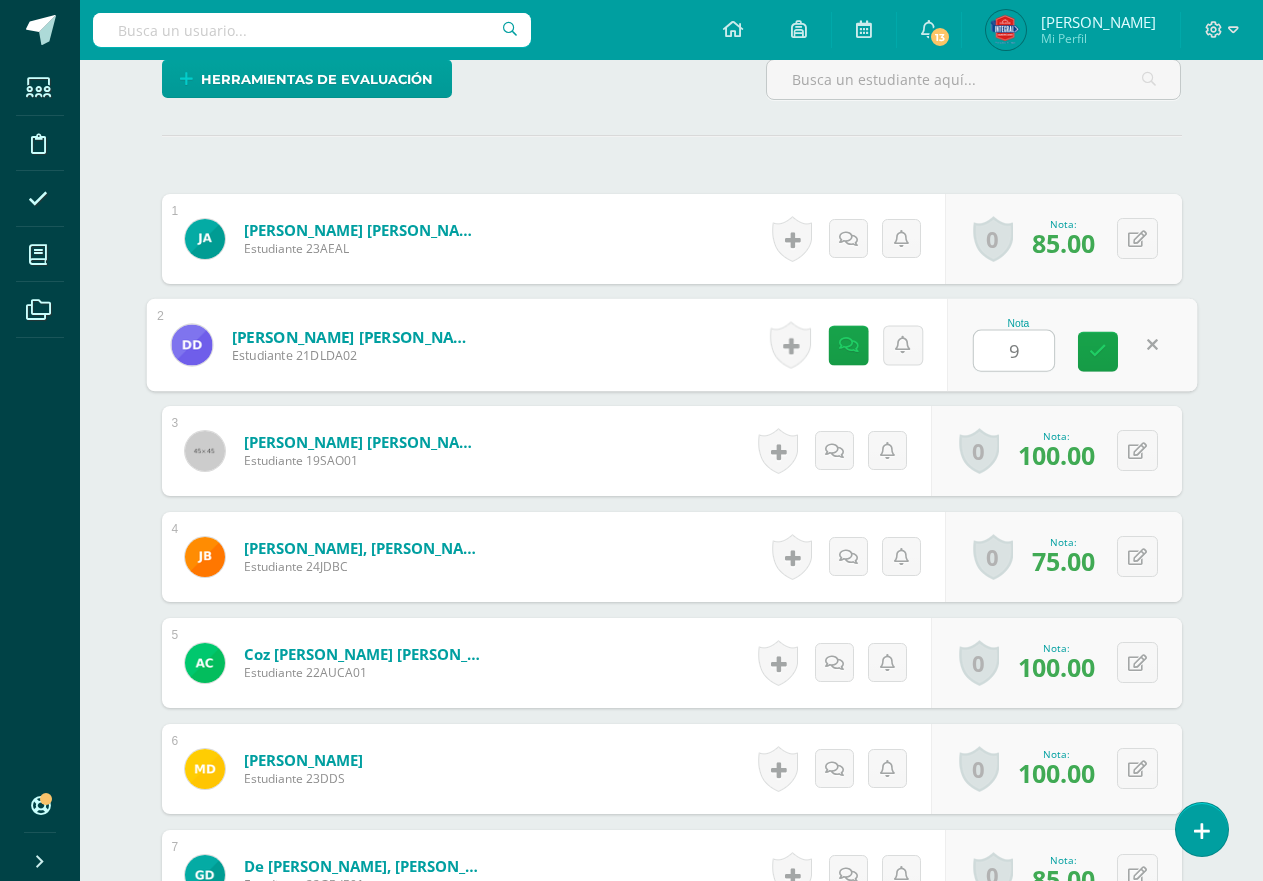 type on "90" 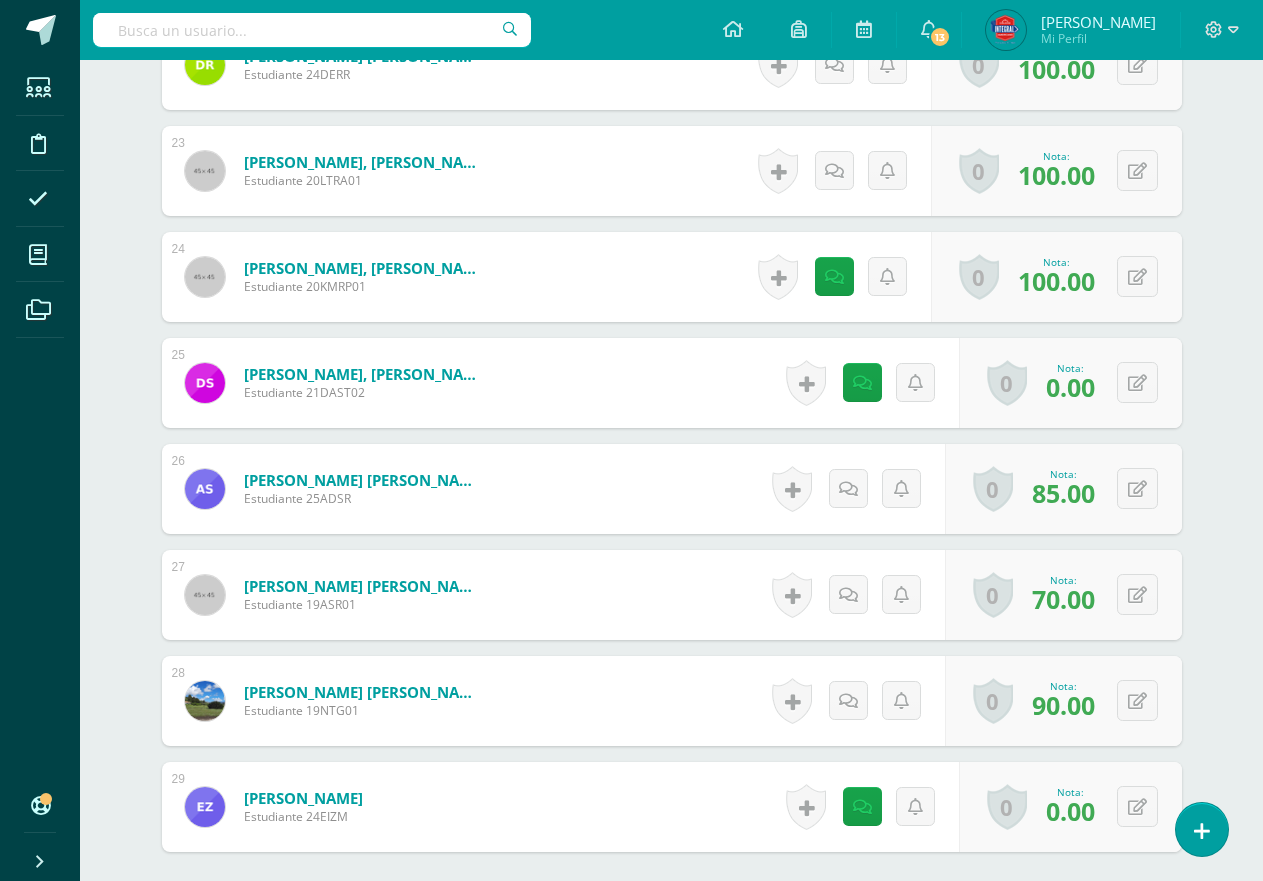 scroll, scrollTop: 3139, scrollLeft: 0, axis: vertical 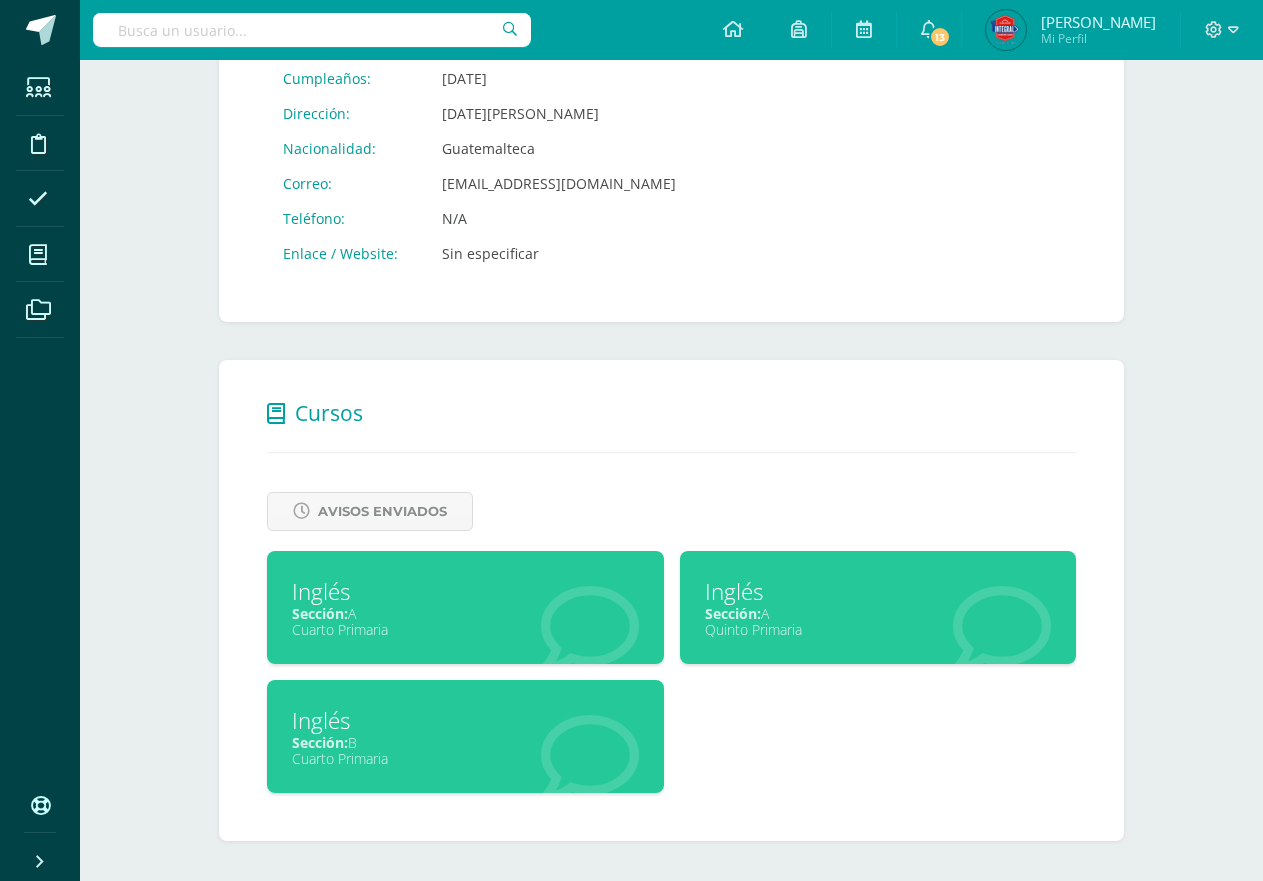 click on "Sección:  B" at bounding box center [465, 742] 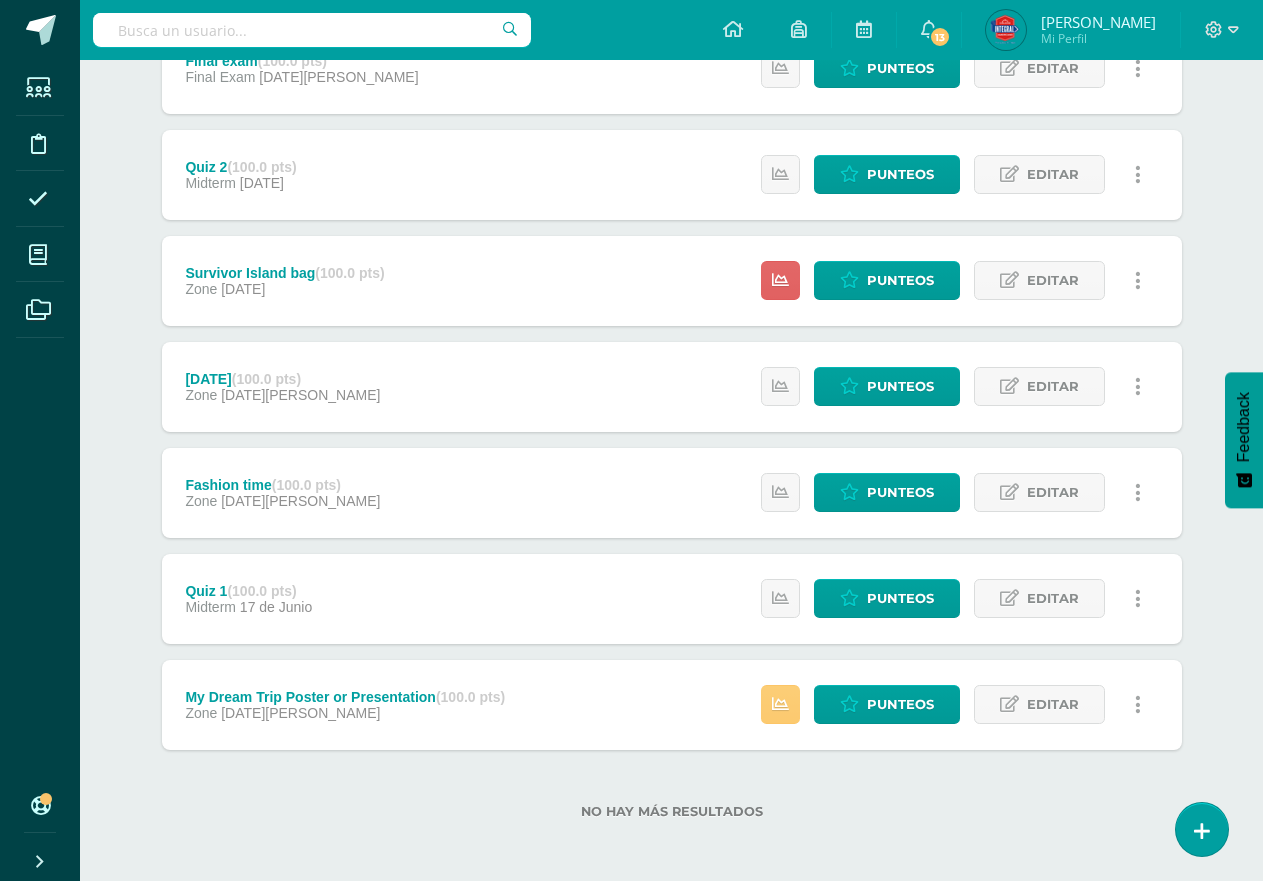 scroll, scrollTop: 311, scrollLeft: 0, axis: vertical 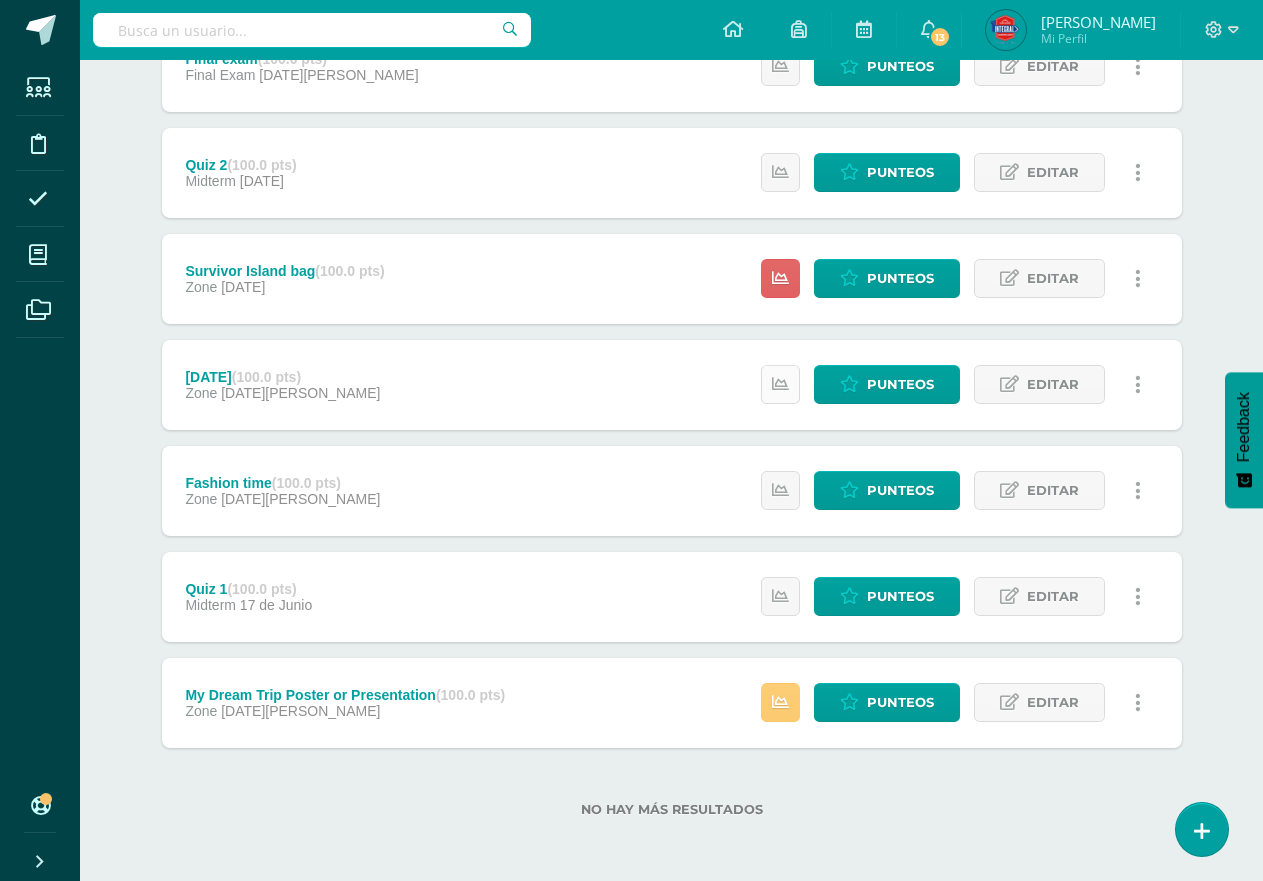 click at bounding box center (780, 384) 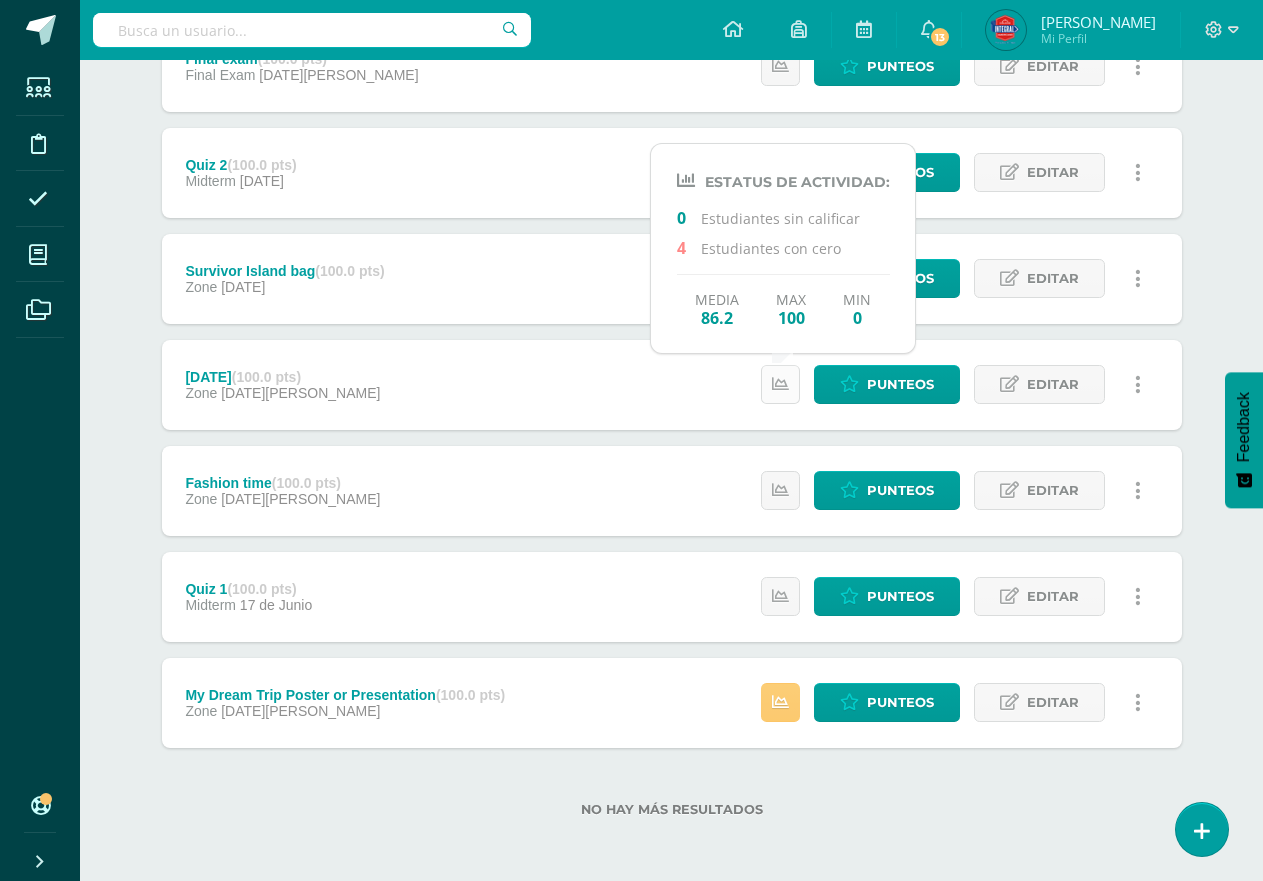 click at bounding box center (780, 384) 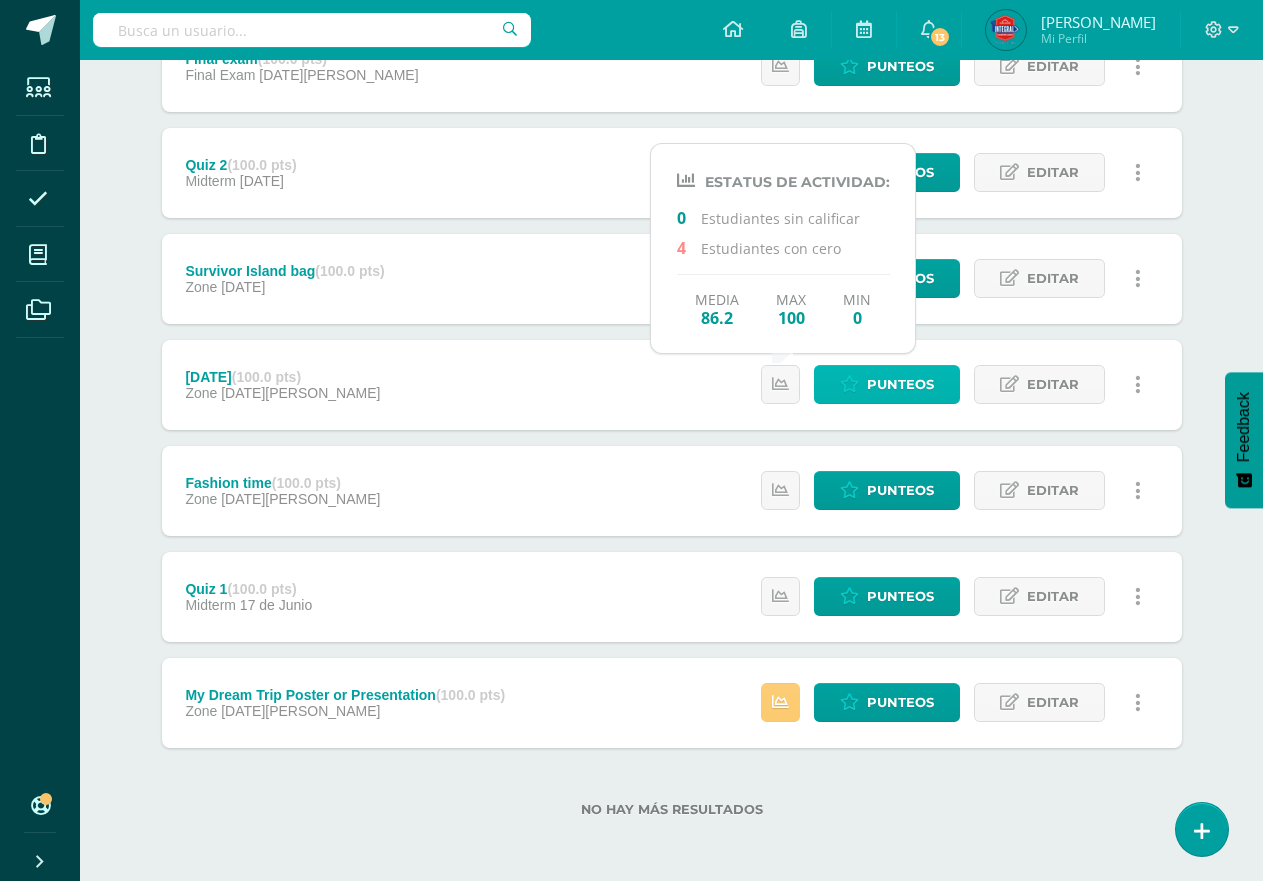 click on "Punteos" at bounding box center (900, 384) 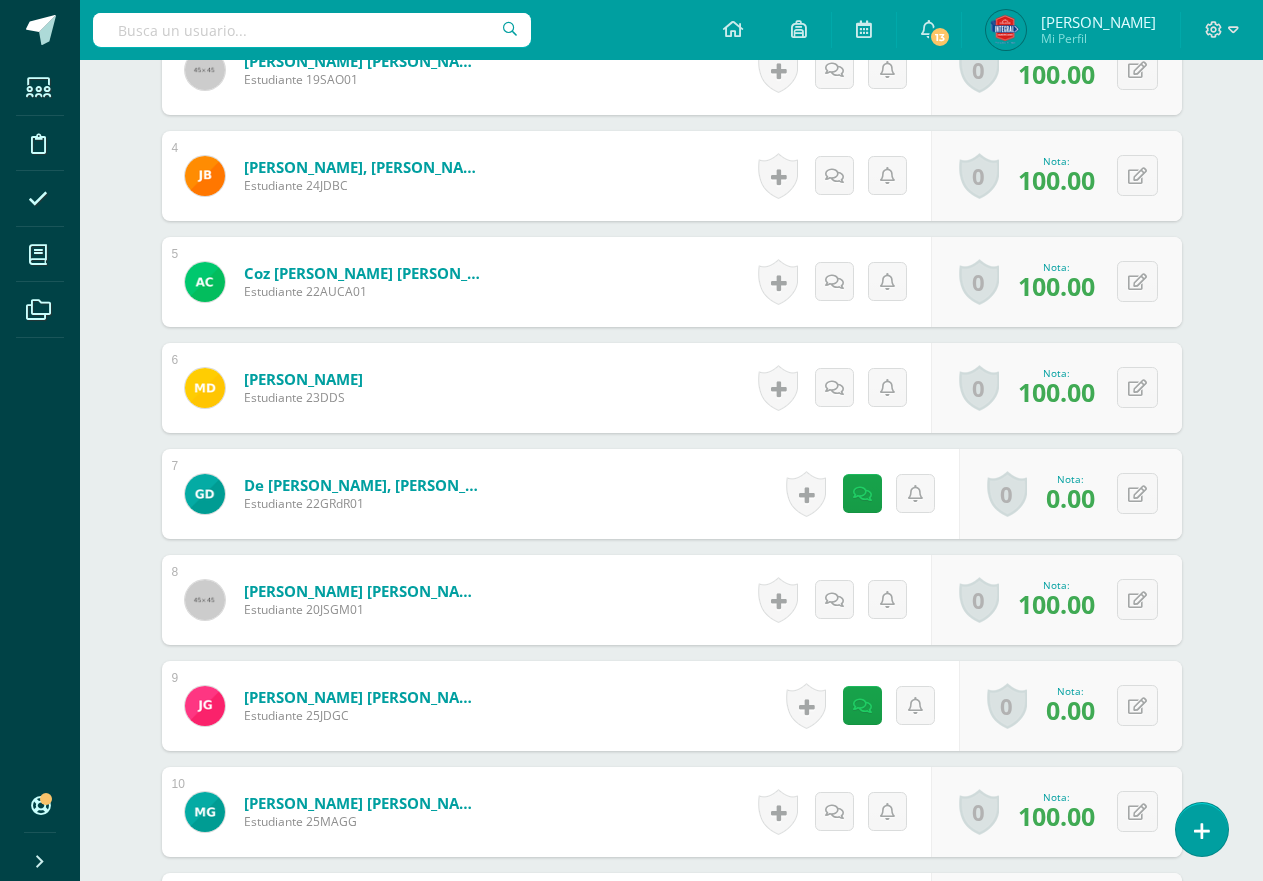 scroll, scrollTop: 902, scrollLeft: 0, axis: vertical 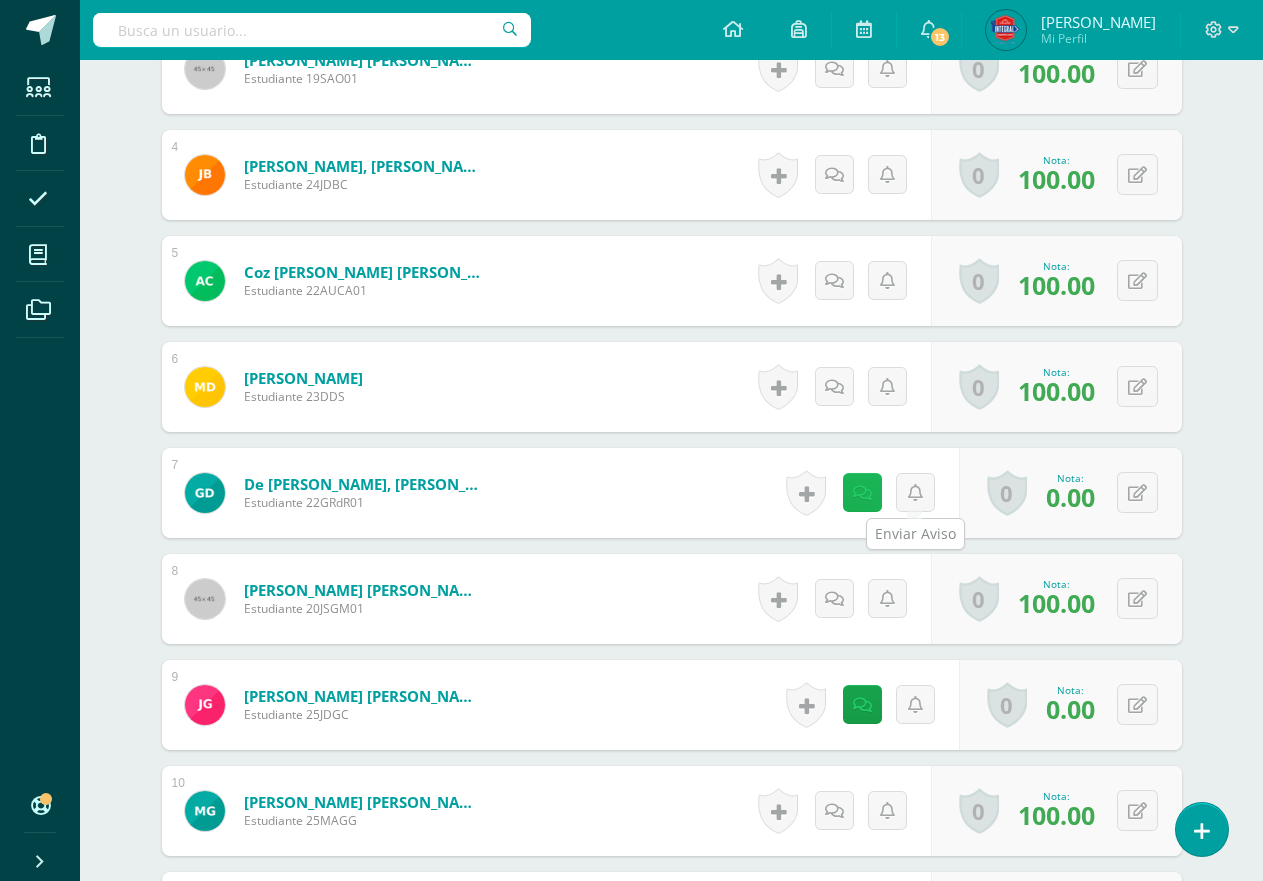 click at bounding box center [862, 492] 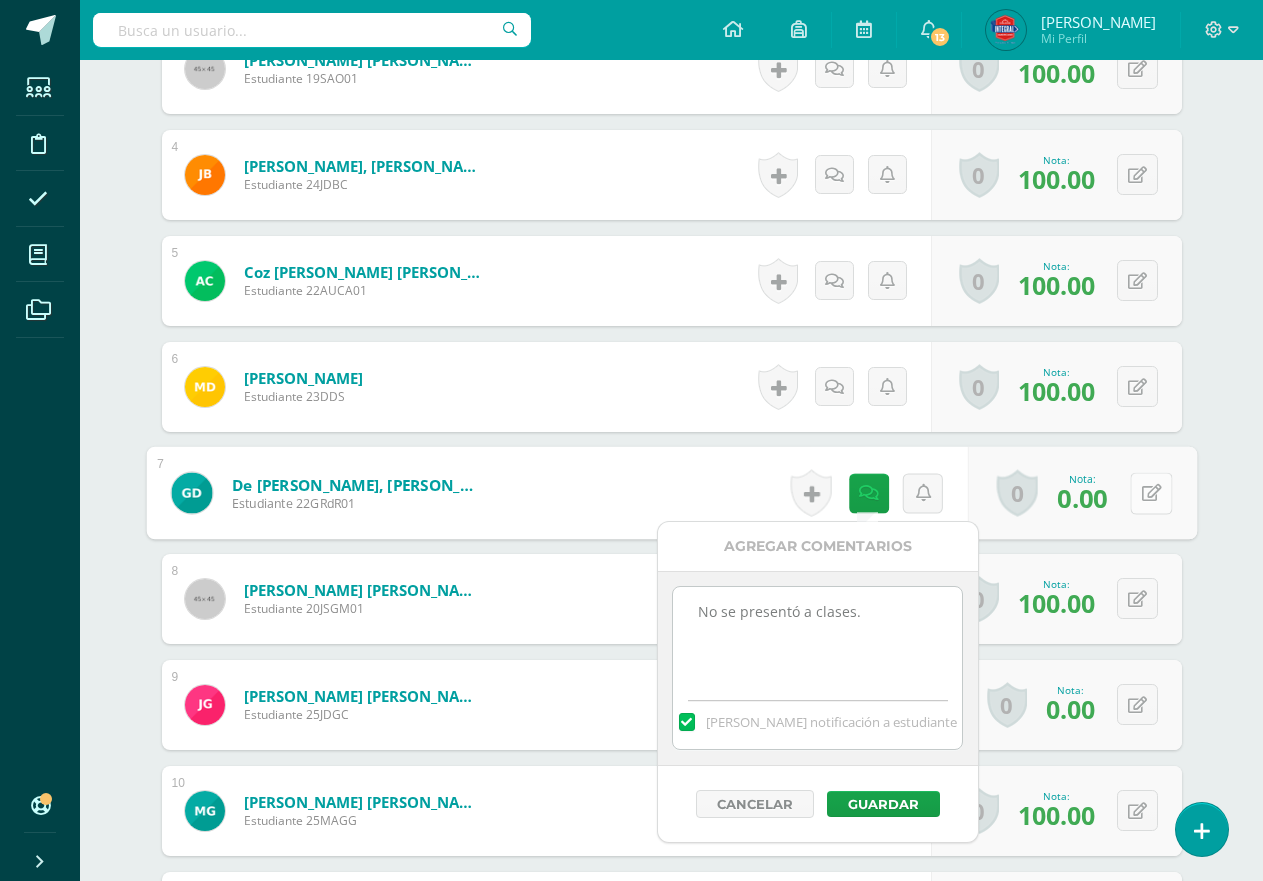 click at bounding box center (1151, 492) 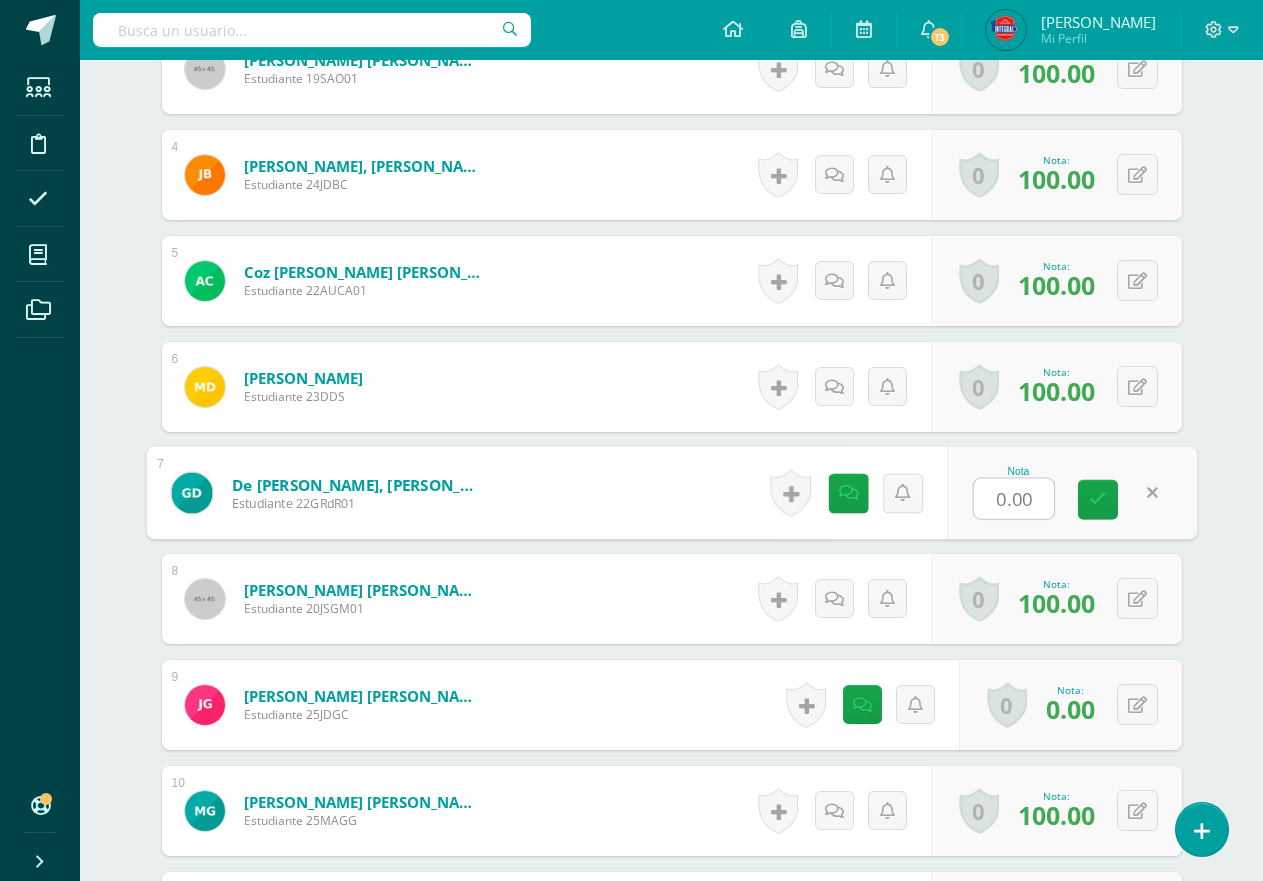 scroll, scrollTop: 903, scrollLeft: 0, axis: vertical 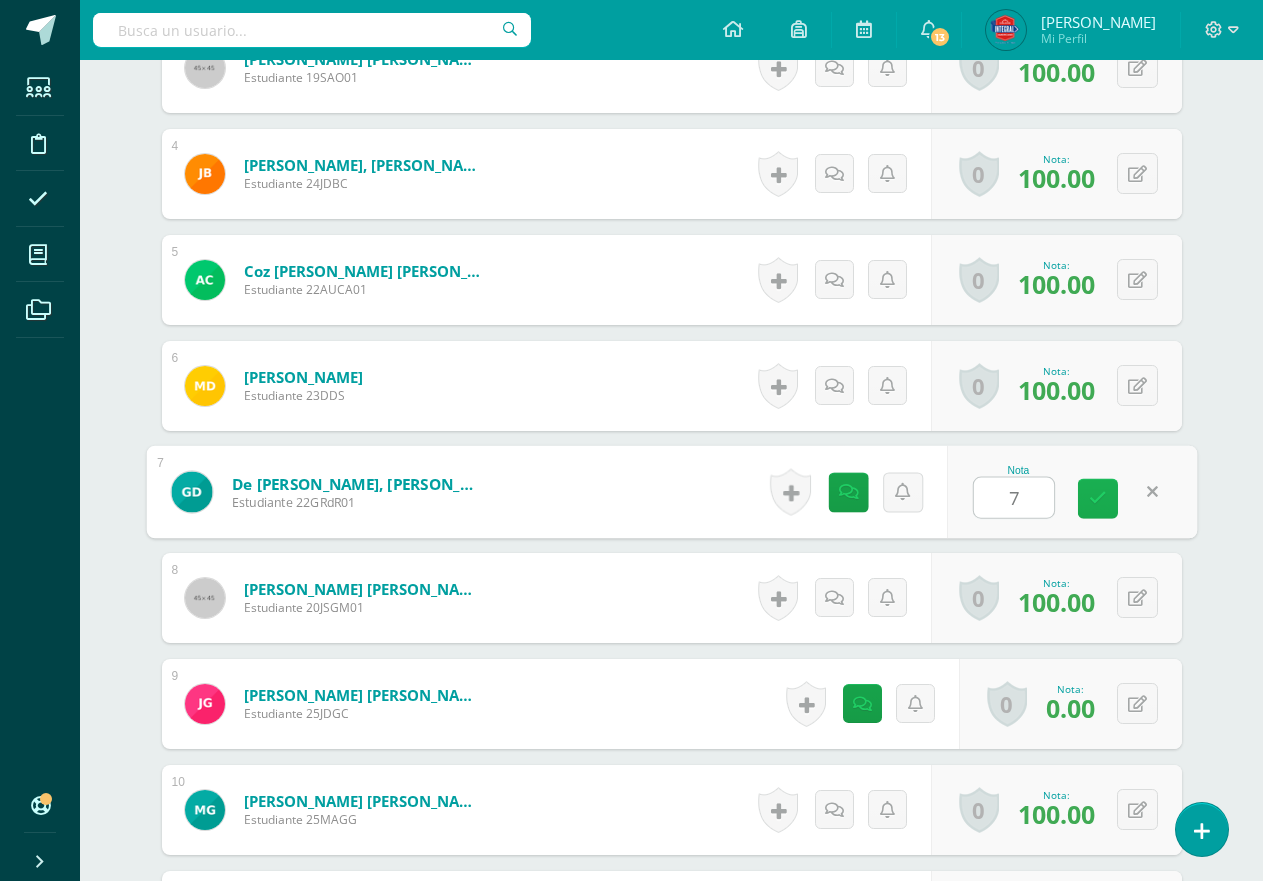 type on "70" 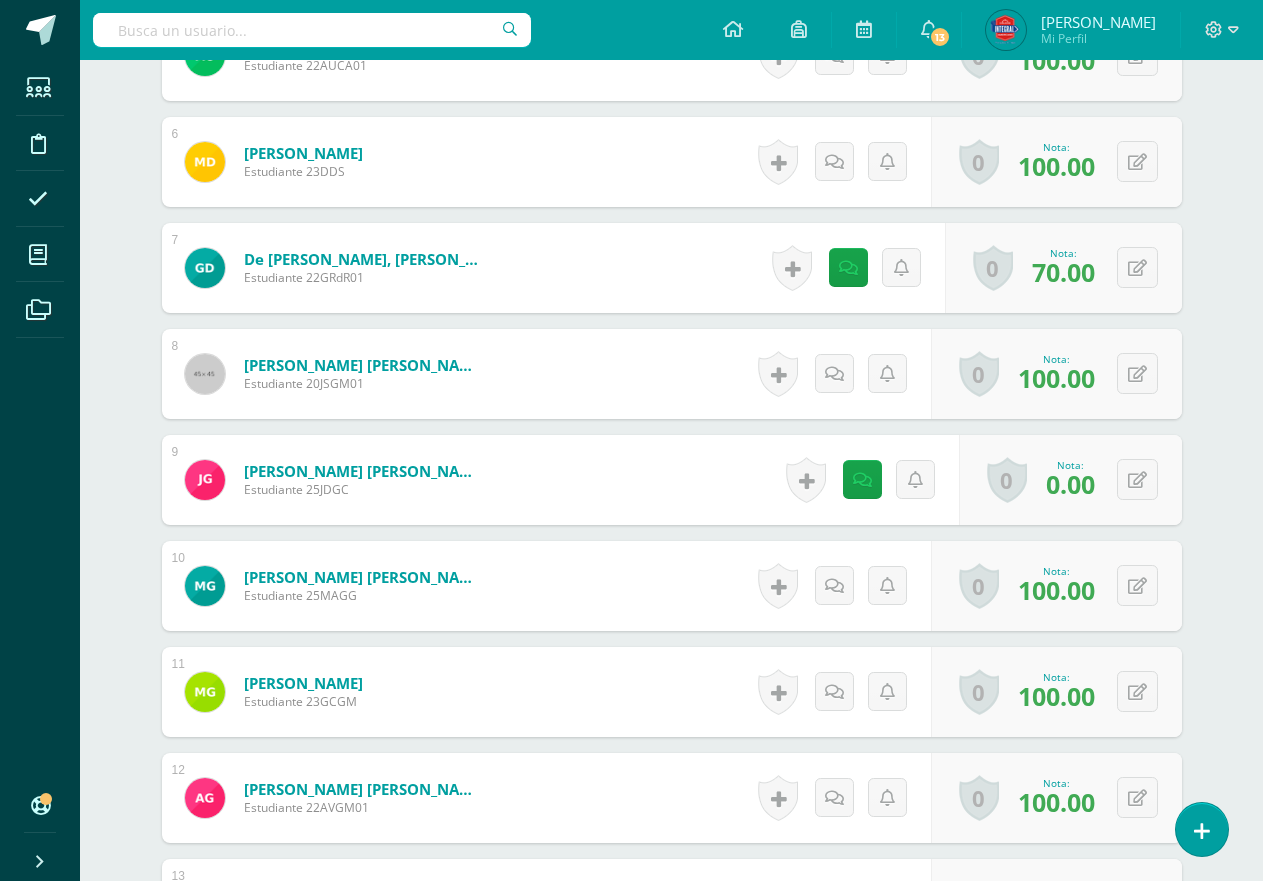 scroll, scrollTop: 1203, scrollLeft: 0, axis: vertical 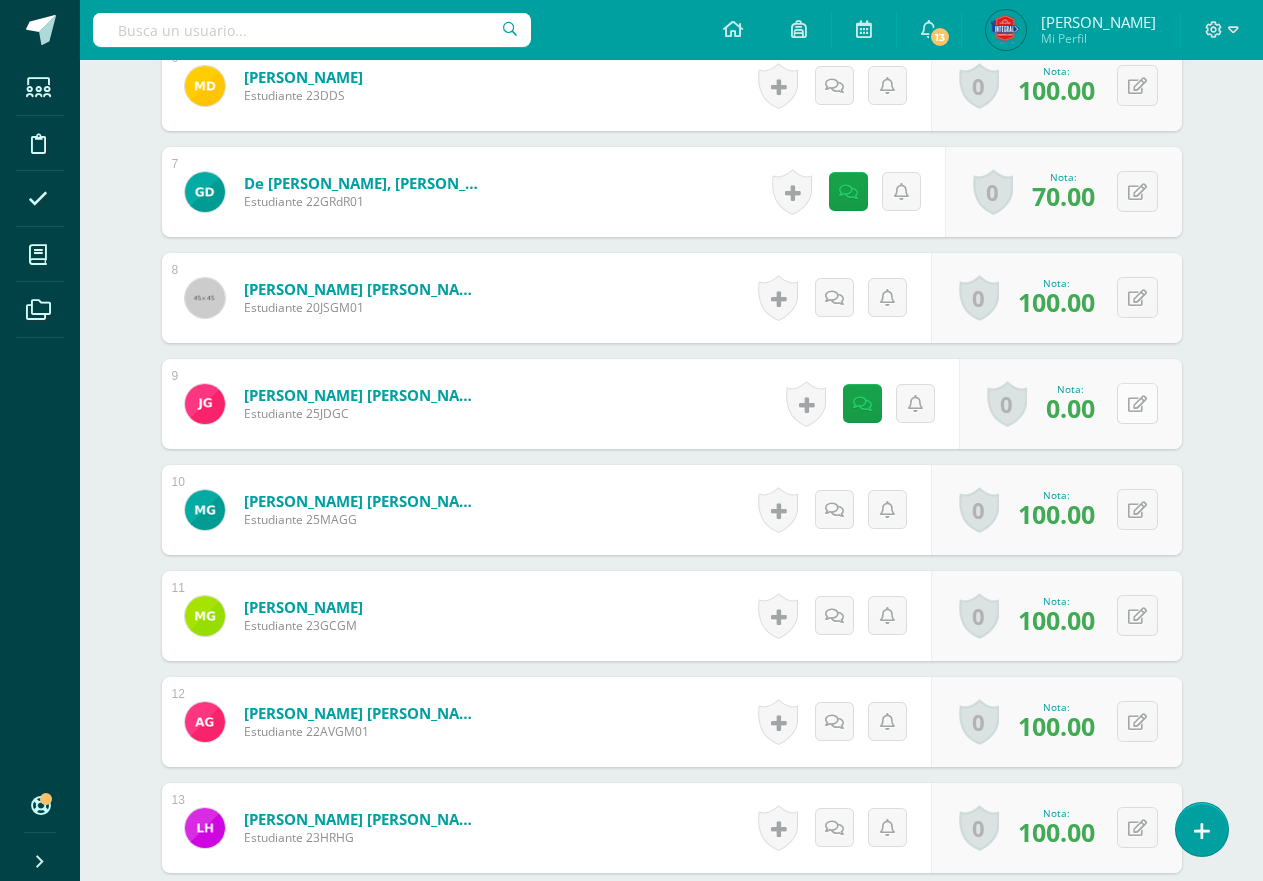 click on "0
Logros
Logros obtenidos
Aún no hay logros agregados
Nota:
0.00" at bounding box center [1070, 404] 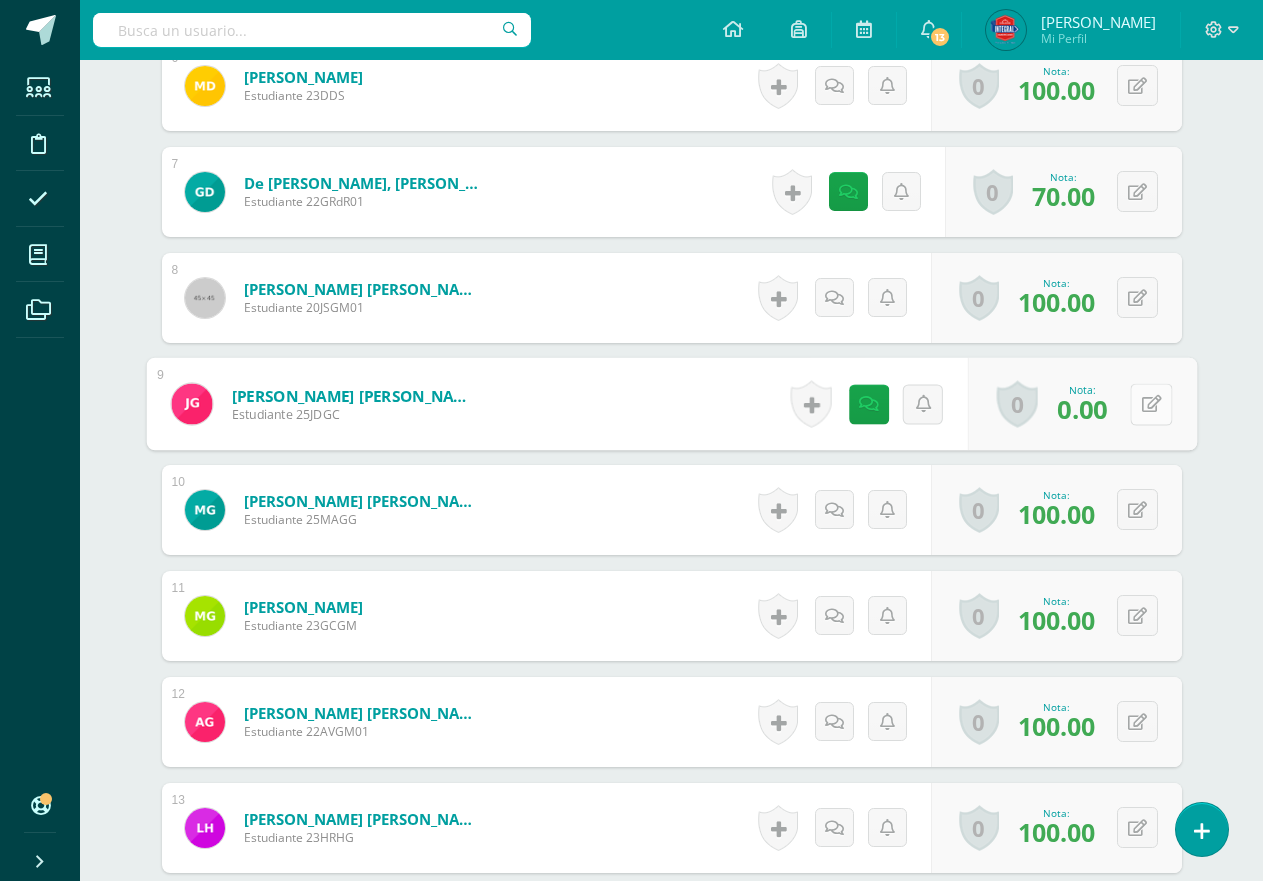click at bounding box center (1151, 403) 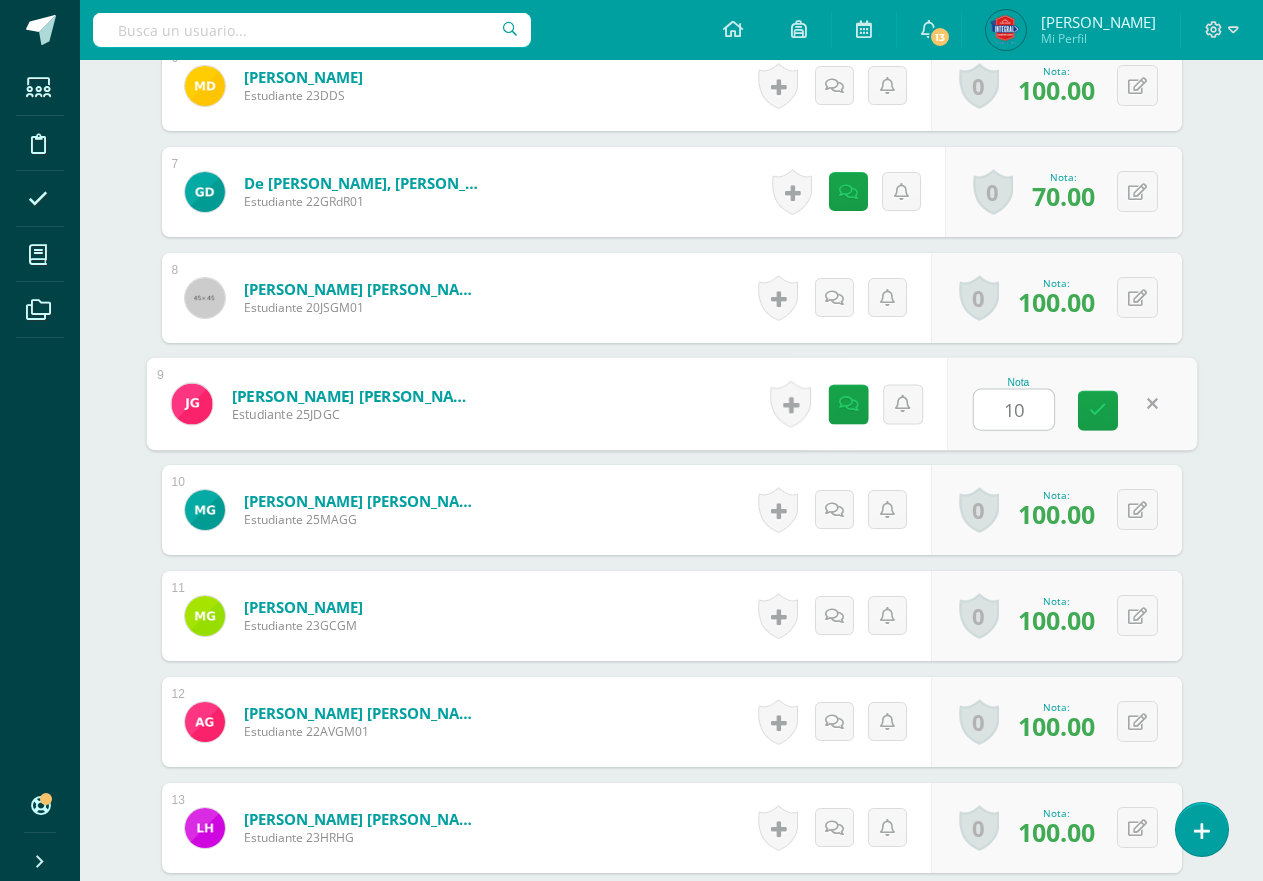 type on "100" 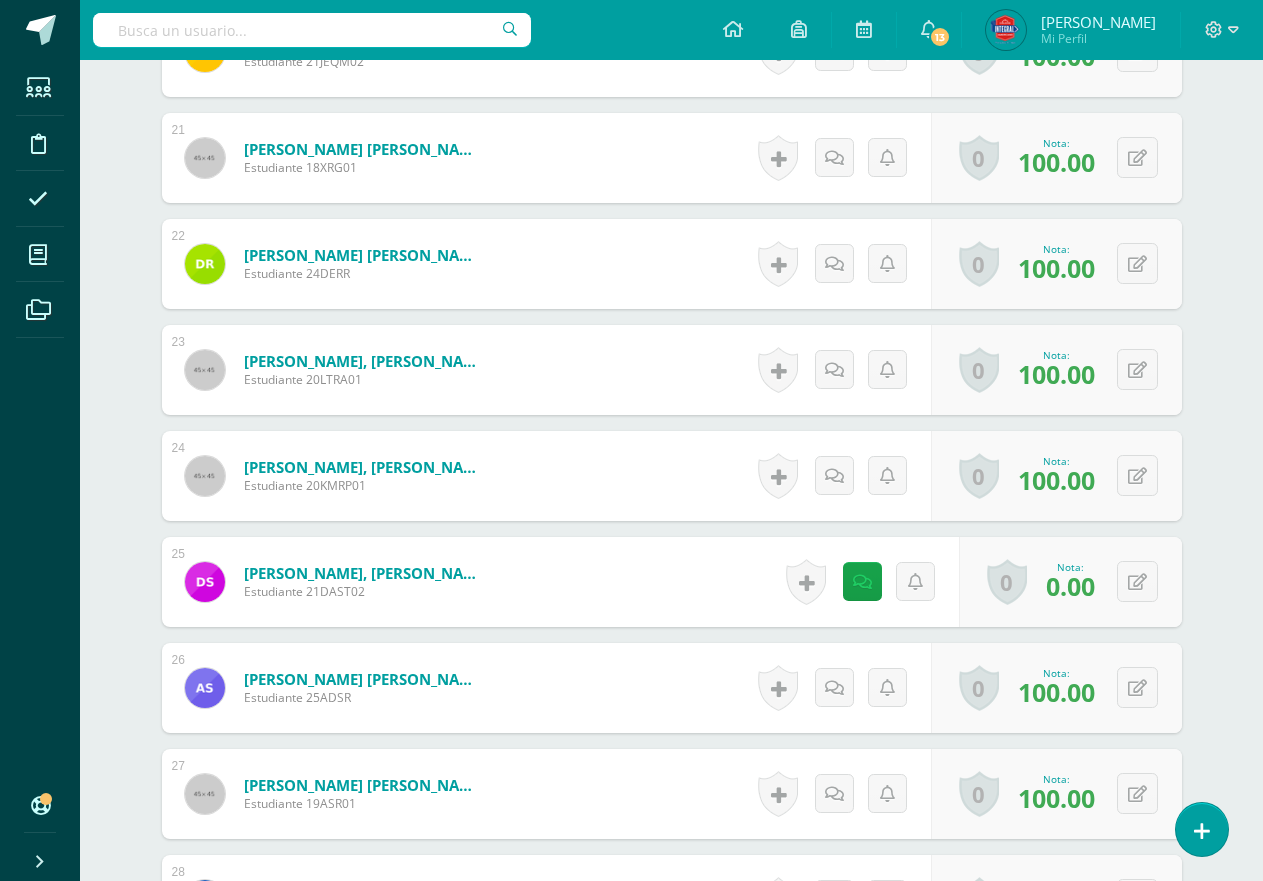 scroll, scrollTop: 2903, scrollLeft: 0, axis: vertical 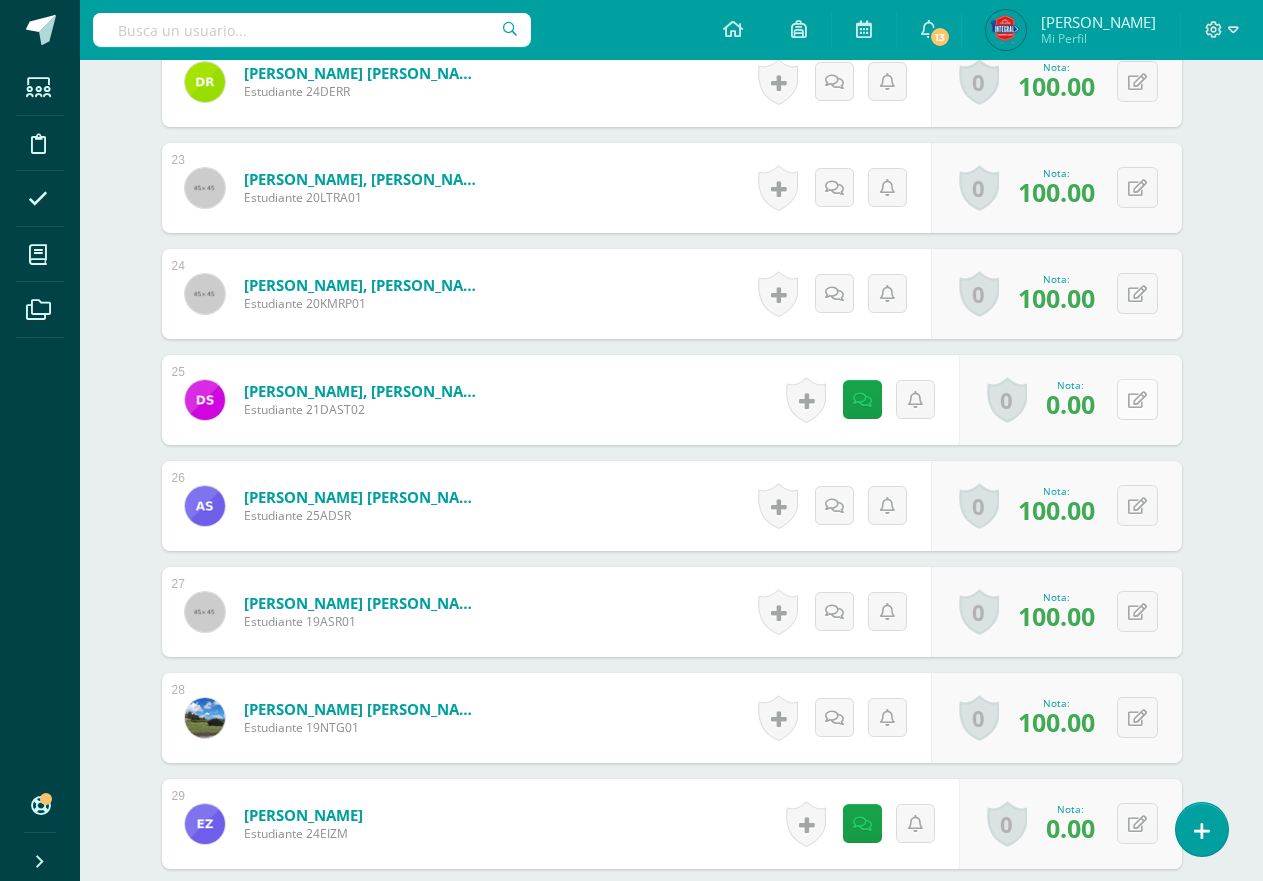 click at bounding box center [1137, 399] 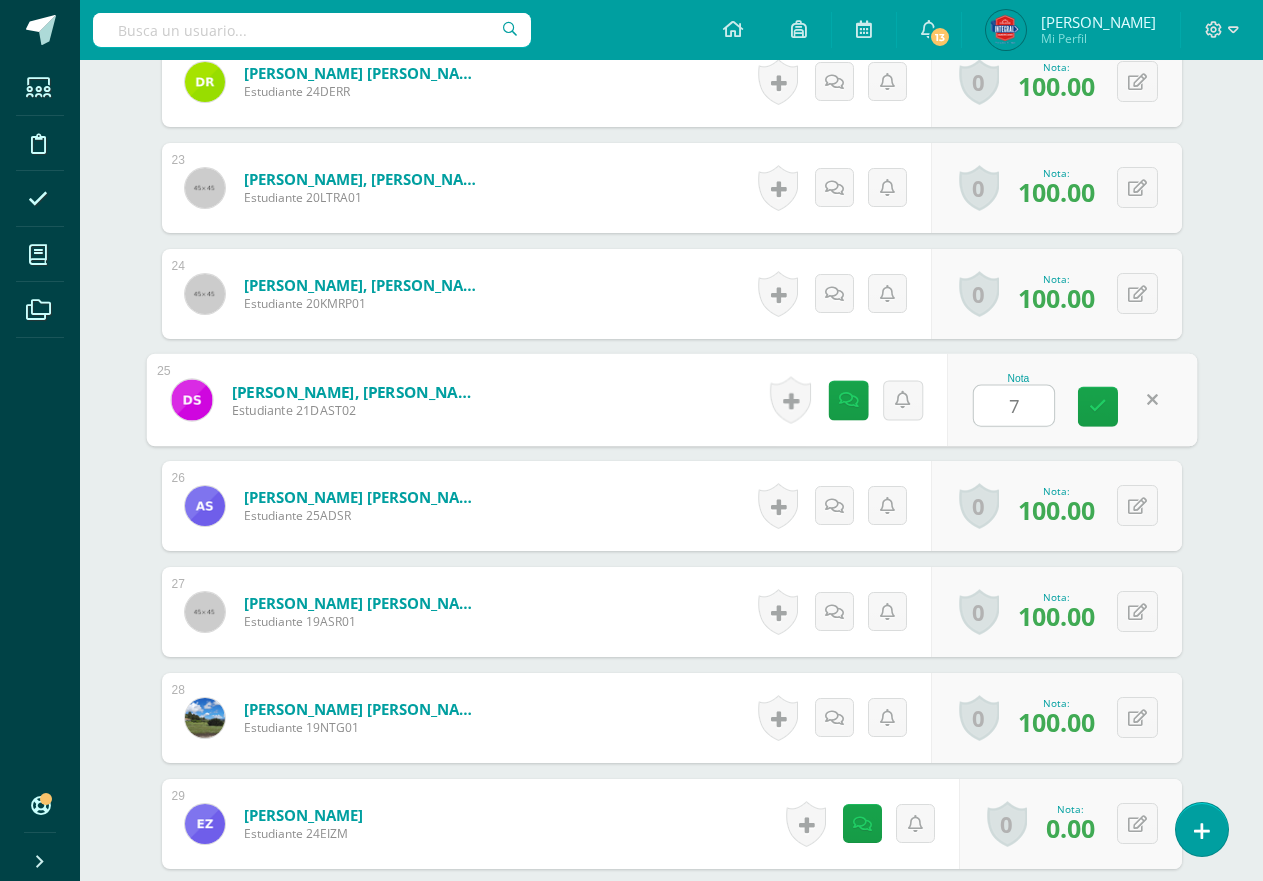 type on "70" 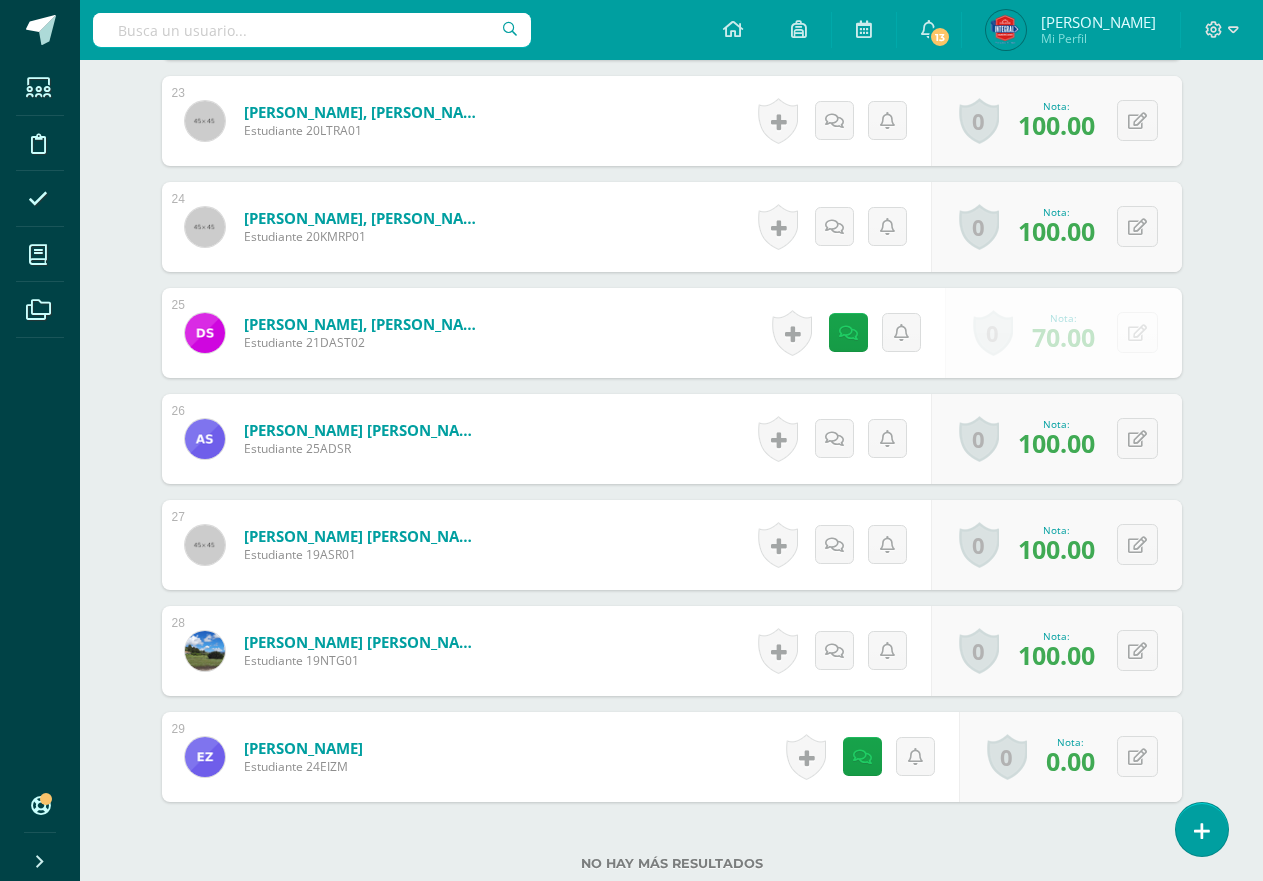 scroll, scrollTop: 3103, scrollLeft: 0, axis: vertical 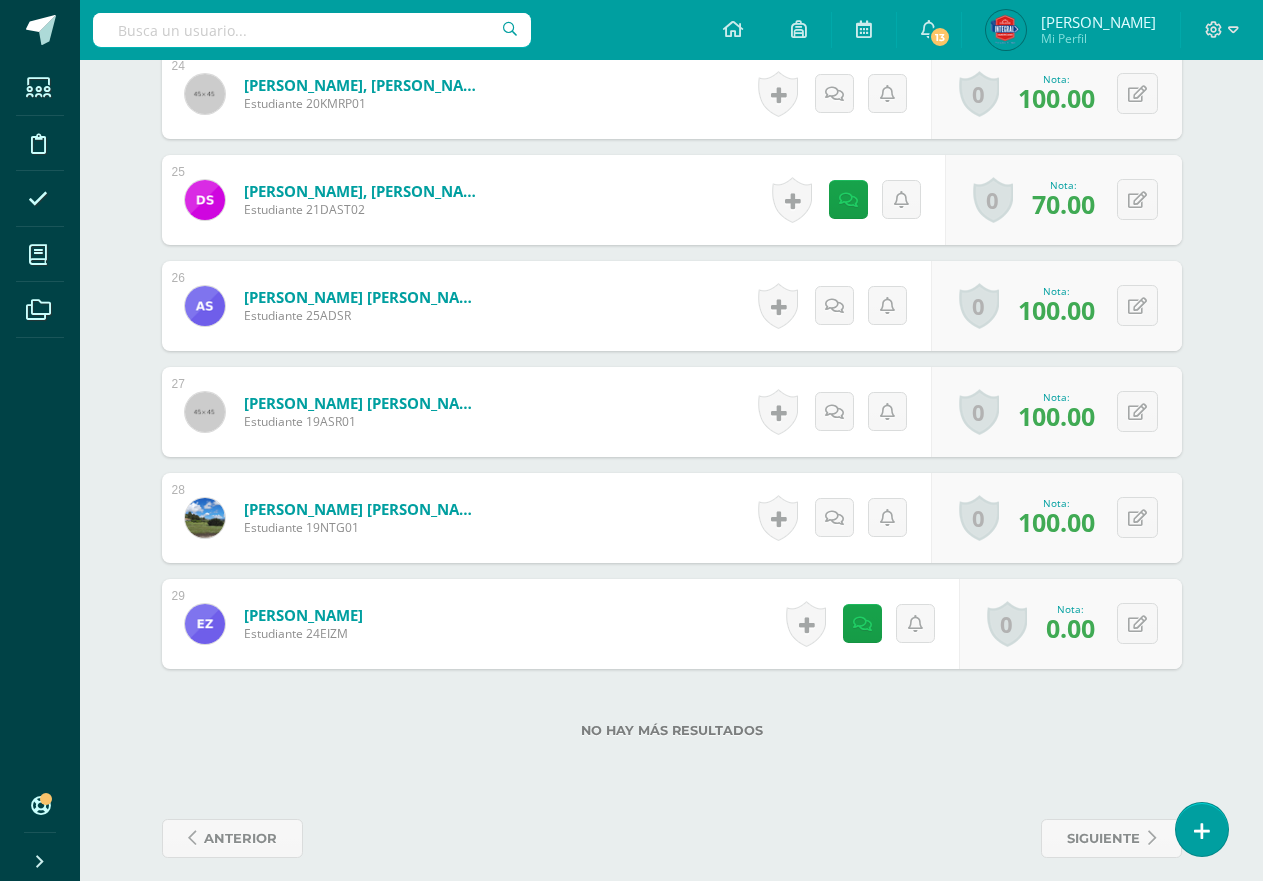 click on "0
Logros
Logros obtenidos
Aún no hay logros agregados
Nota:
0.00" at bounding box center [1070, 624] 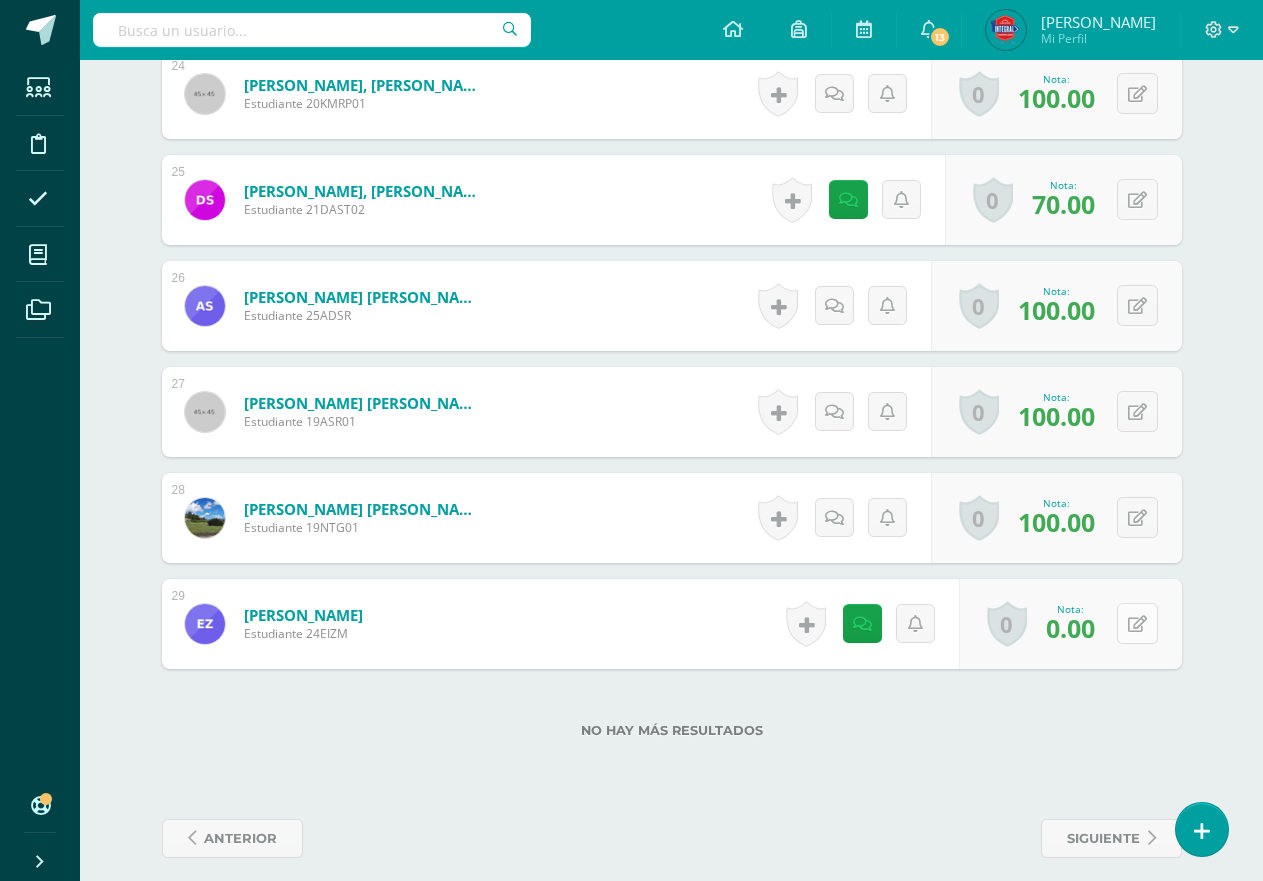 click at bounding box center [1137, 623] 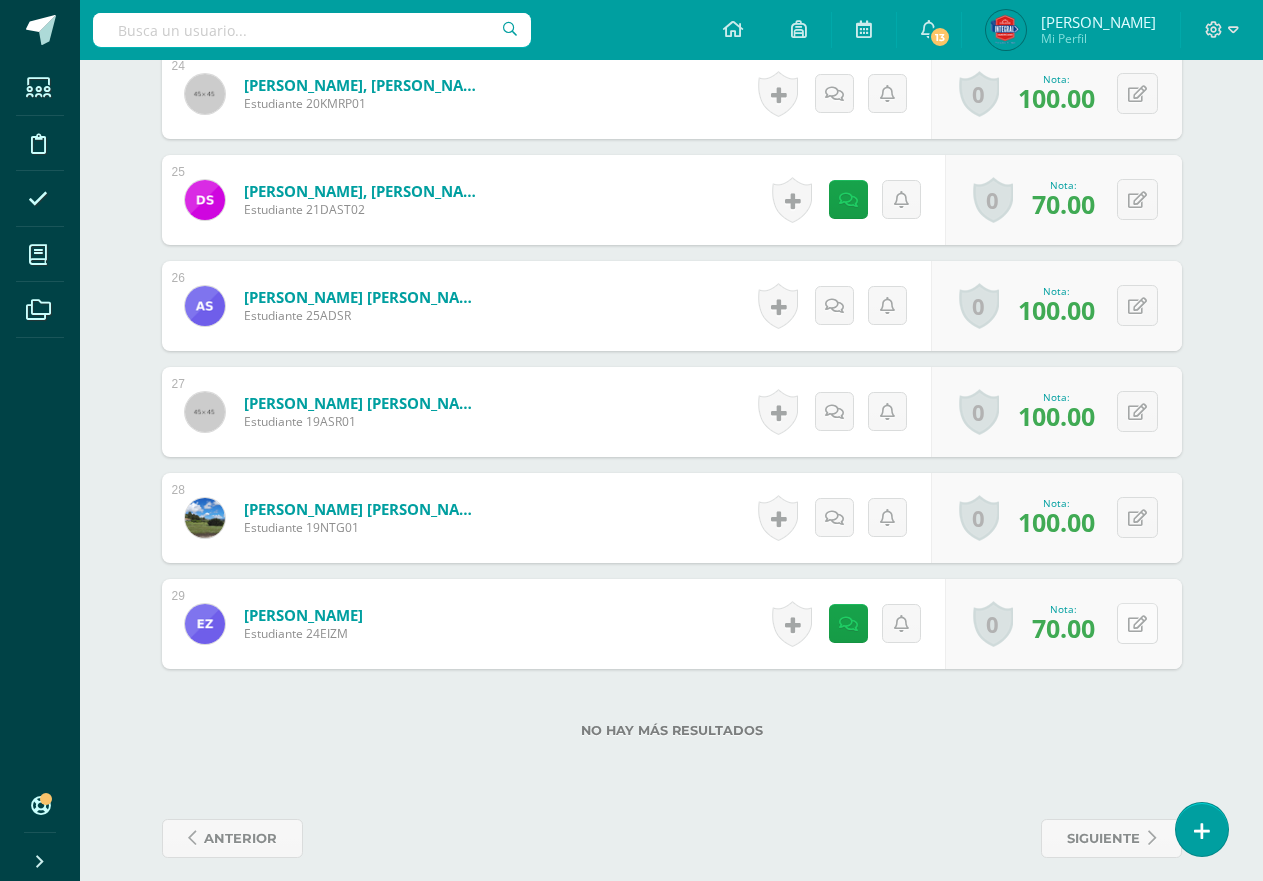 click at bounding box center (1137, 624) 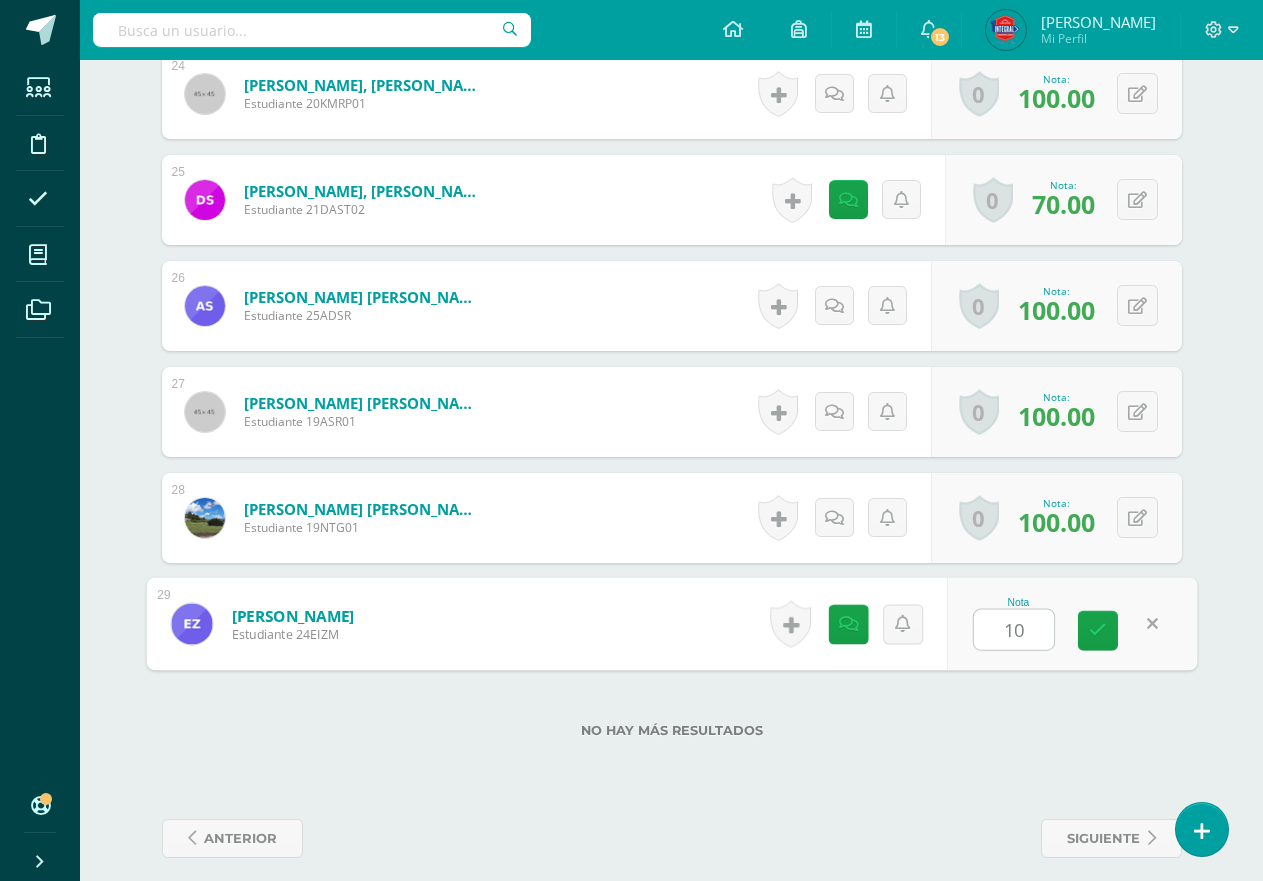 type on "100" 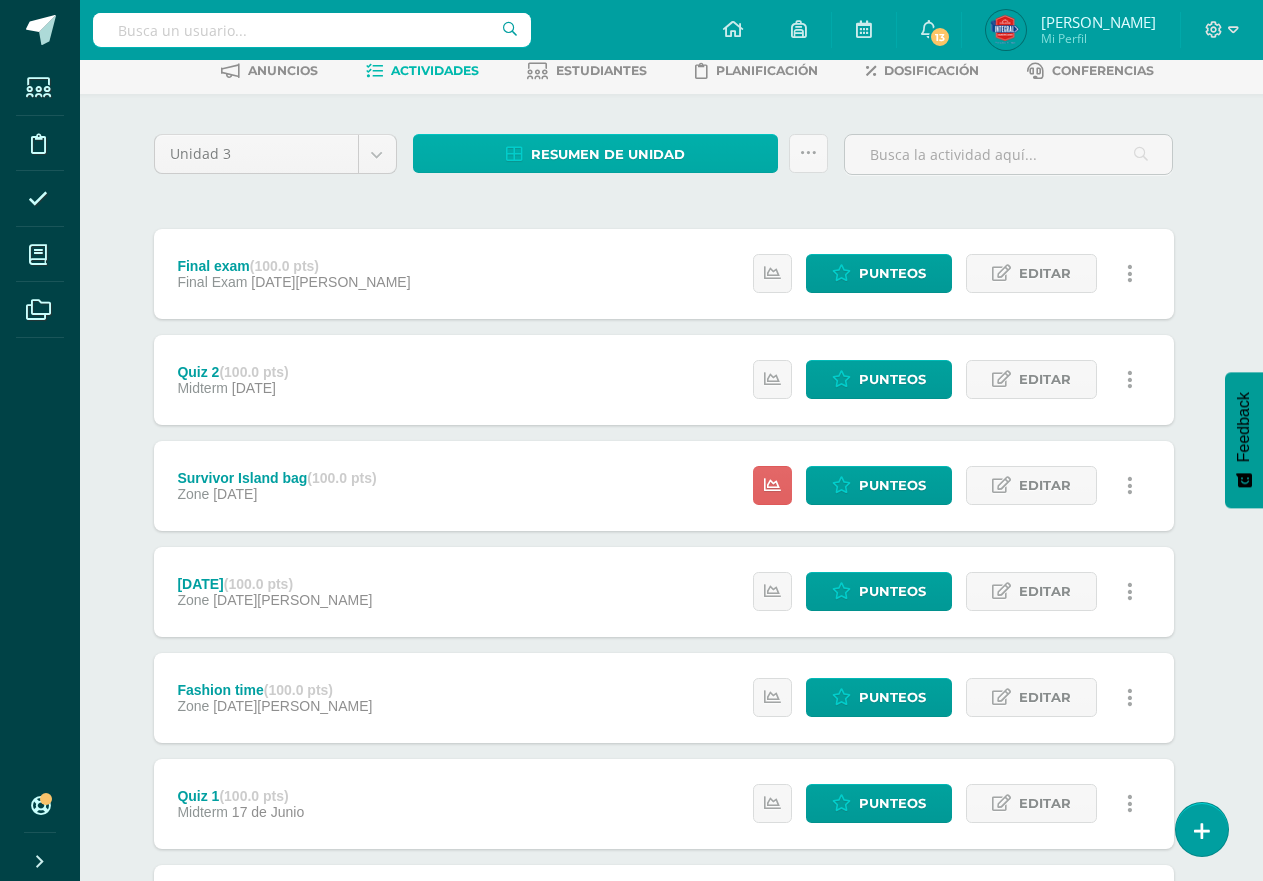 scroll, scrollTop: 300, scrollLeft: 8, axis: both 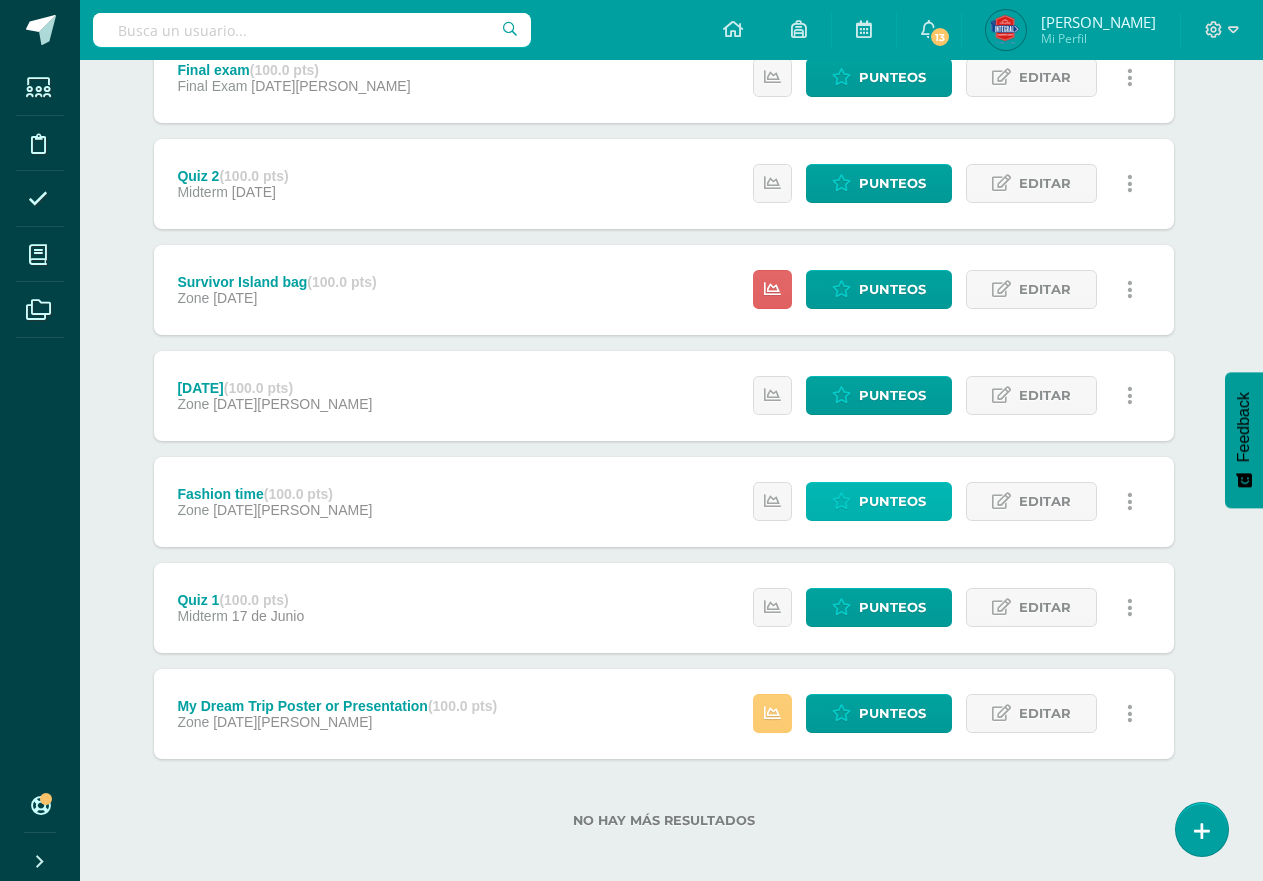 click at bounding box center [841, 501] 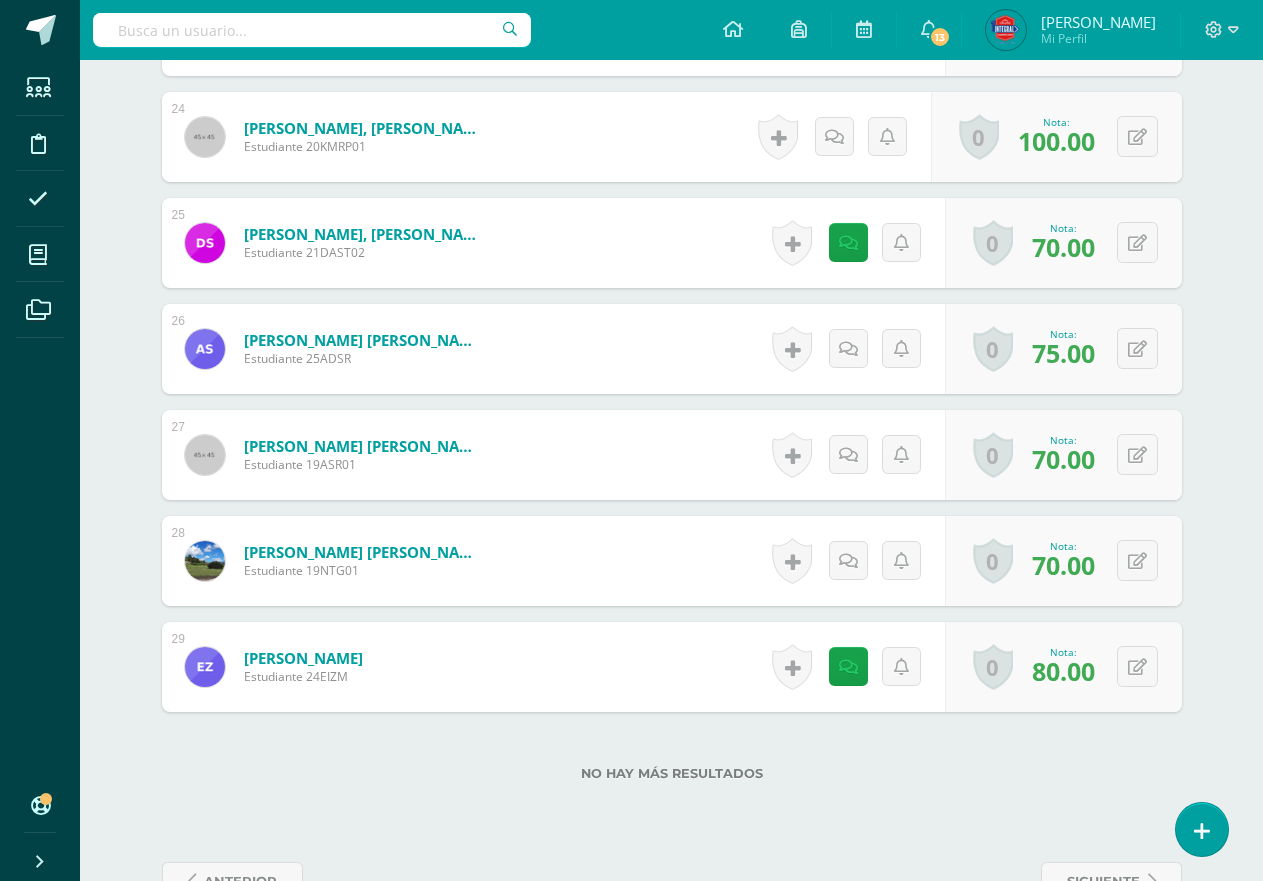 scroll, scrollTop: 3139, scrollLeft: 0, axis: vertical 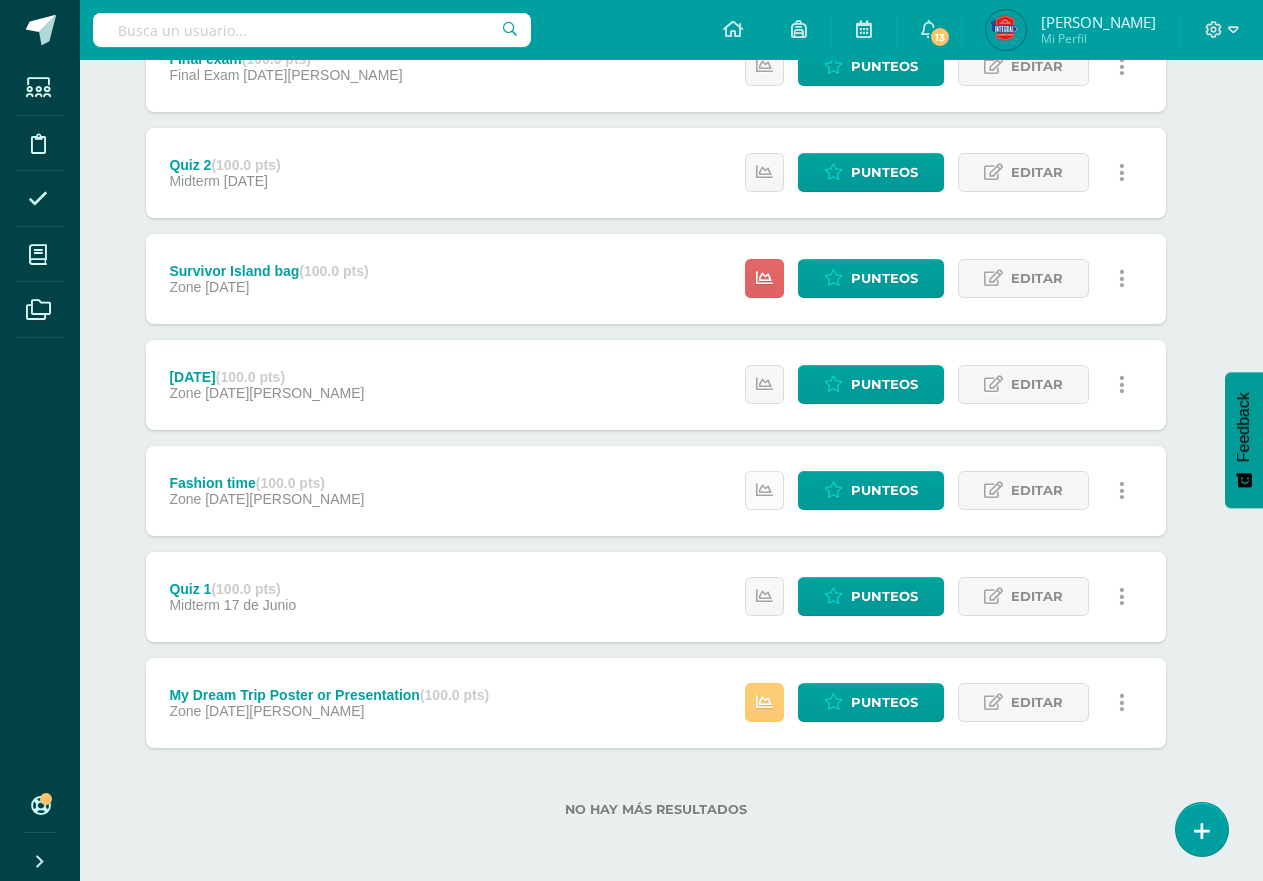click at bounding box center [764, 490] 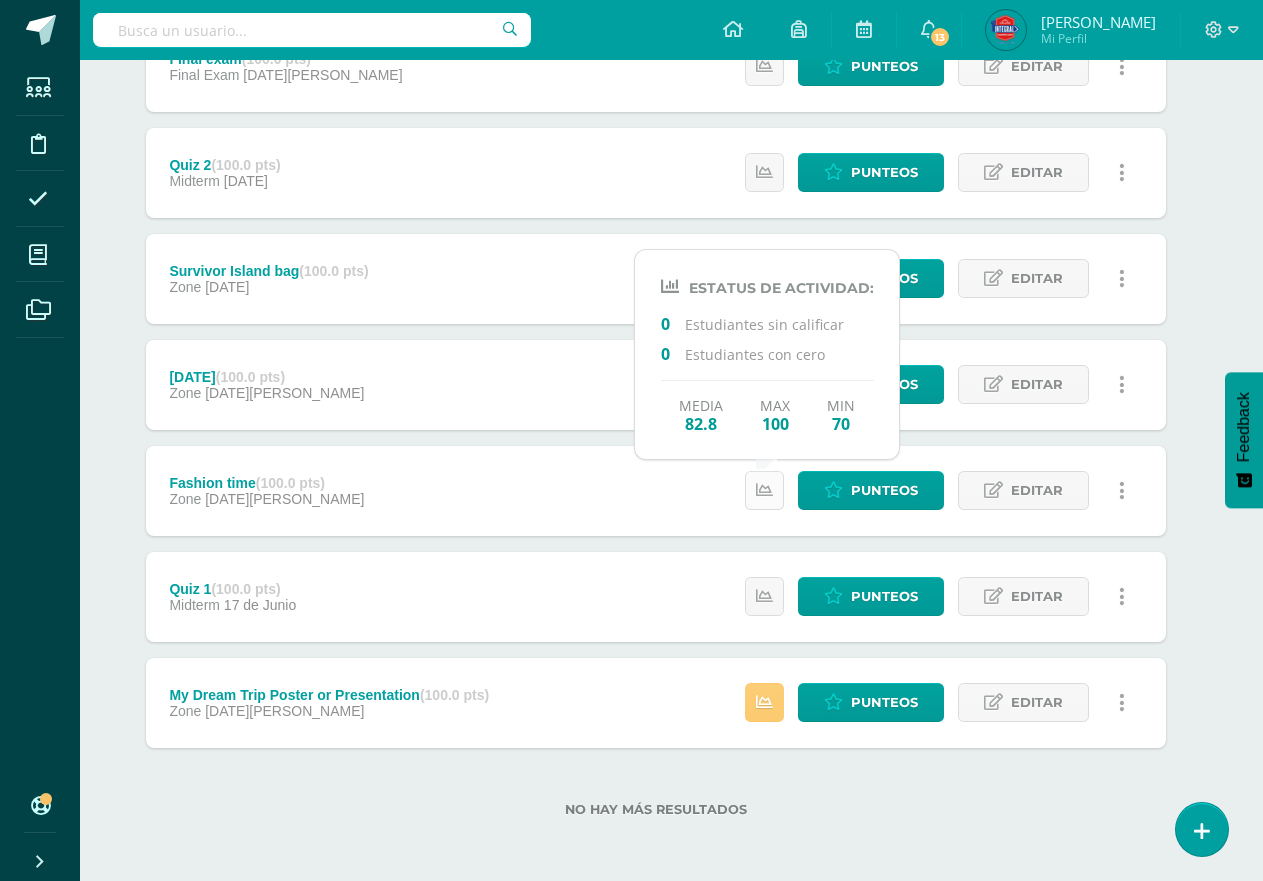 click at bounding box center [764, 490] 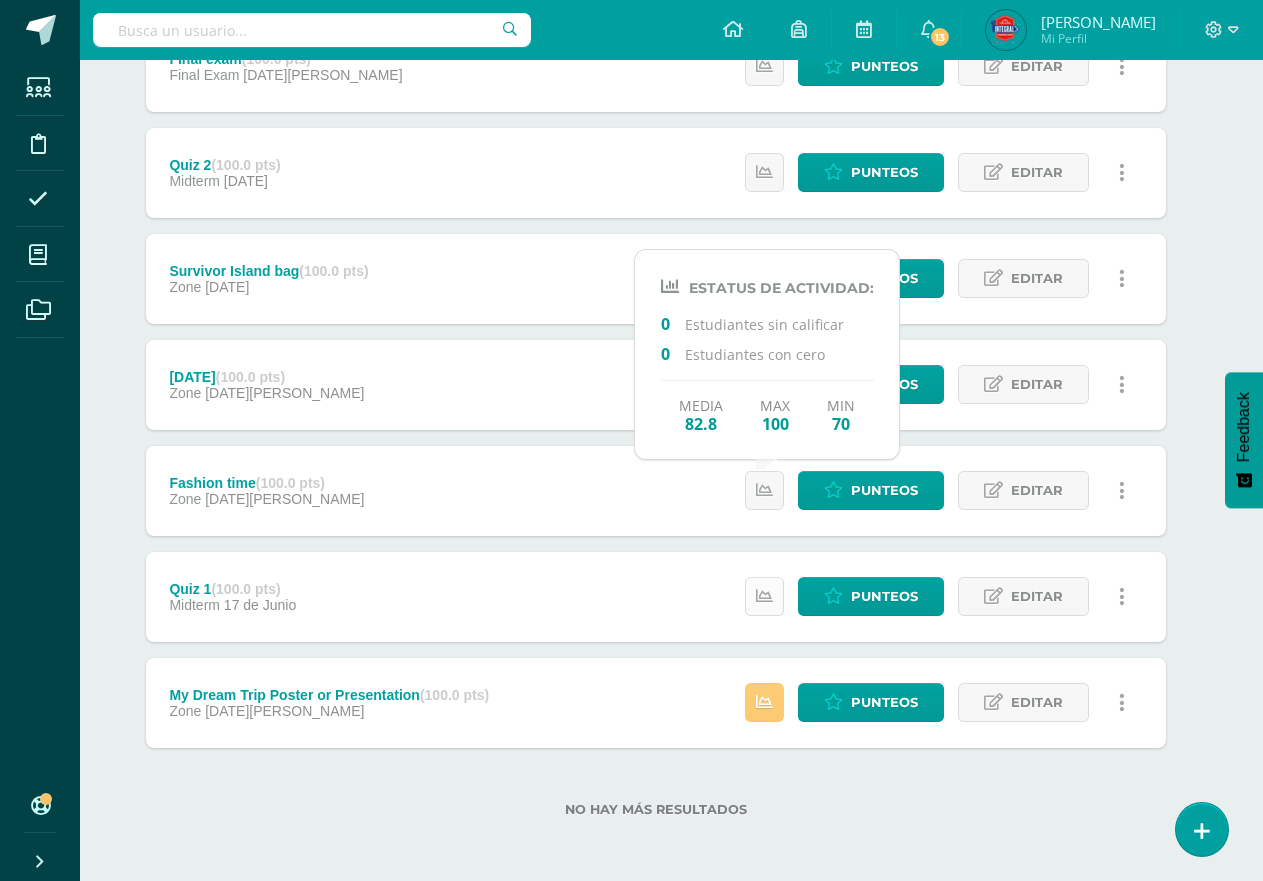 click at bounding box center [764, 596] 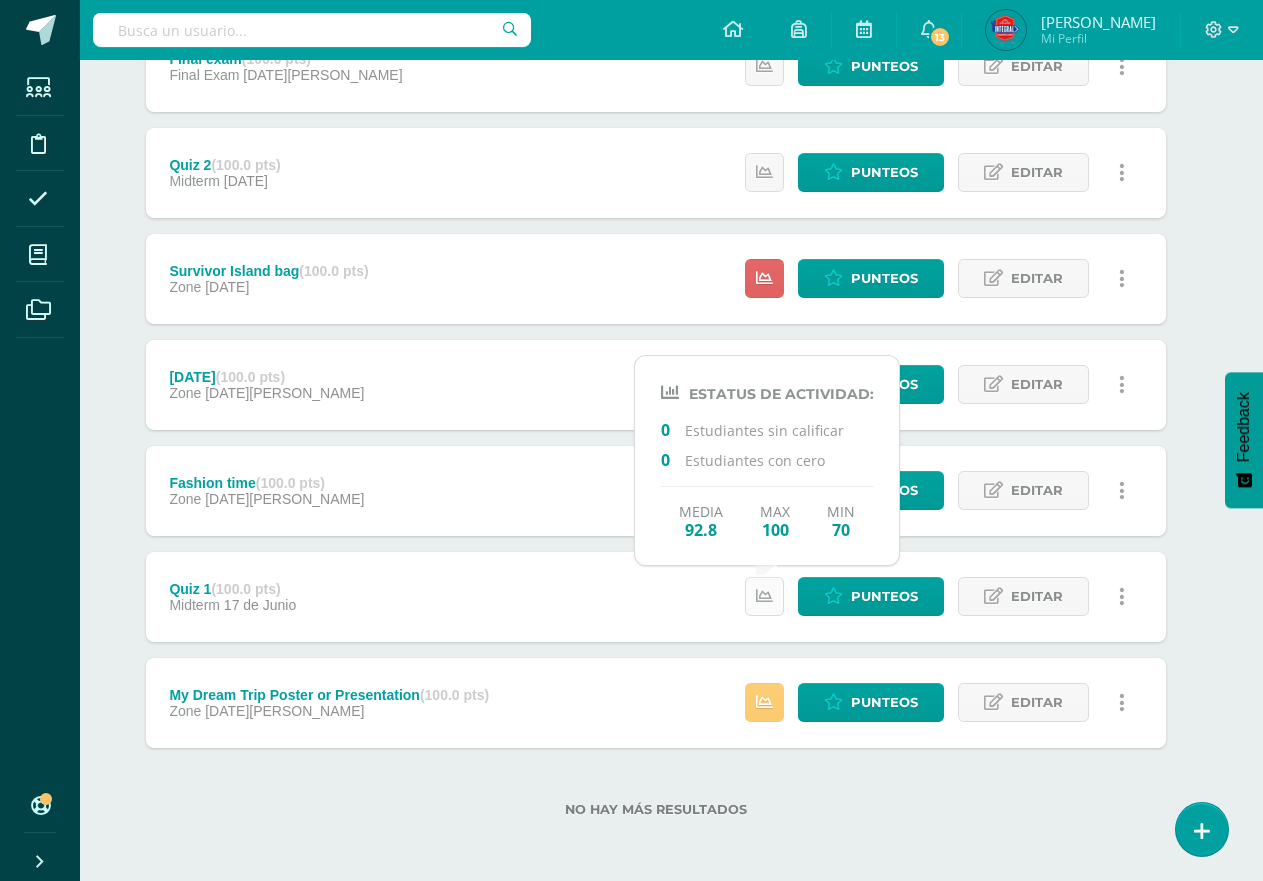 click at bounding box center [764, 596] 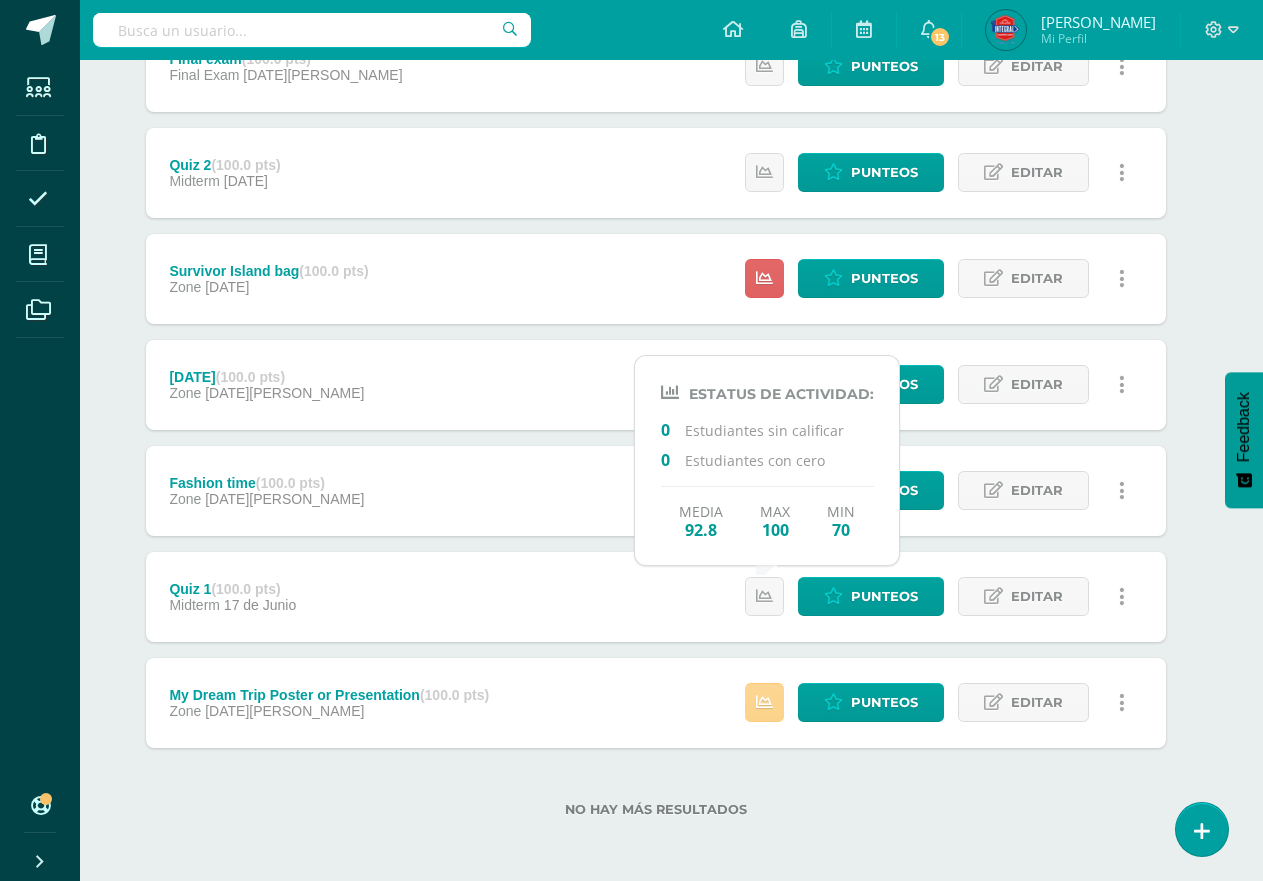 click at bounding box center [764, 702] 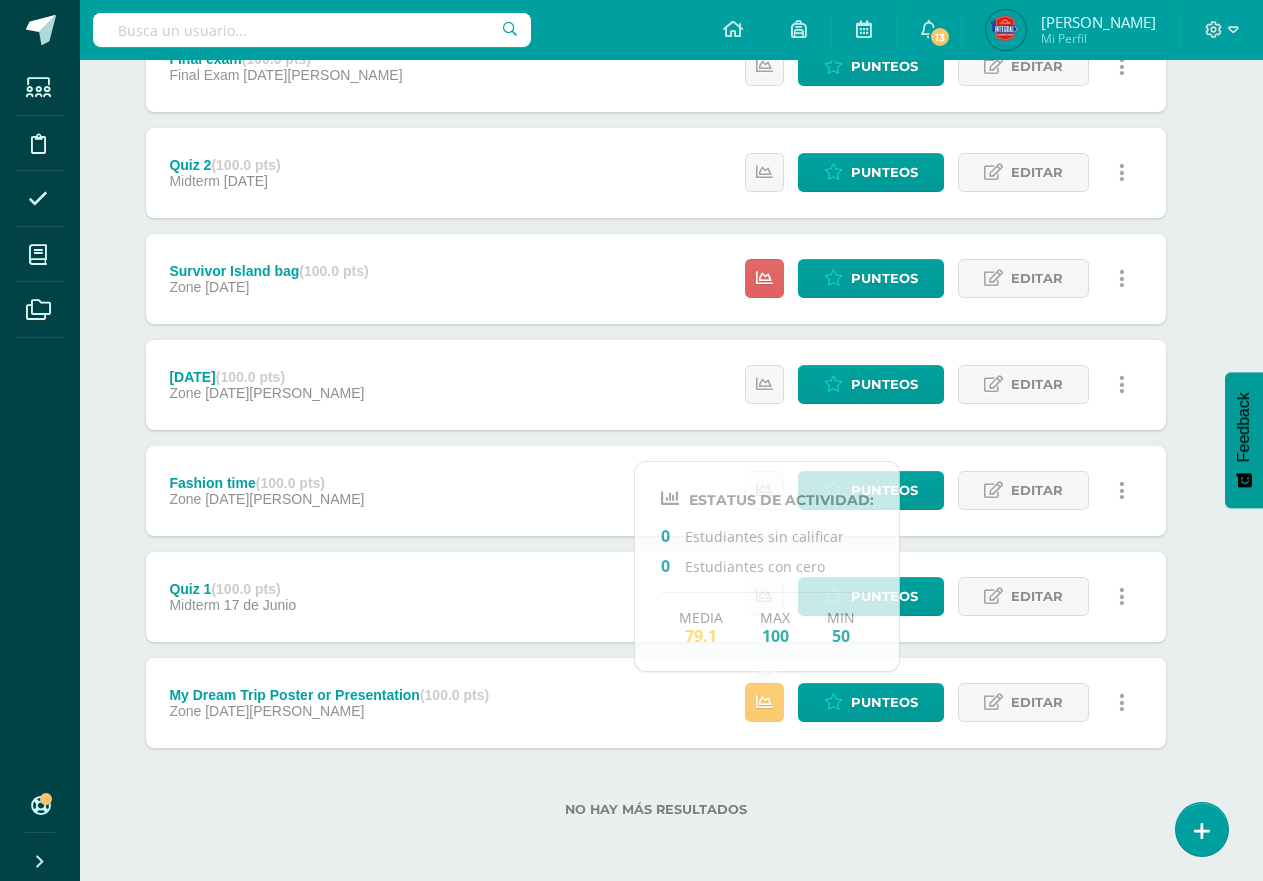 click on "Quiz 1  (100.0 pts)
Midterm
[DATE][PERSON_NAME]
Punteos
Editar
Historial de actividad
Eliminar
Historial de actividad
eliminar" at bounding box center [656, 597] 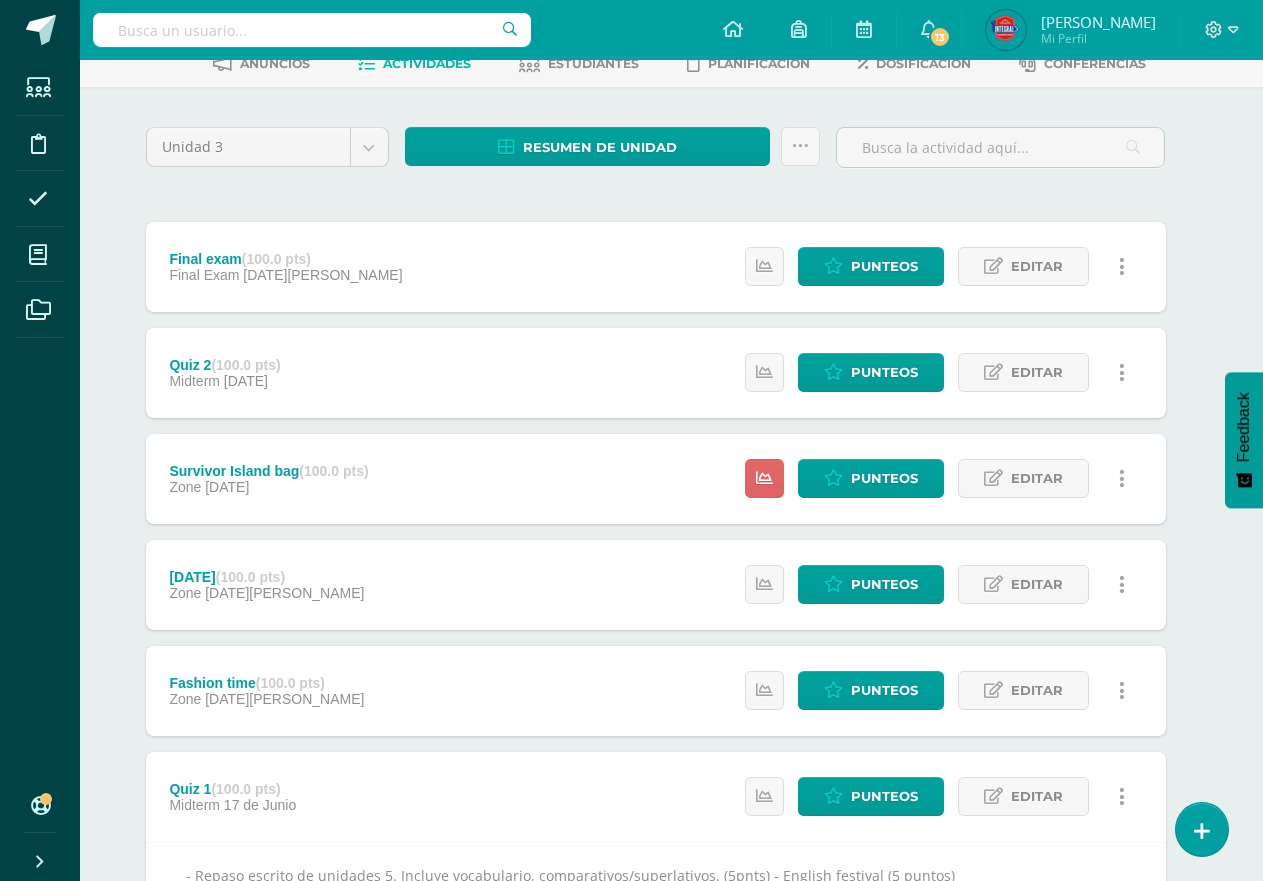 scroll, scrollTop: 11, scrollLeft: 16, axis: both 